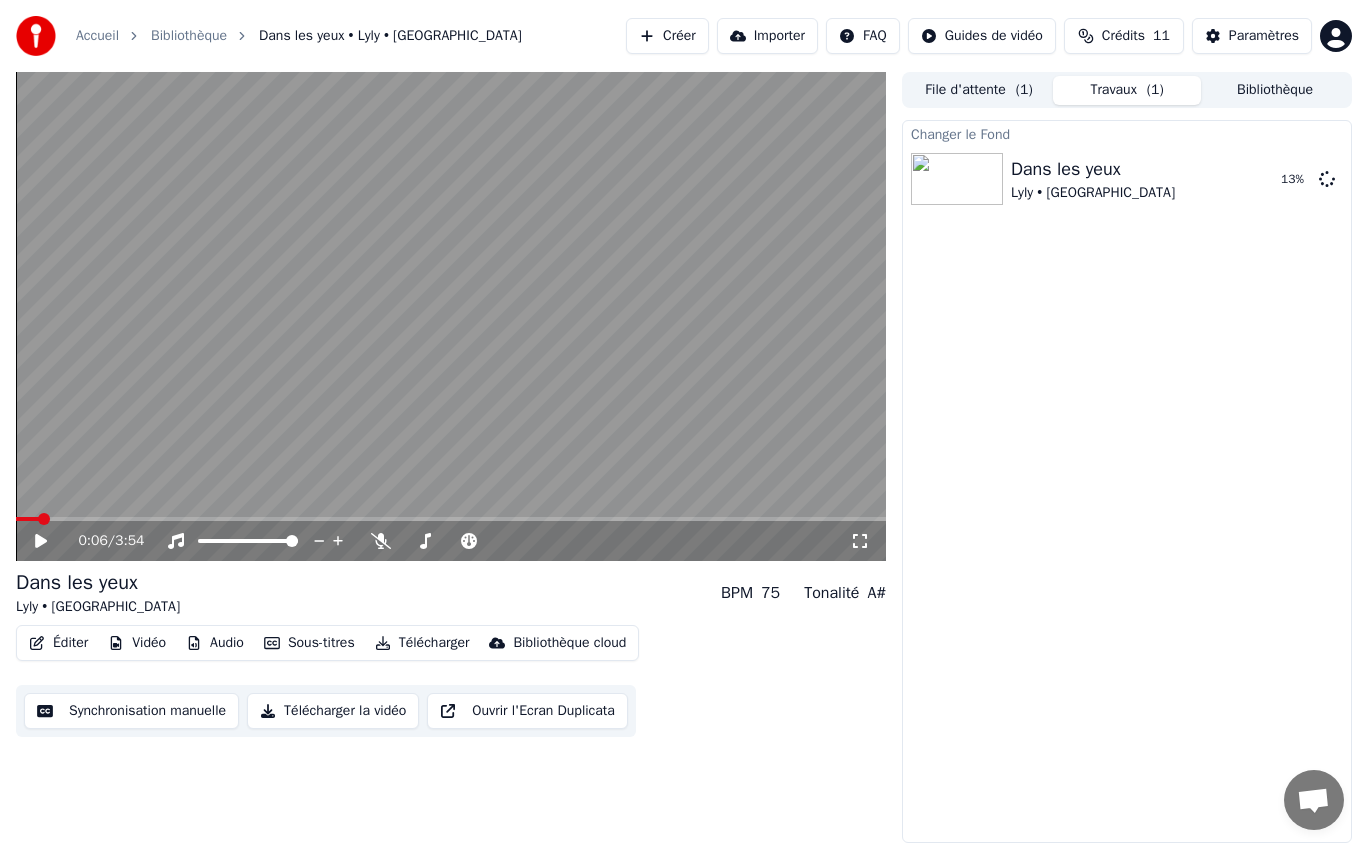 scroll, scrollTop: 0, scrollLeft: 0, axis: both 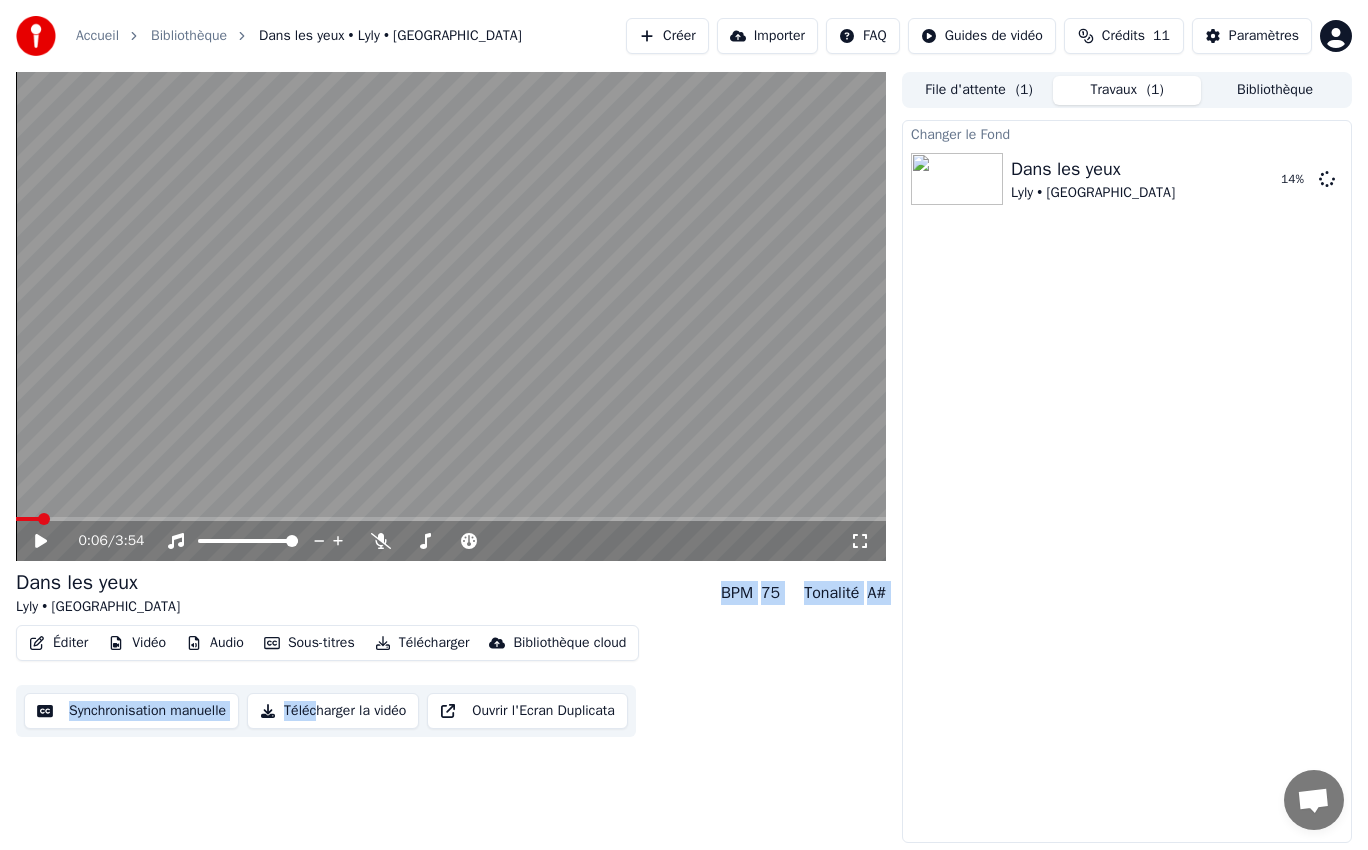 drag, startPoint x: 543, startPoint y: 605, endPoint x: 321, endPoint y: 804, distance: 298.13586 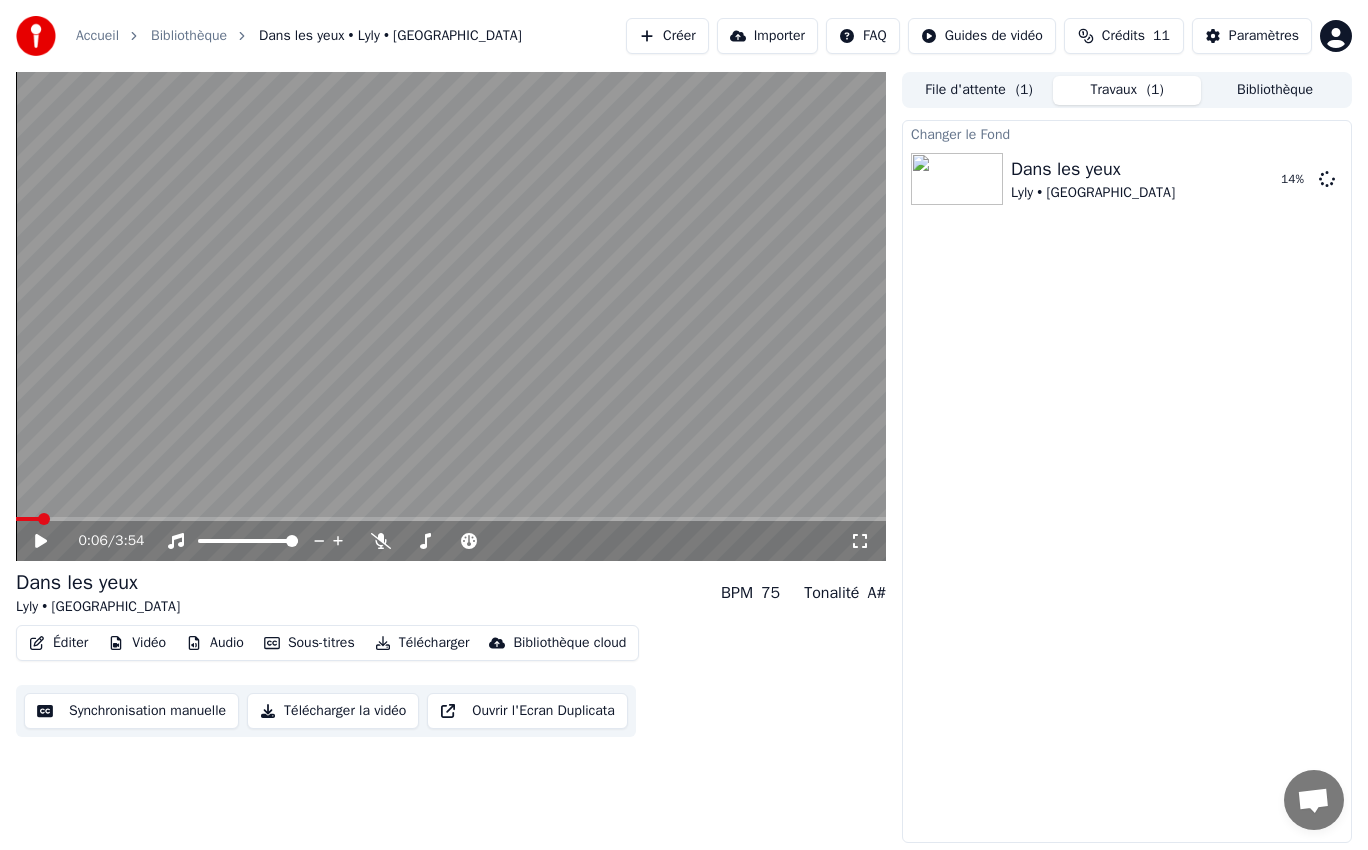 click on "Éditer" at bounding box center (58, 643) 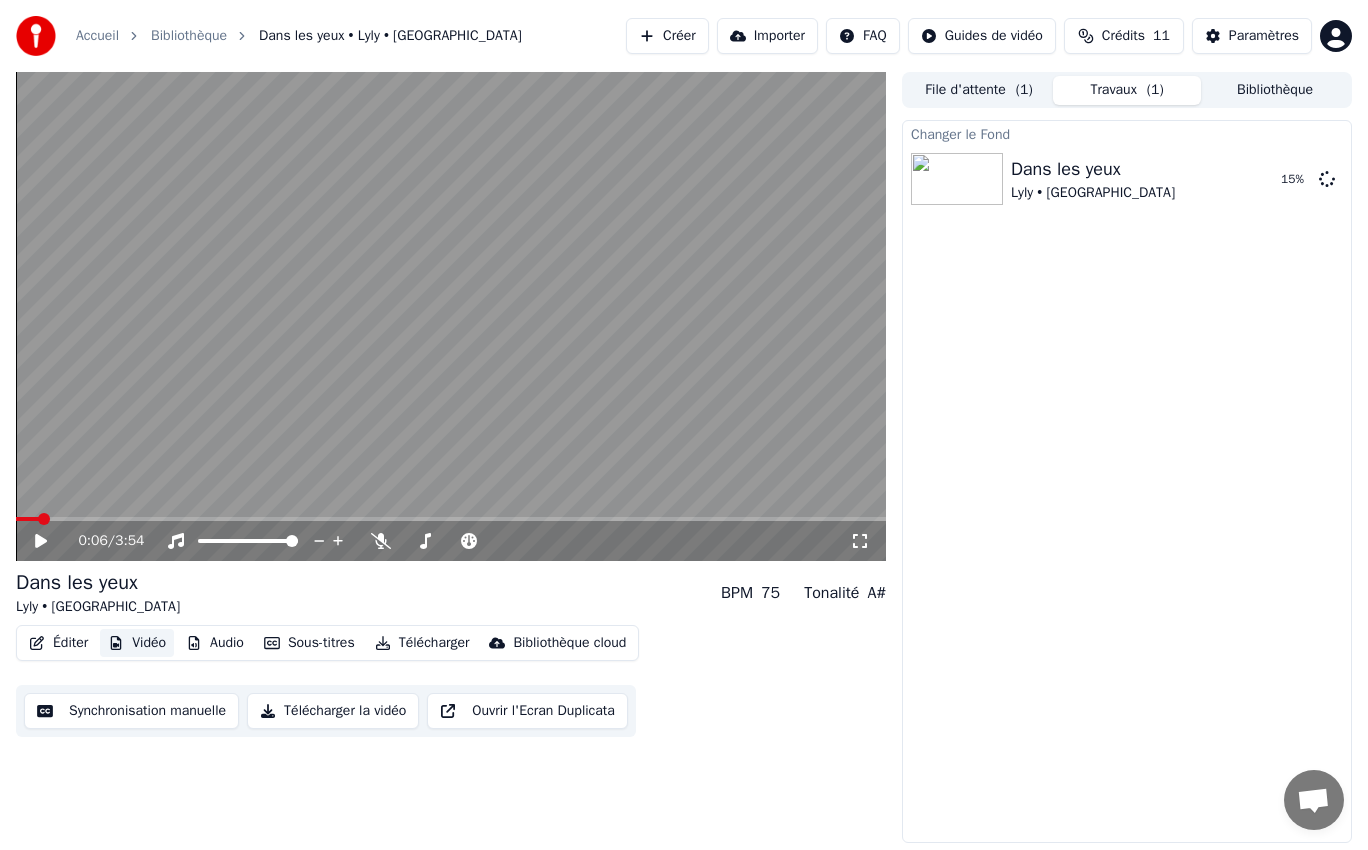 click on "Vidéo" at bounding box center [137, 643] 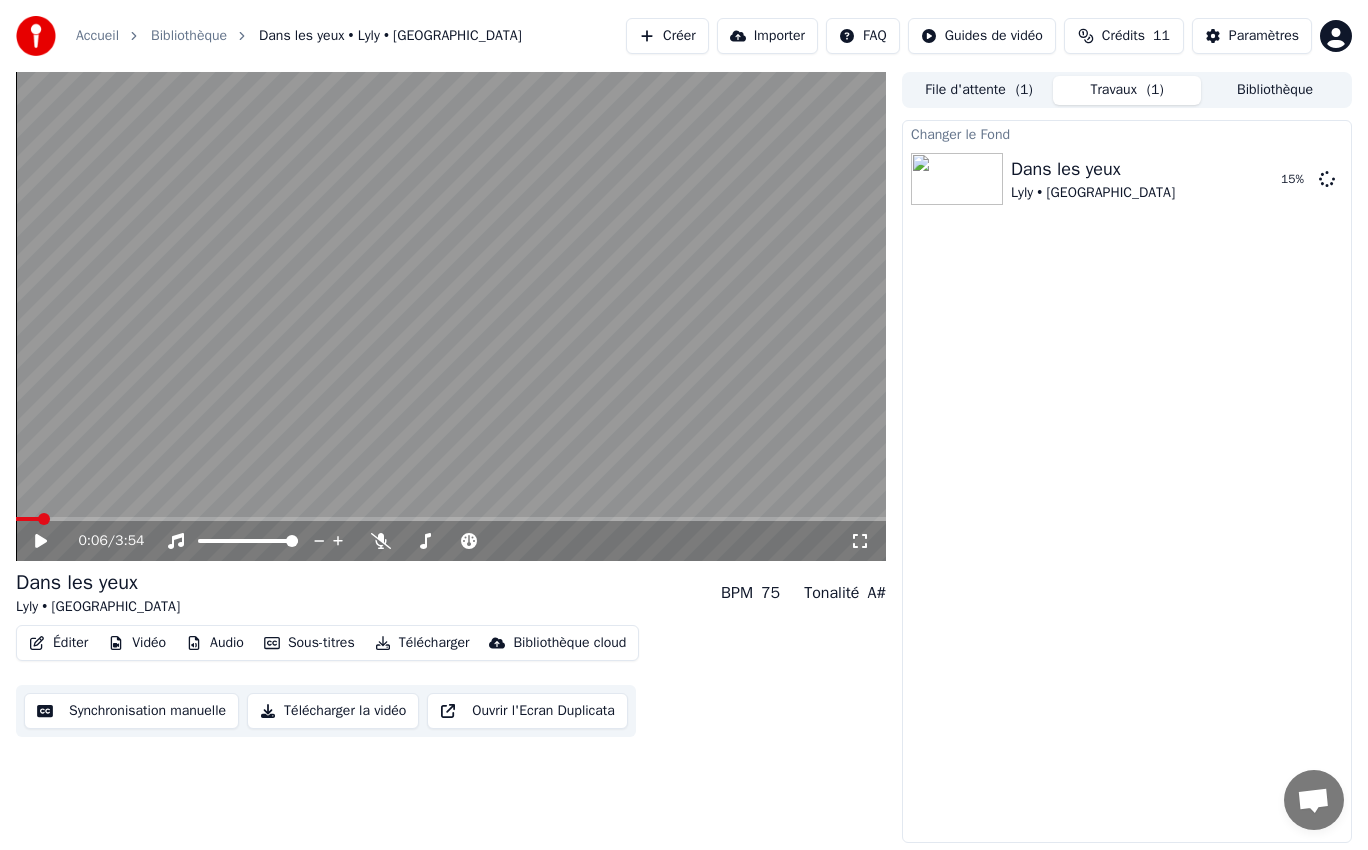 click on "Vidéo" at bounding box center [137, 643] 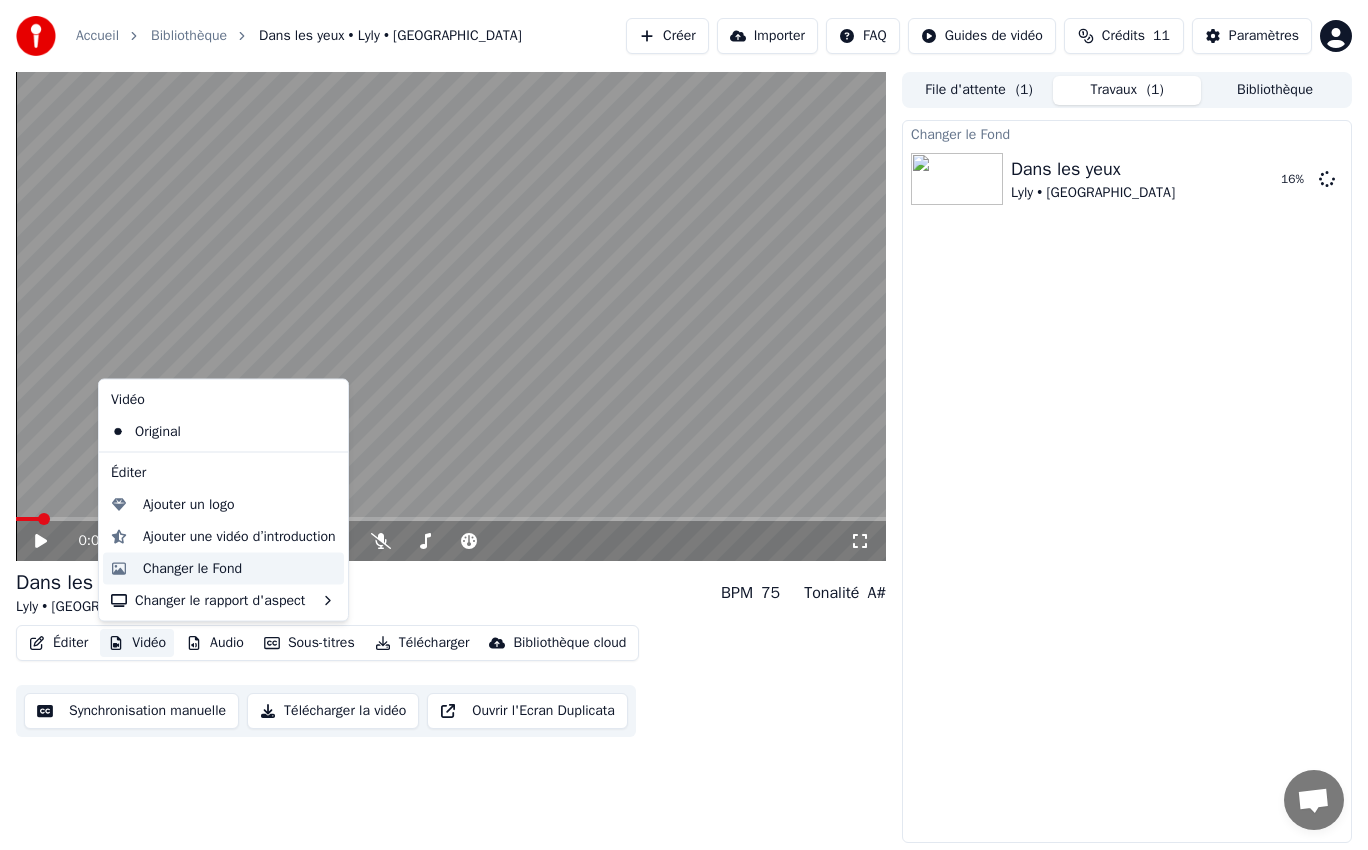 click on "Changer le Fond" at bounding box center [192, 568] 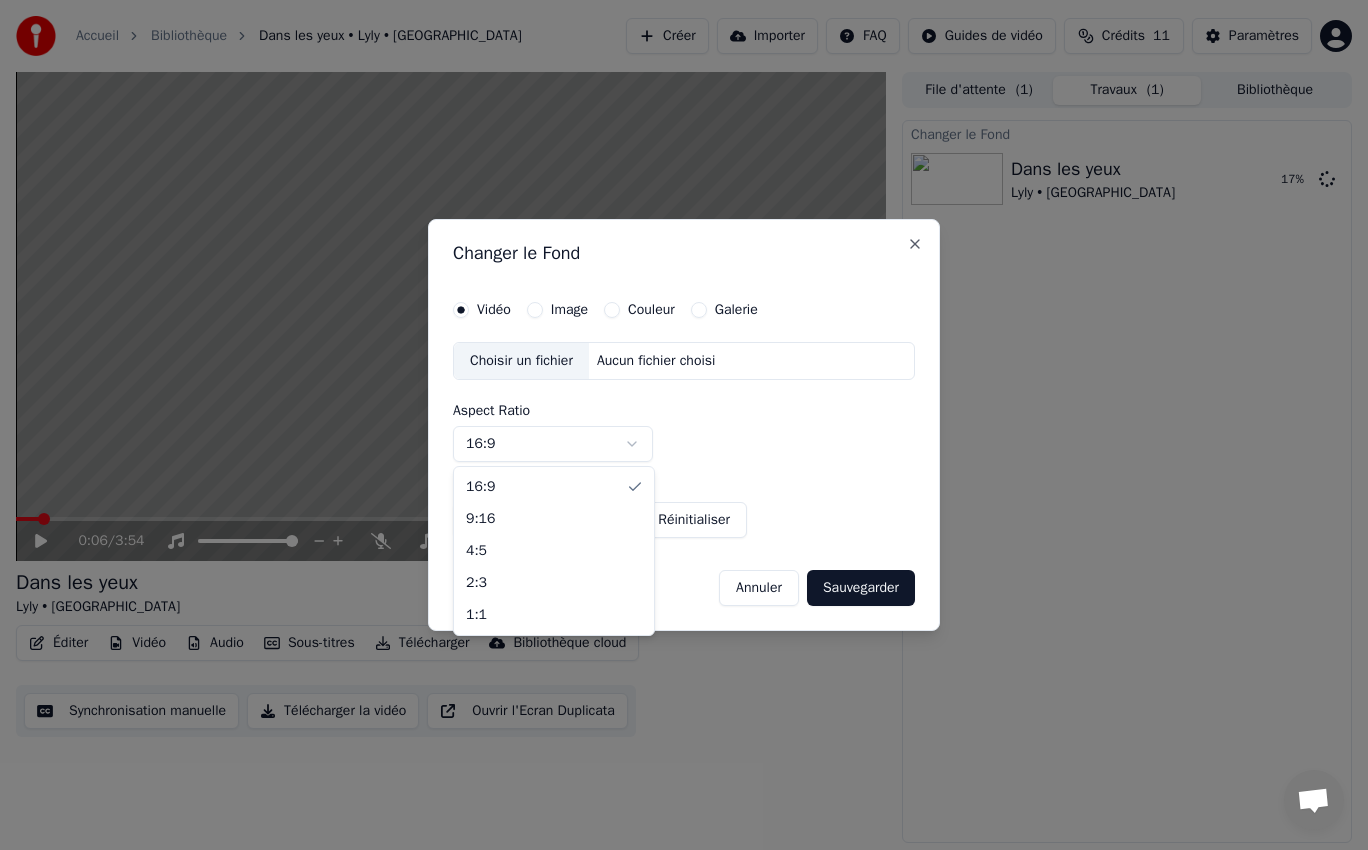click on "Accueil Bibliothèque Dans les yeux • Lyly • Phiphi Créer Importer FAQ Guides de vidéo Crédits 11 Paramètres 0:06  /  3:54 Dans les yeux Lyly • Phiphi BPM 75 Tonalité A# Éditer Vidéo Audio Sous-titres Télécharger Bibliothèque cloud Synchronisation manuelle Télécharger la vidéo Ouvrir l'Ecran Duplicata File d'attente ( 1 ) Travaux ( 1 ) Bibliothèque Changer le Fond Dans les yeux Lyly • Phiphi 17 % Changer le Fond Vidéo Image Couleur Galerie Choisir un fichier Aucun fichier choisi Aspect Ratio 16:9 **** **** *** *** *** Définir comme Prédéfini Réinitialiser Annuler Sauvegarder Close 16:9 9:16 4:5 2:3 1:1" at bounding box center (684, 425) 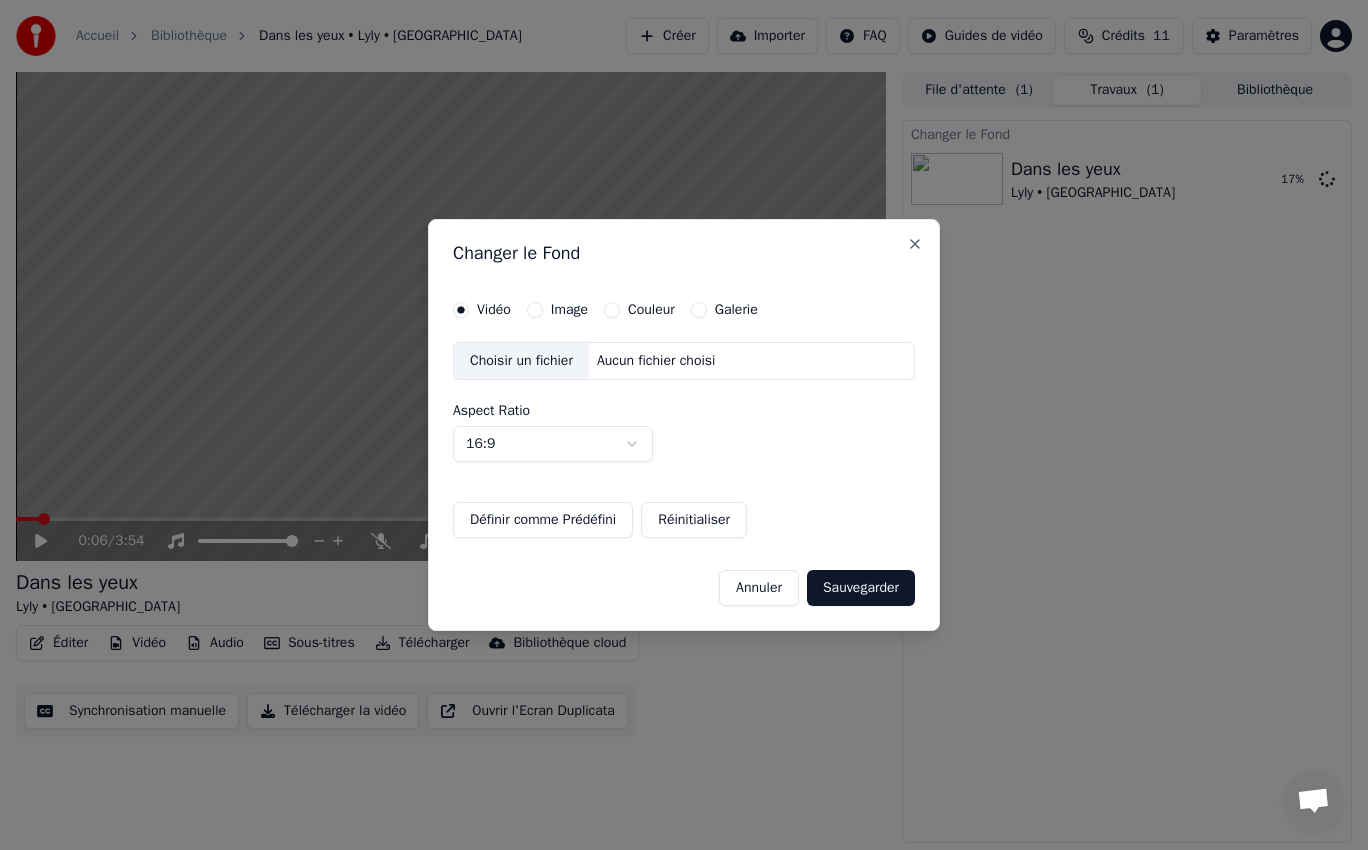 click on "Accueil Bibliothèque Dans les yeux • Lyly • Phiphi Créer Importer FAQ Guides de vidéo Crédits 11 Paramètres 0:06  /  3:54 Dans les yeux Lyly • Phiphi BPM 75 Tonalité A# Éditer Vidéo Audio Sous-titres Télécharger Bibliothèque cloud Synchronisation manuelle Télécharger la vidéo Ouvrir l'Ecran Duplicata File d'attente ( 1 ) Travaux ( 1 ) Bibliothèque Changer le Fond Dans les yeux Lyly • Phiphi 17 % Changer le Fond Vidéo Image Couleur Galerie Choisir un fichier Aucun fichier choisi Aspect Ratio 16:9 **** **** *** *** *** Définir comme Prédéfini Réinitialiser Annuler Sauvegarder Close" at bounding box center (684, 425) 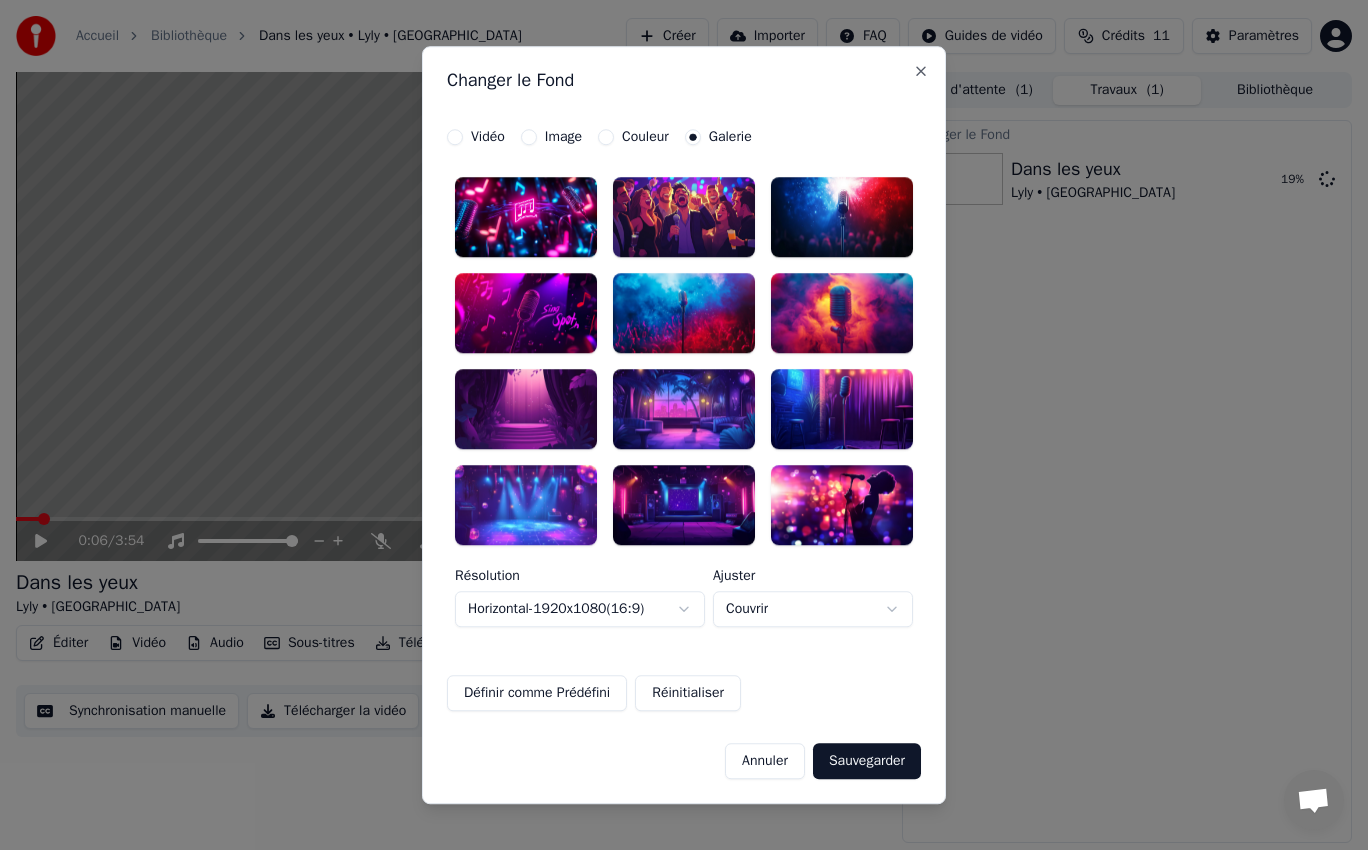click on "Image" at bounding box center (563, 137) 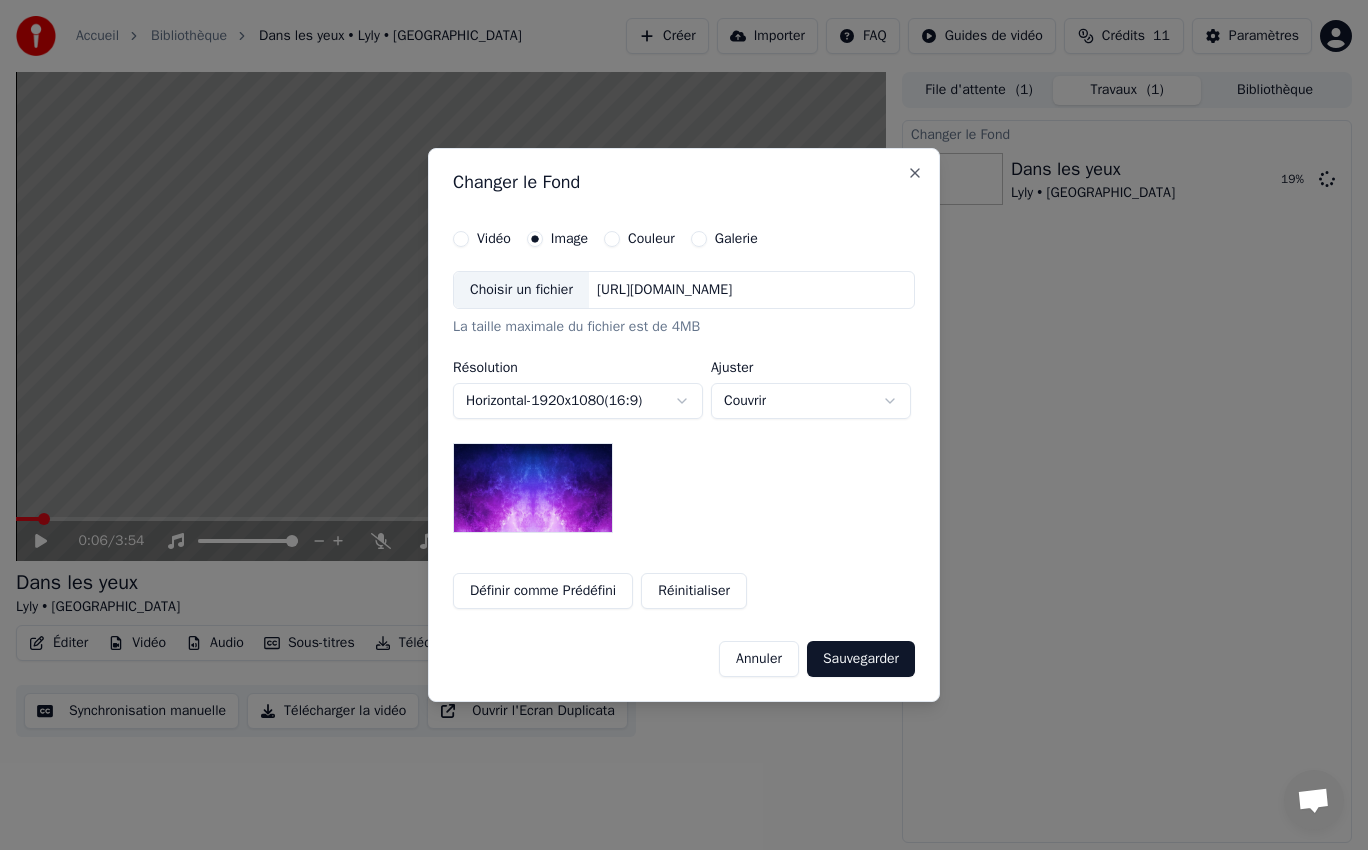 click on "Choisir un fichier" at bounding box center [521, 290] 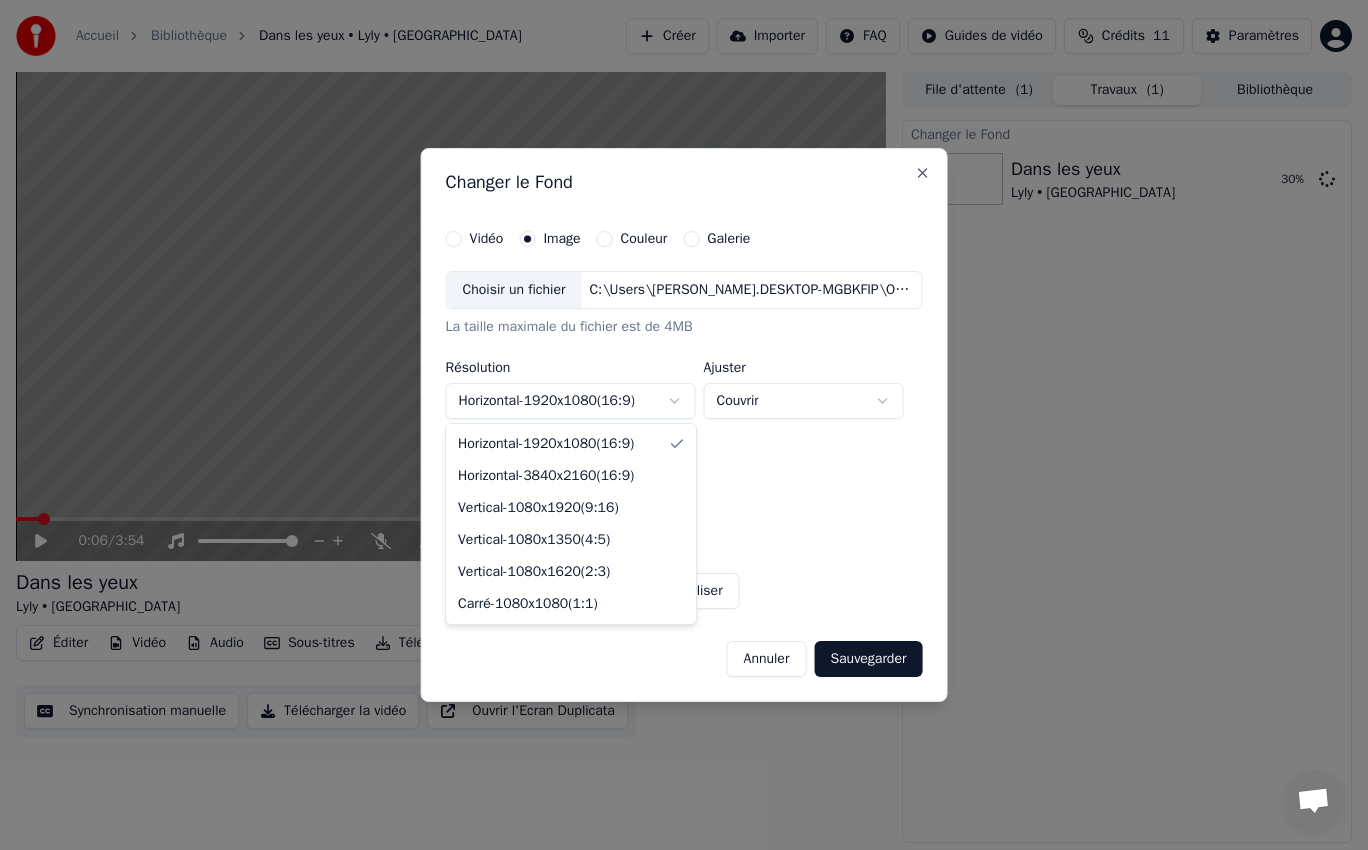 click on "**********" at bounding box center (684, 425) 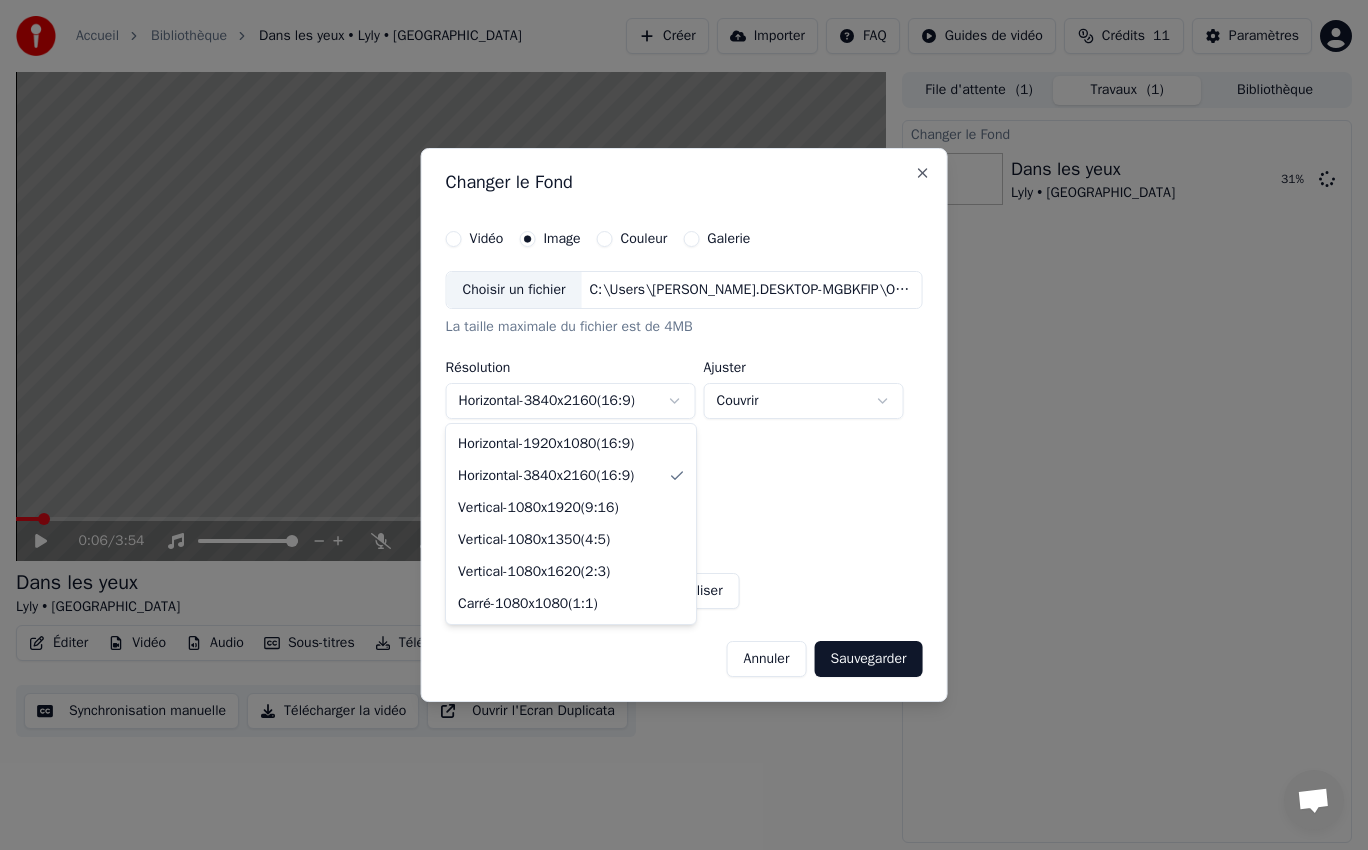 click on "**********" at bounding box center [684, 425] 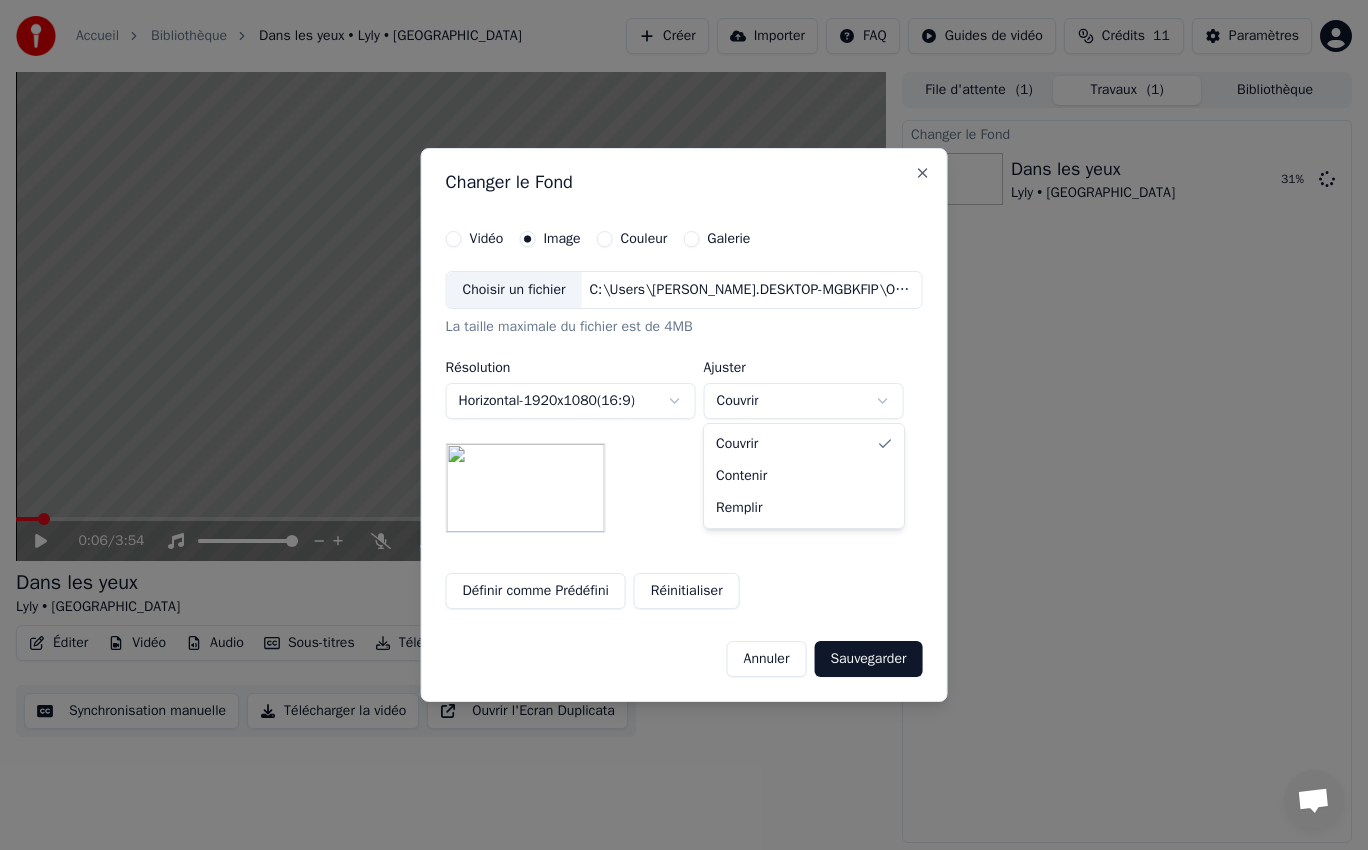 click on "**********" at bounding box center [684, 425] 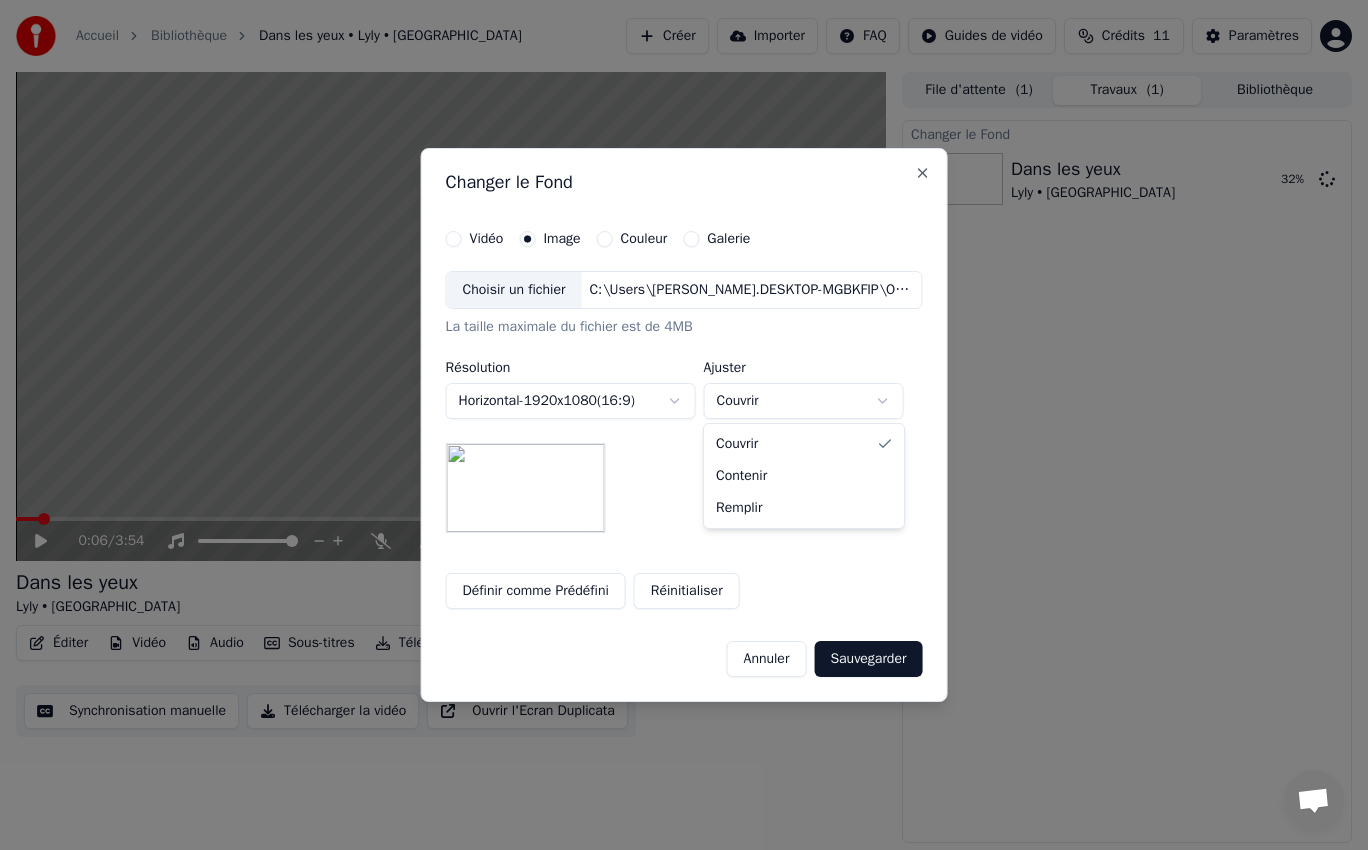 select on "*******" 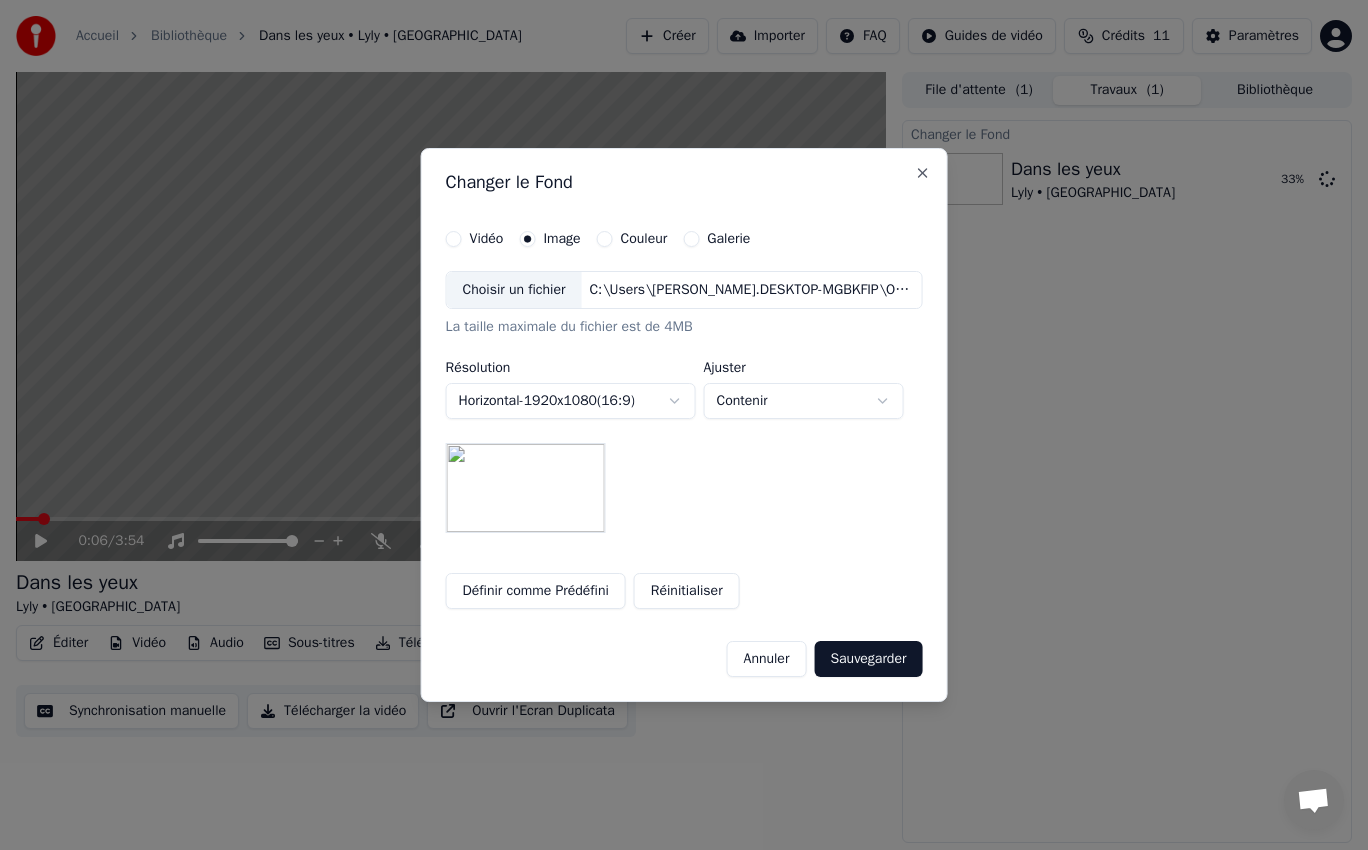 click on "Choisir un fichier" at bounding box center [514, 290] 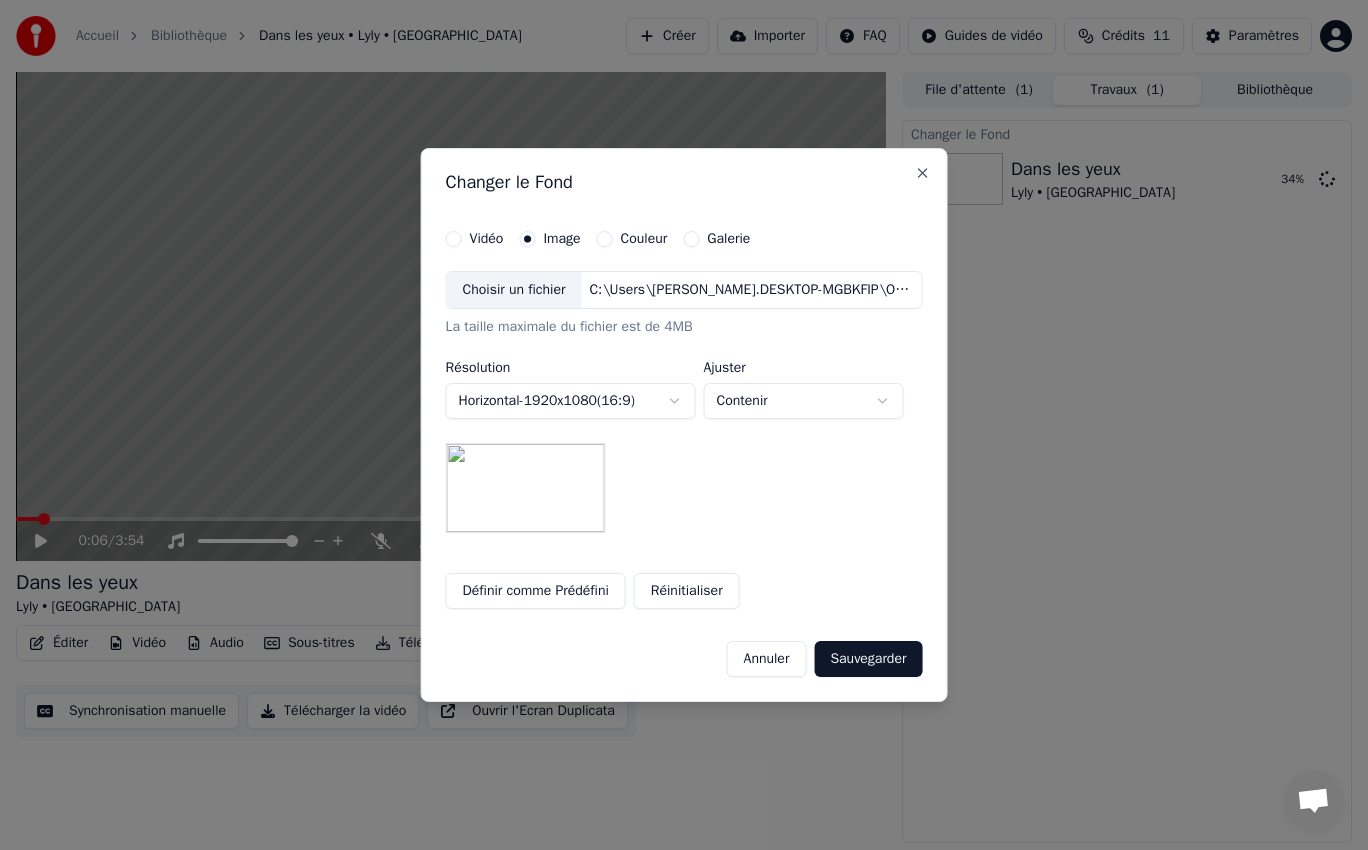 click on "Choisir un fichier" at bounding box center (514, 290) 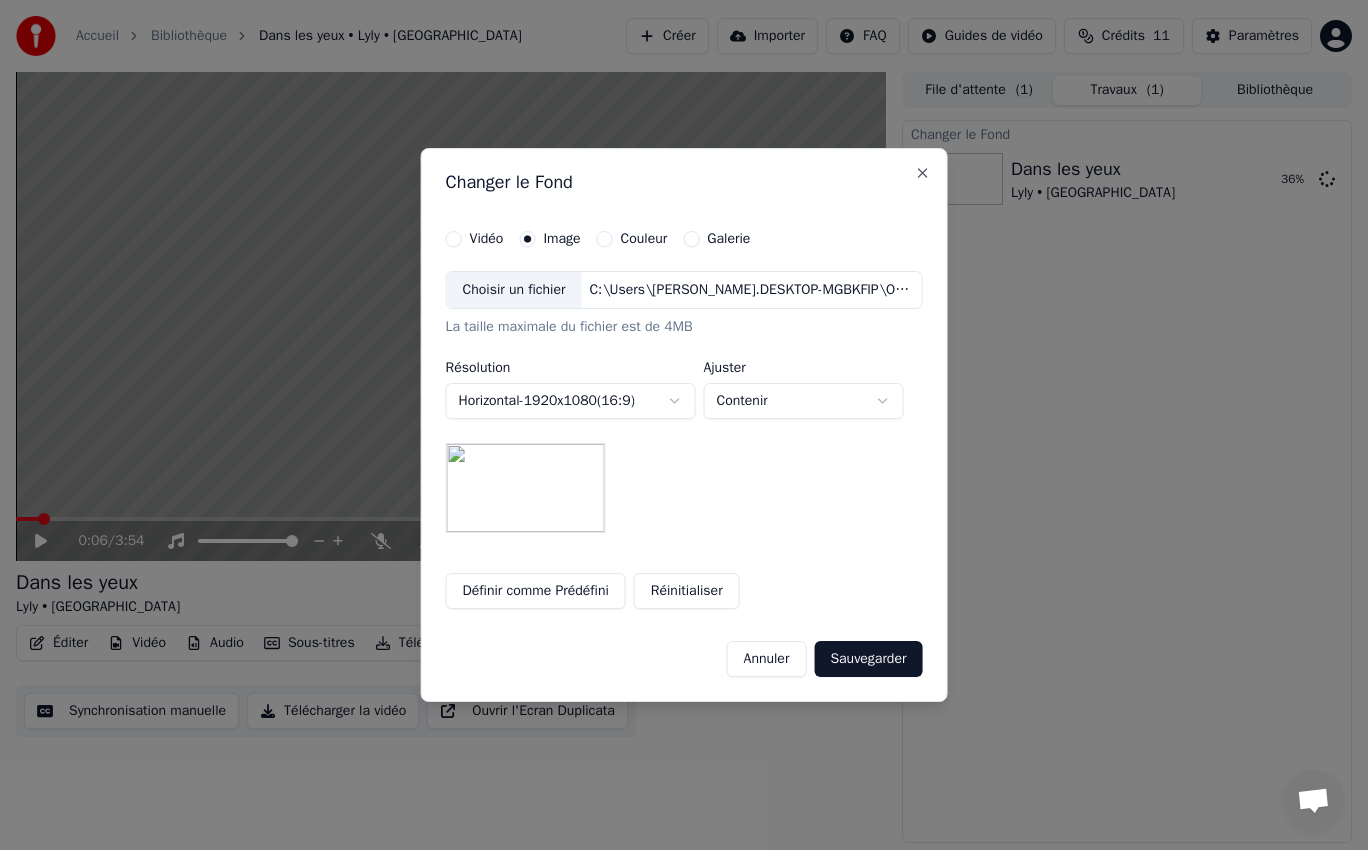 click on "Choisir un fichier" at bounding box center (514, 290) 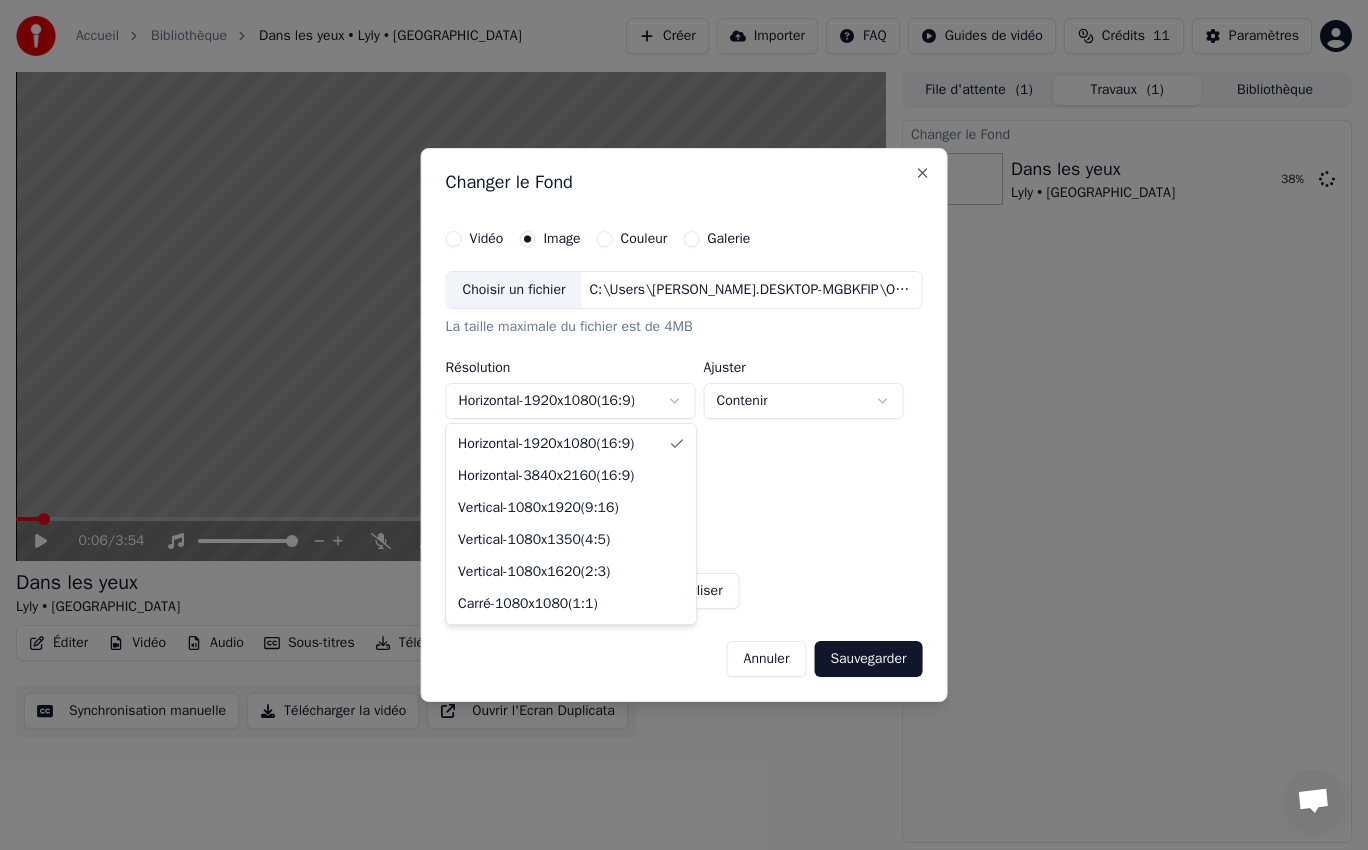 click on "**********" at bounding box center (684, 425) 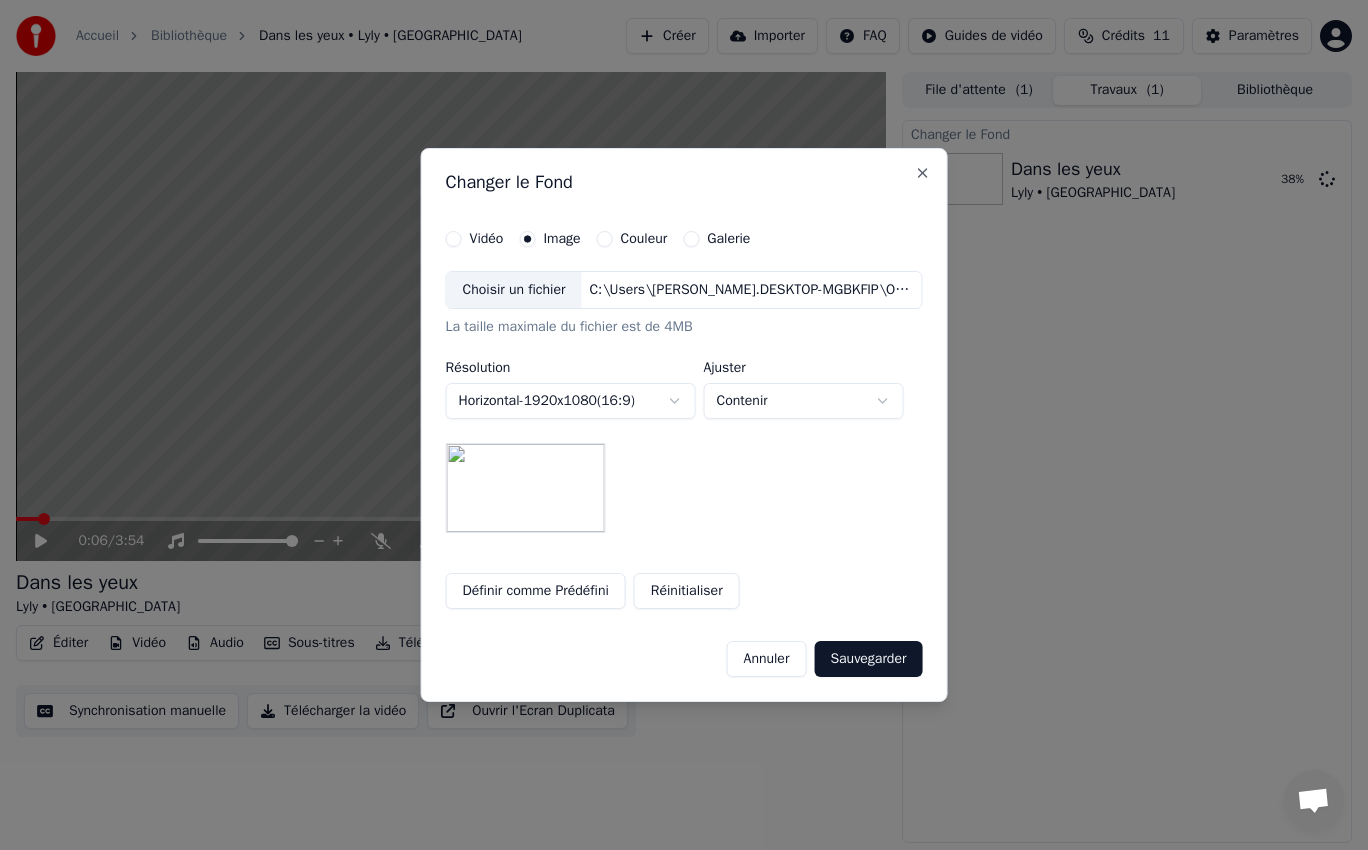 click on "**********" at bounding box center [684, 425] 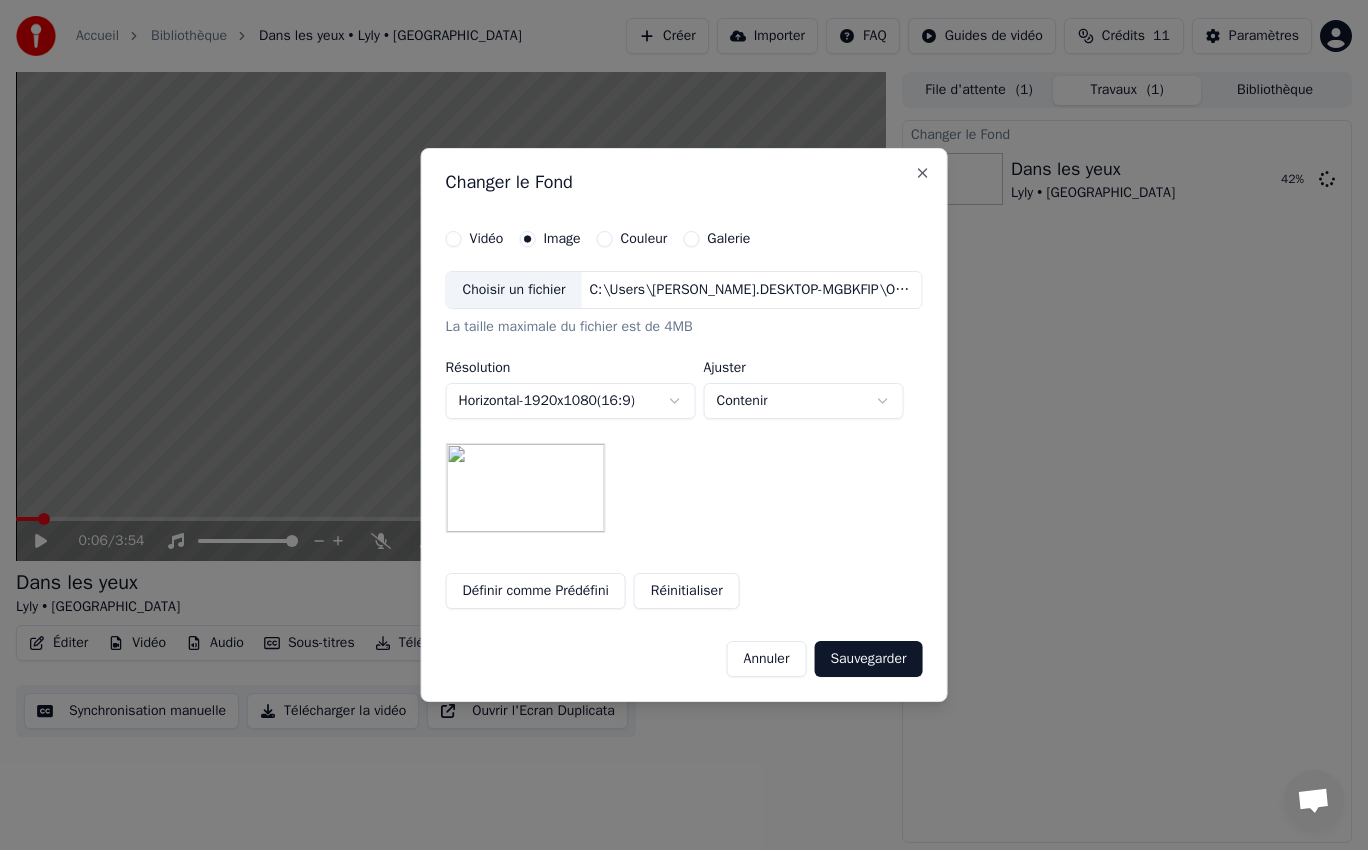 click on "Définir comme Prédéfini" at bounding box center (536, 591) 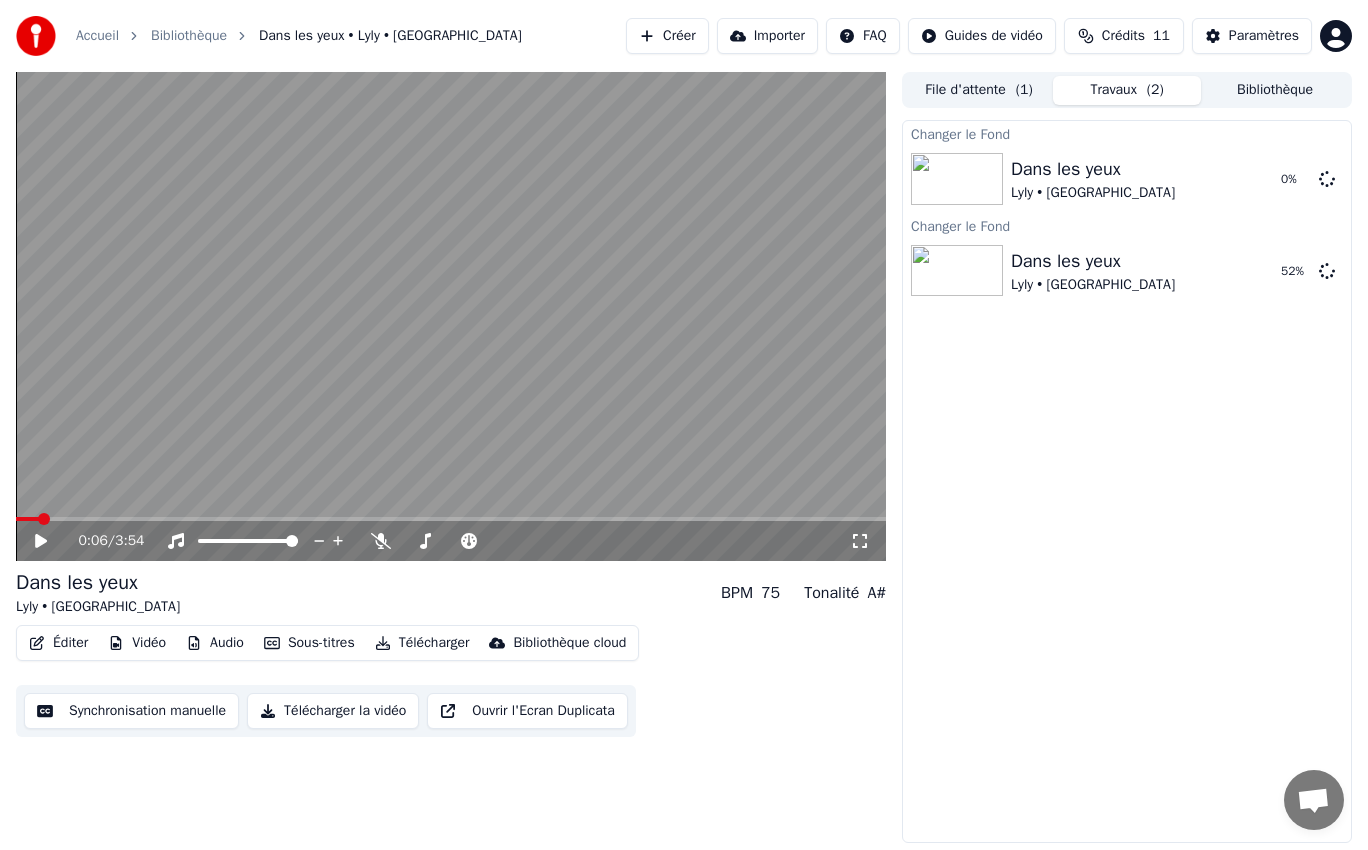 click 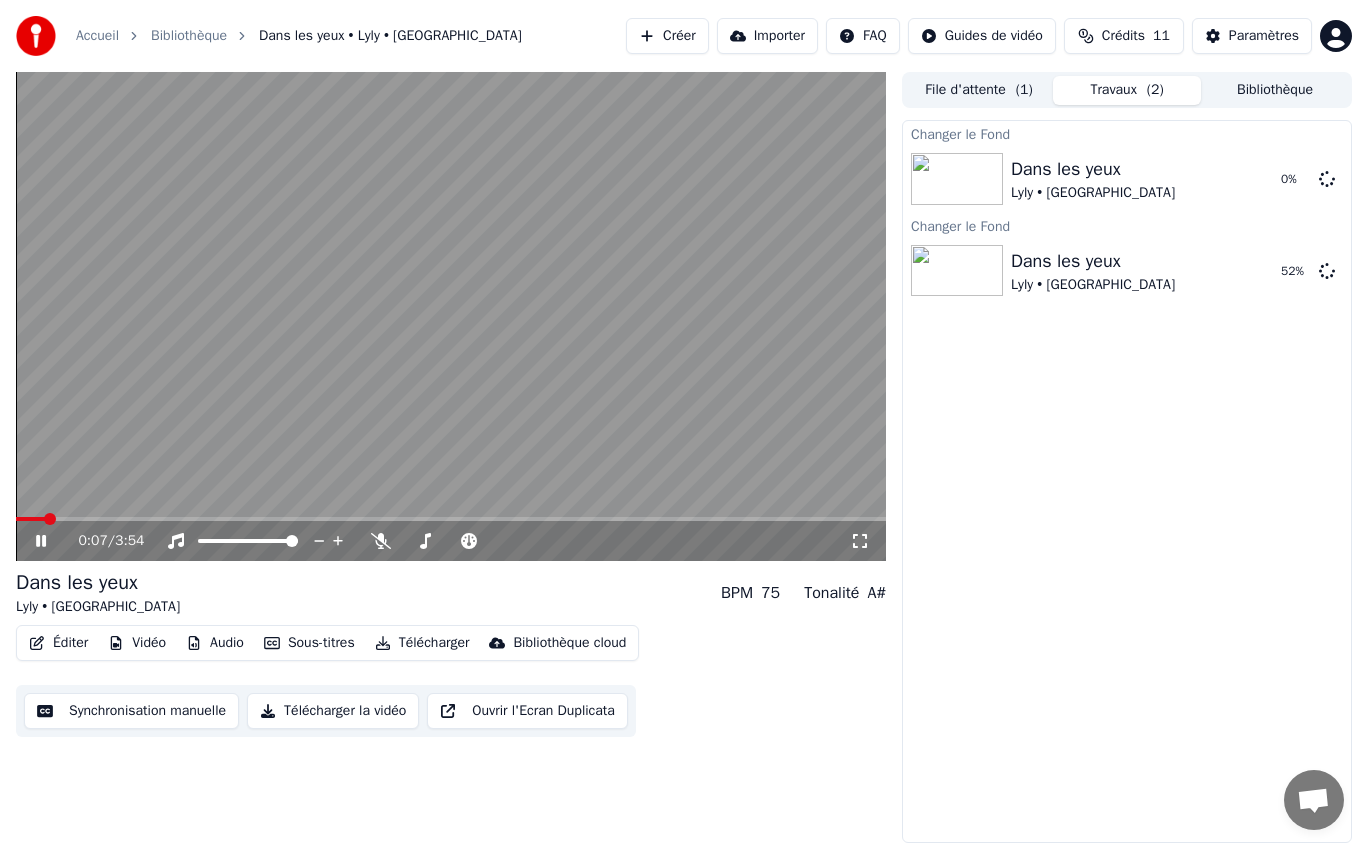 click on "0:07  /  3:54 Dans les yeux Lyly • Phiphi BPM 75 Tonalité A# Éditer Vidéo Audio Sous-titres Télécharger Bibliothèque cloud Synchronisation manuelle Télécharger la vidéo Ouvrir l'Ecran Duplicata File d'attente ( 1 ) Travaux ( 2 ) Bibliothèque Changer le Fond Dans les yeux Lyly • Phiphi 0 % Changer le Fond Dans les yeux Lyly • Phiphi 52 %" at bounding box center [684, 457] 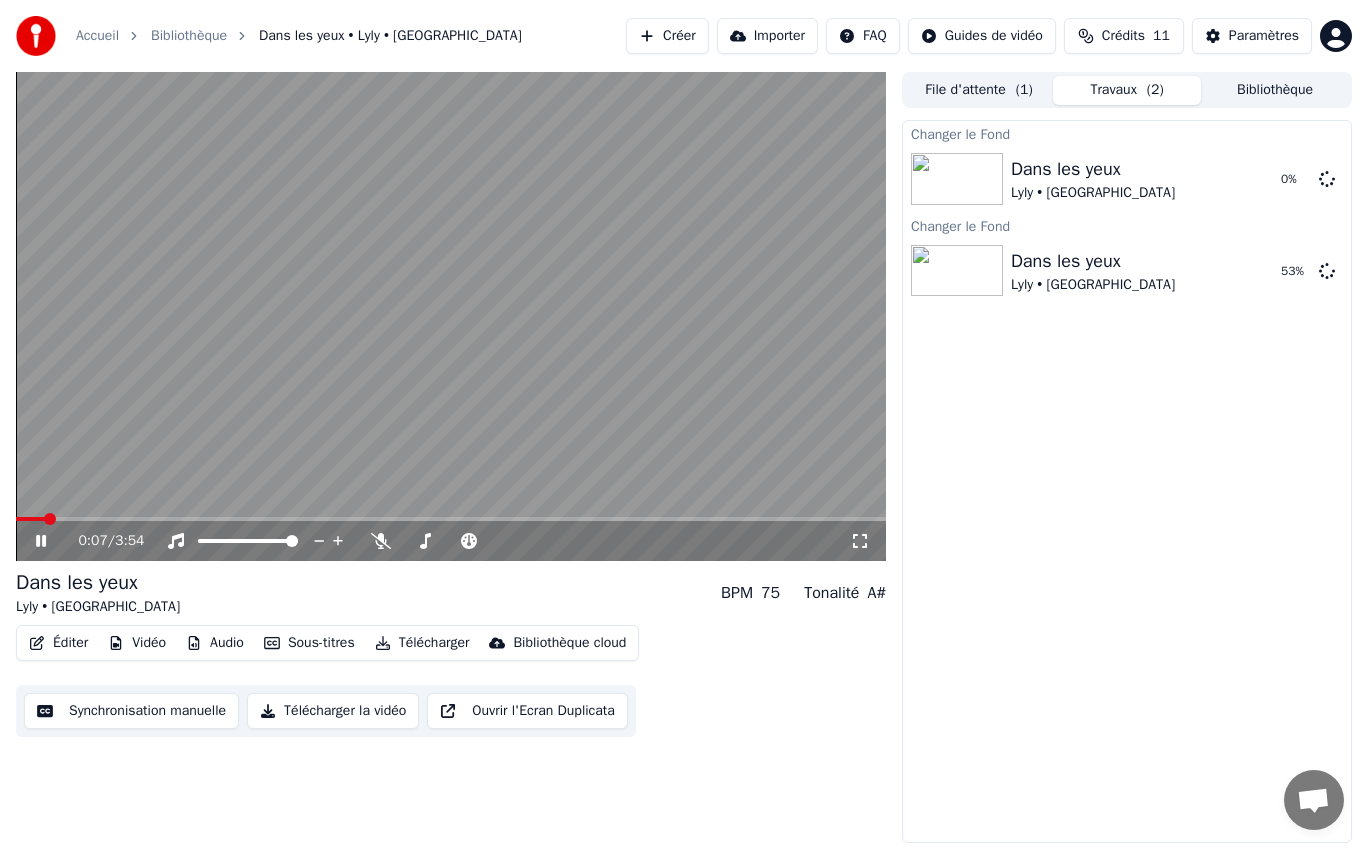 click at bounding box center [30, 519] 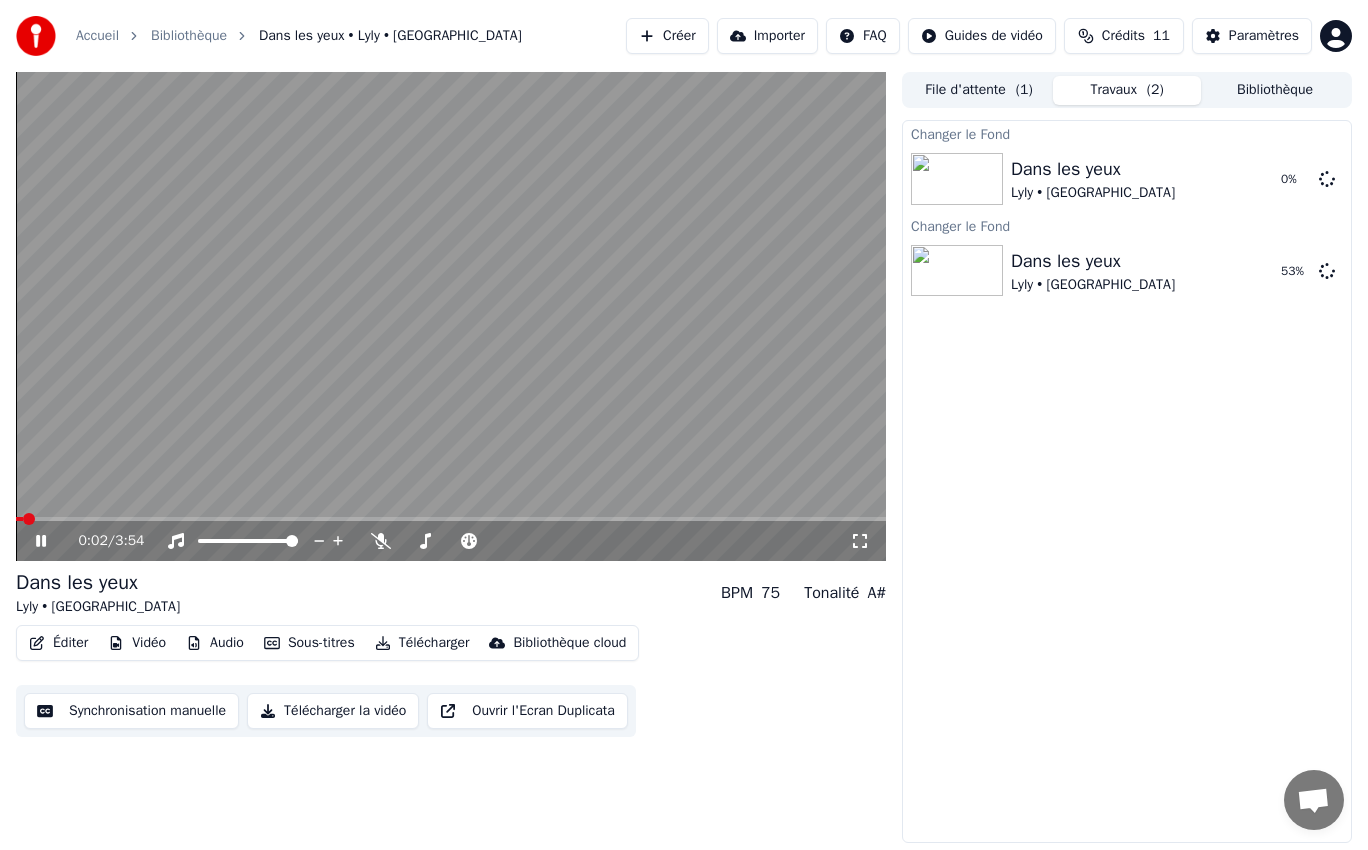 click at bounding box center (19, 519) 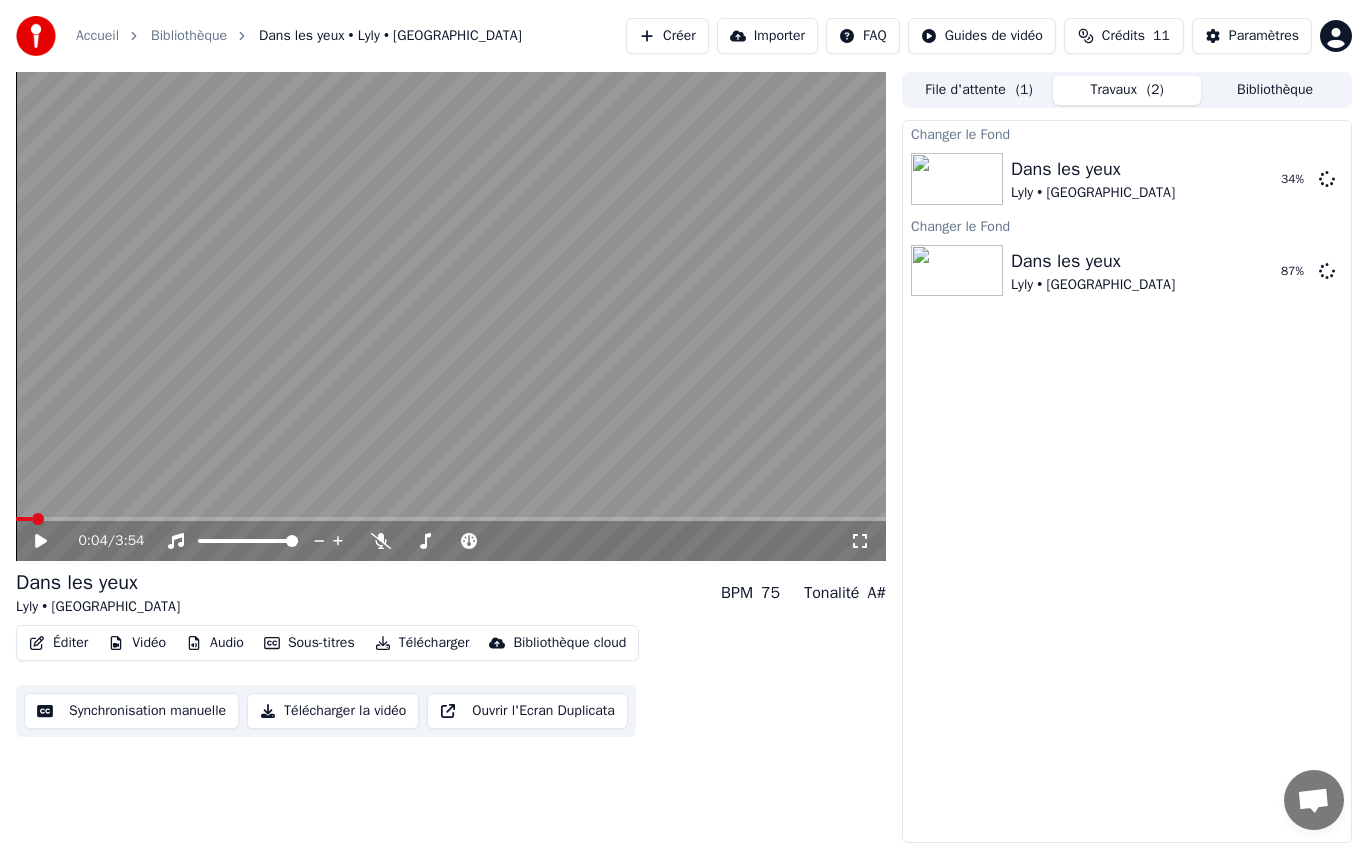 click 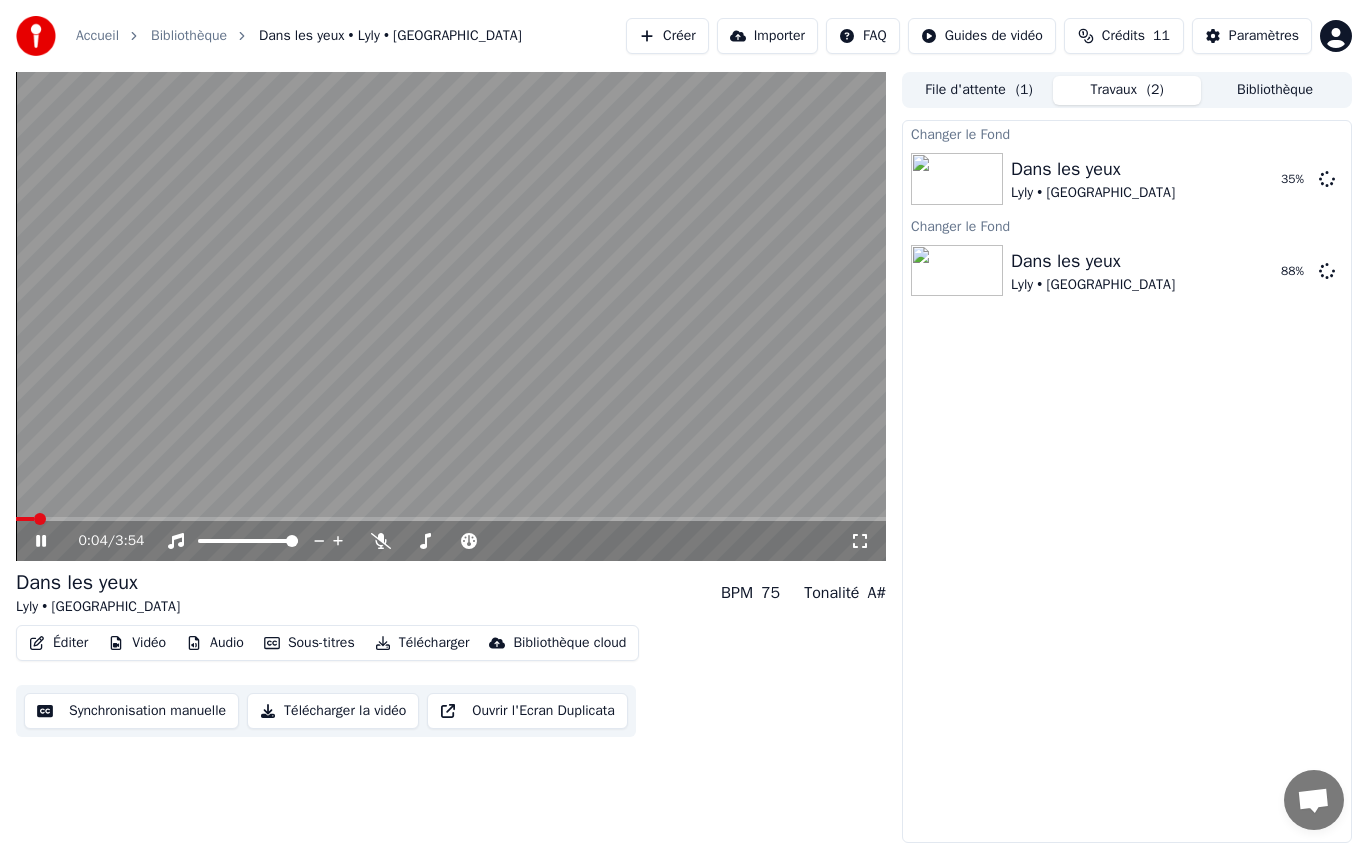 click 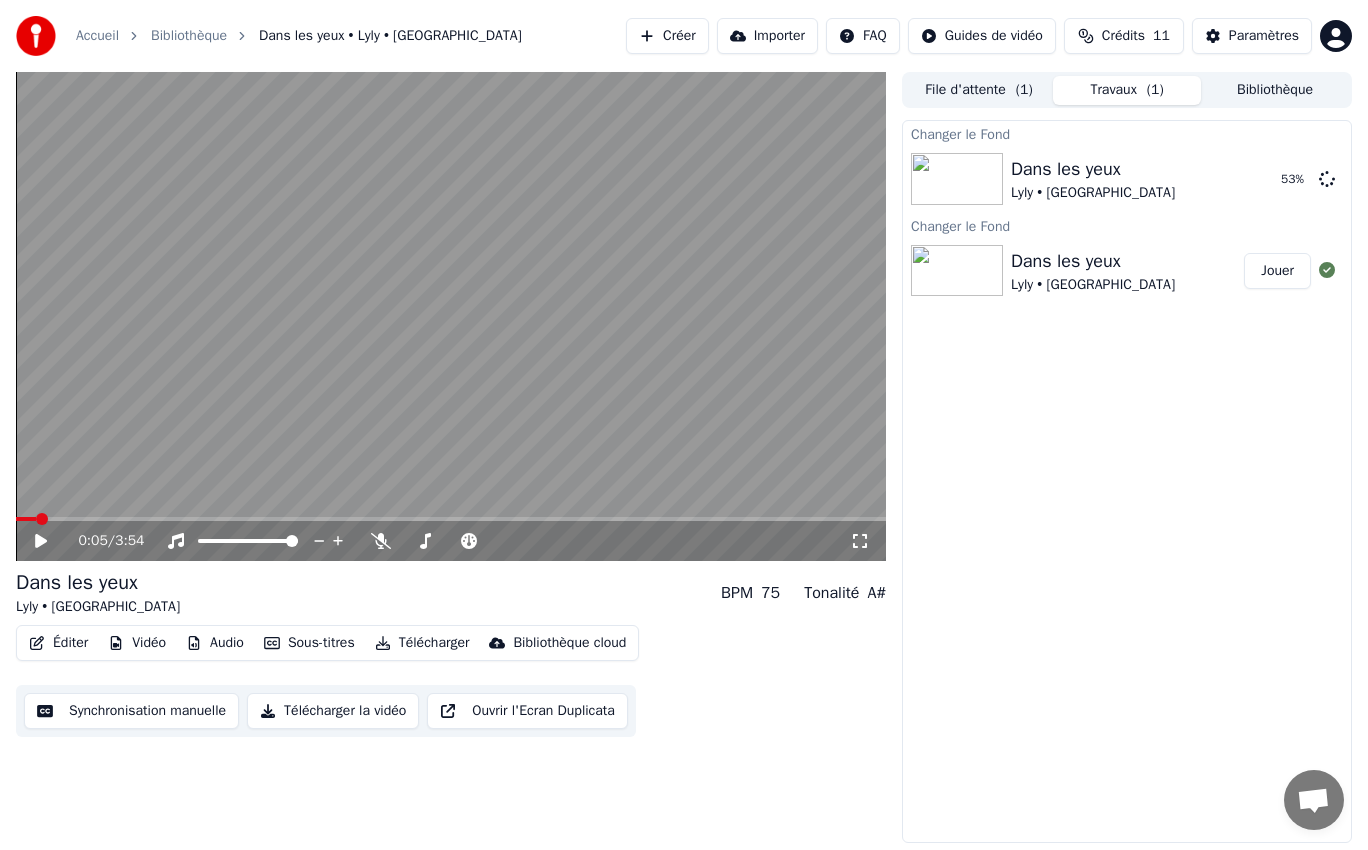 click on "Jouer" at bounding box center (1277, 271) 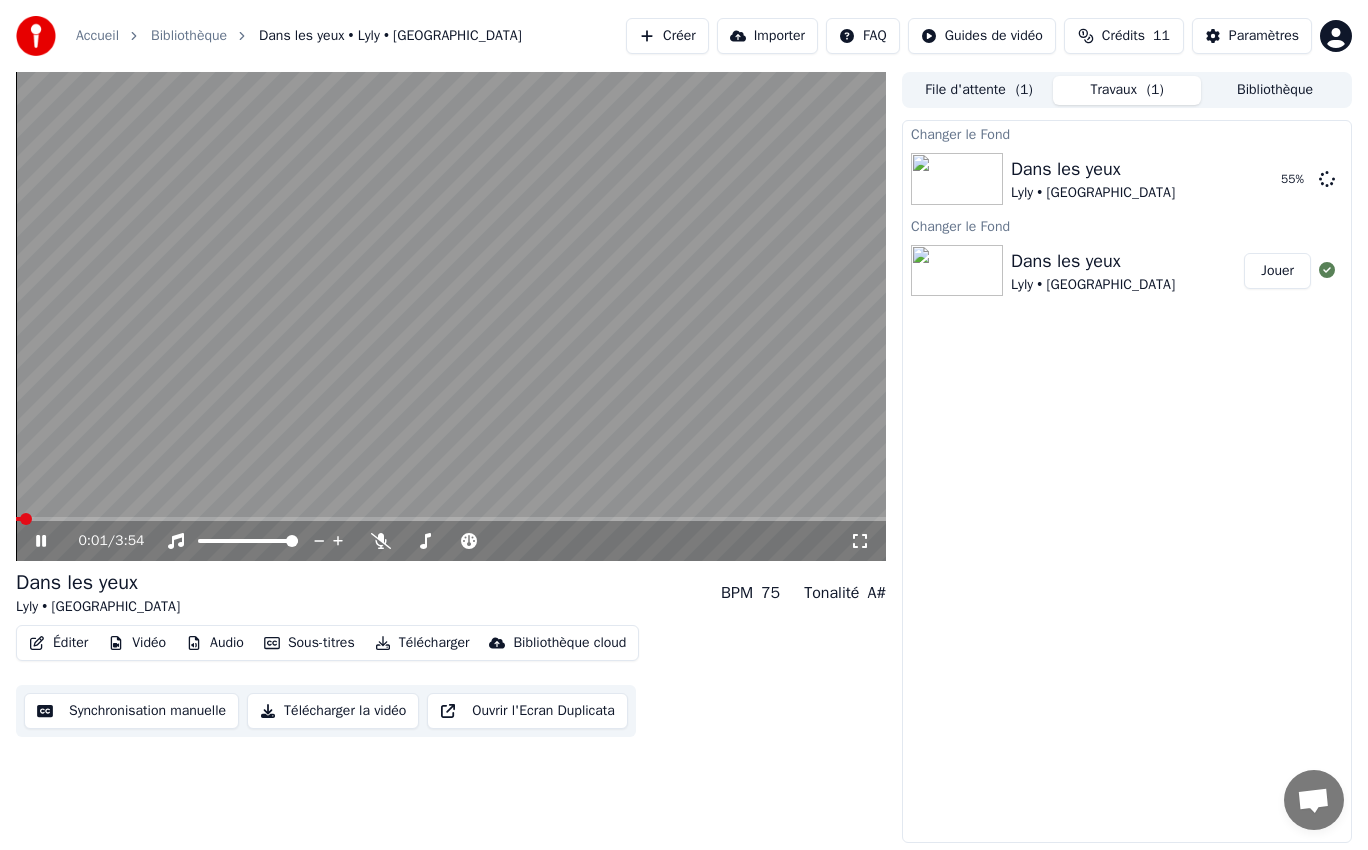 click 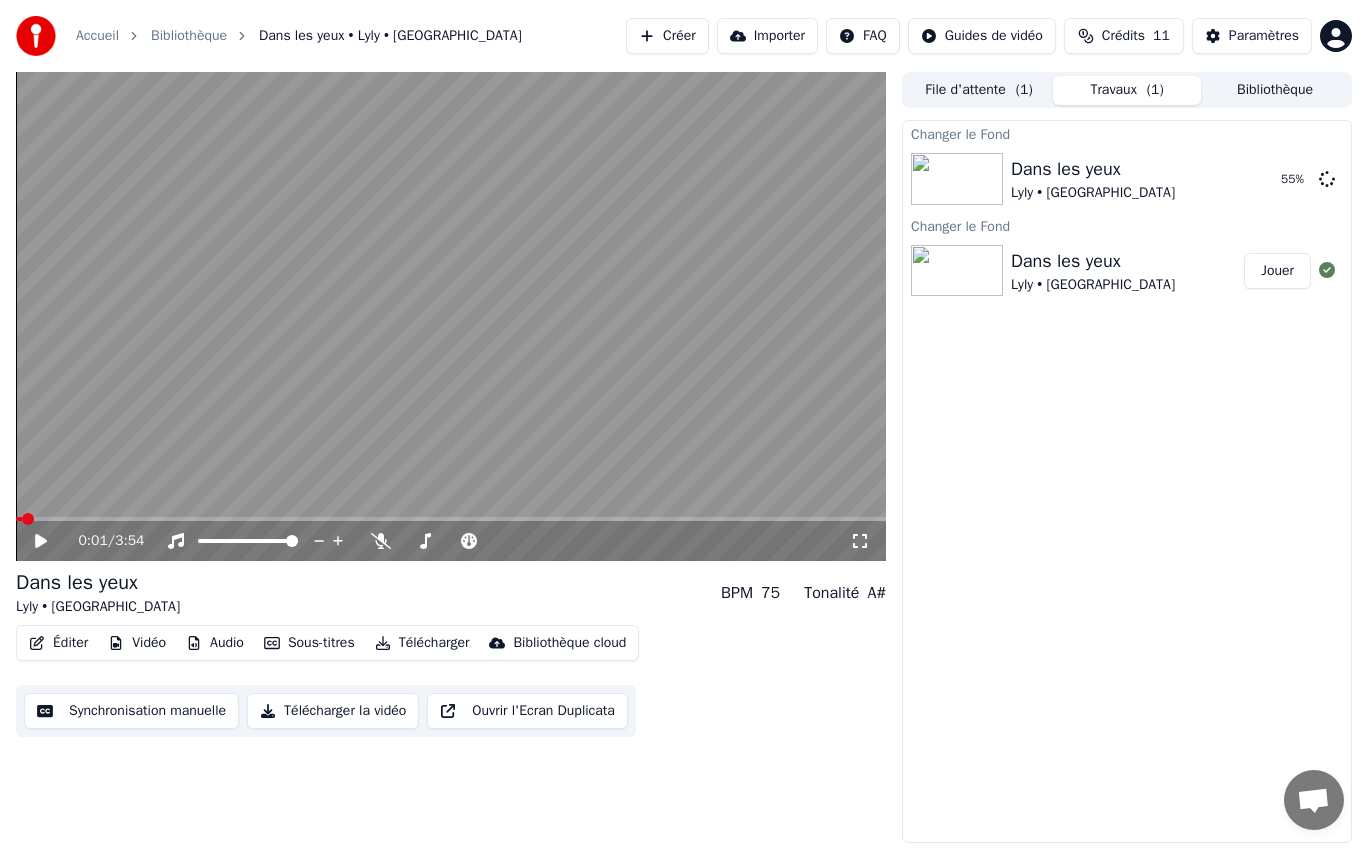 click 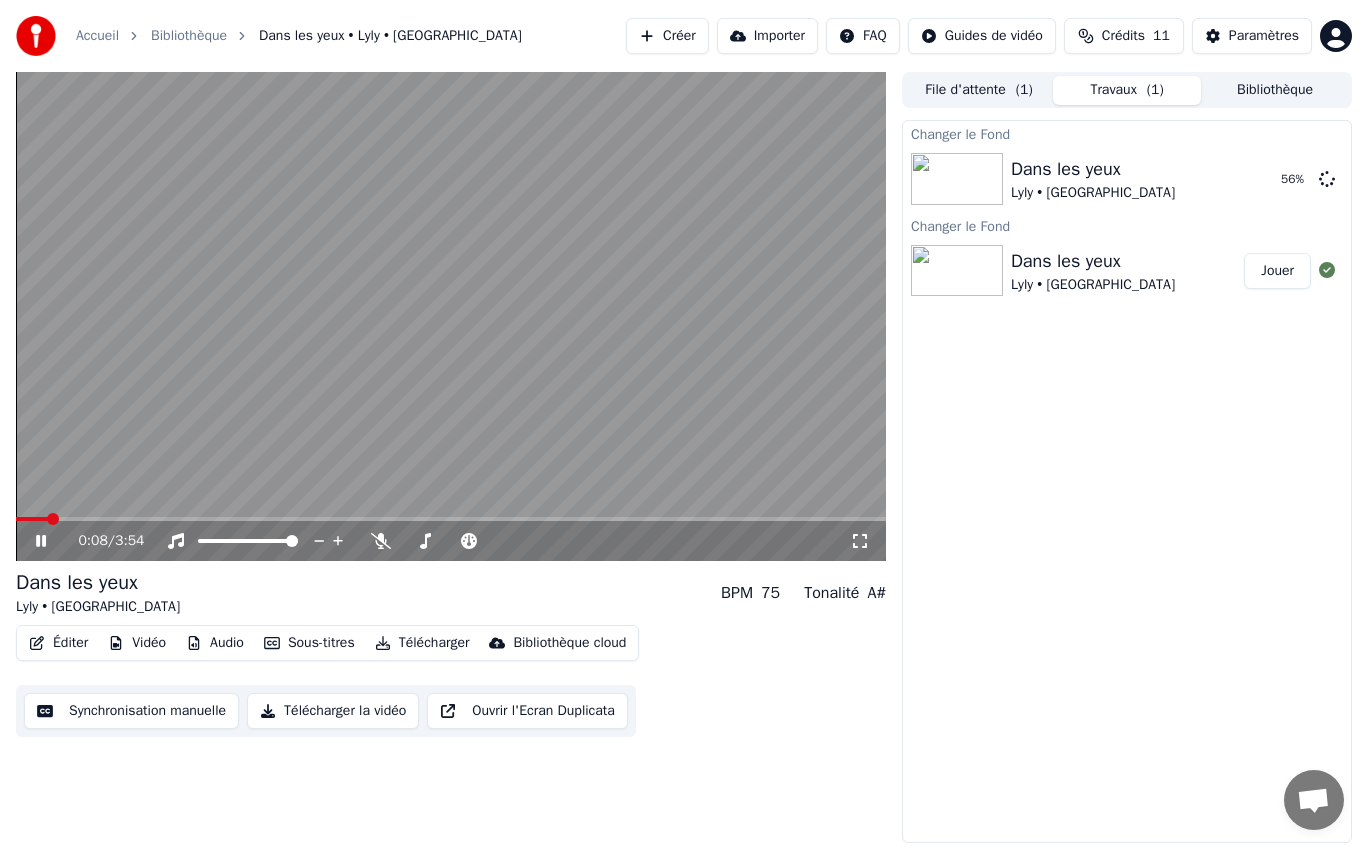 click 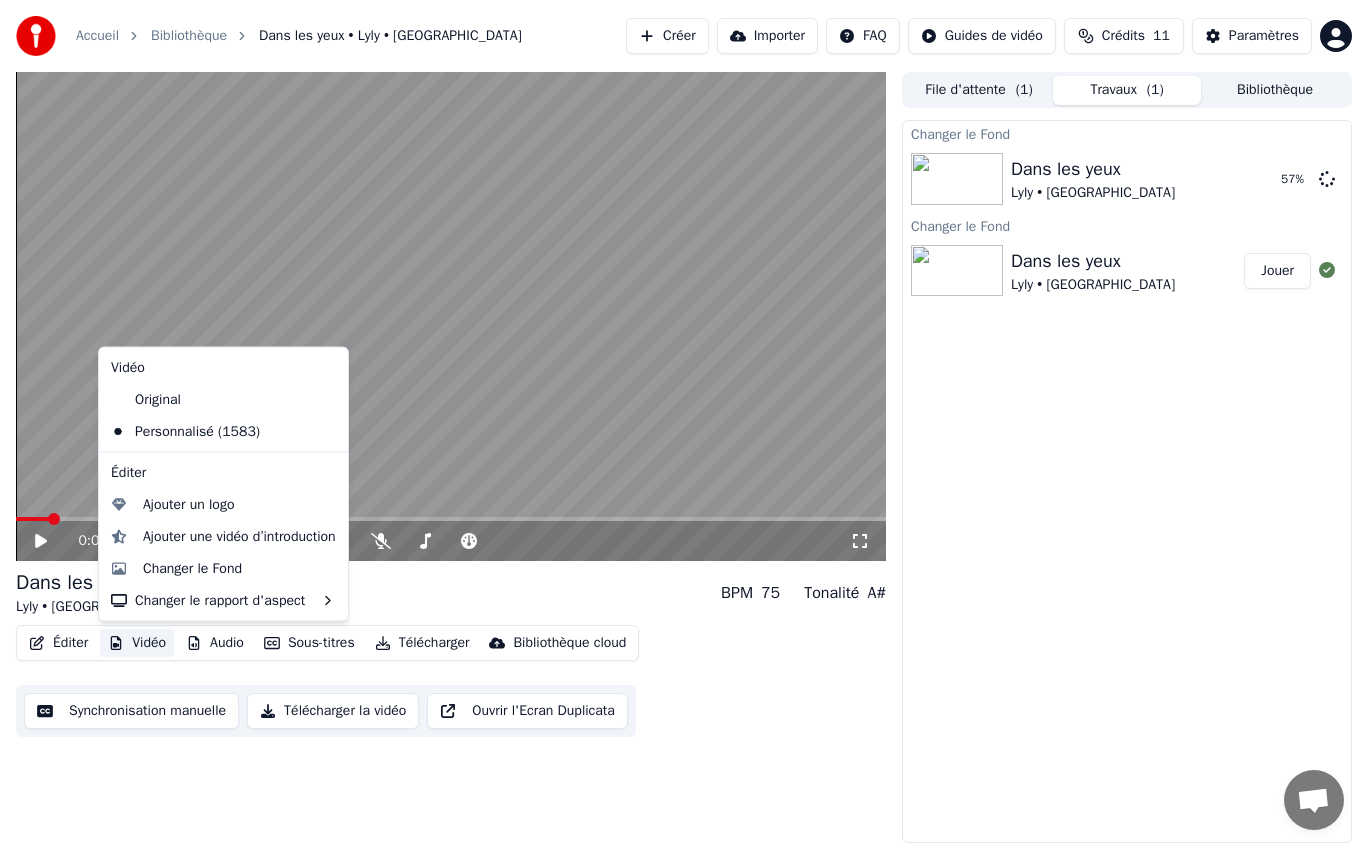 click on "Vidéo" at bounding box center [137, 643] 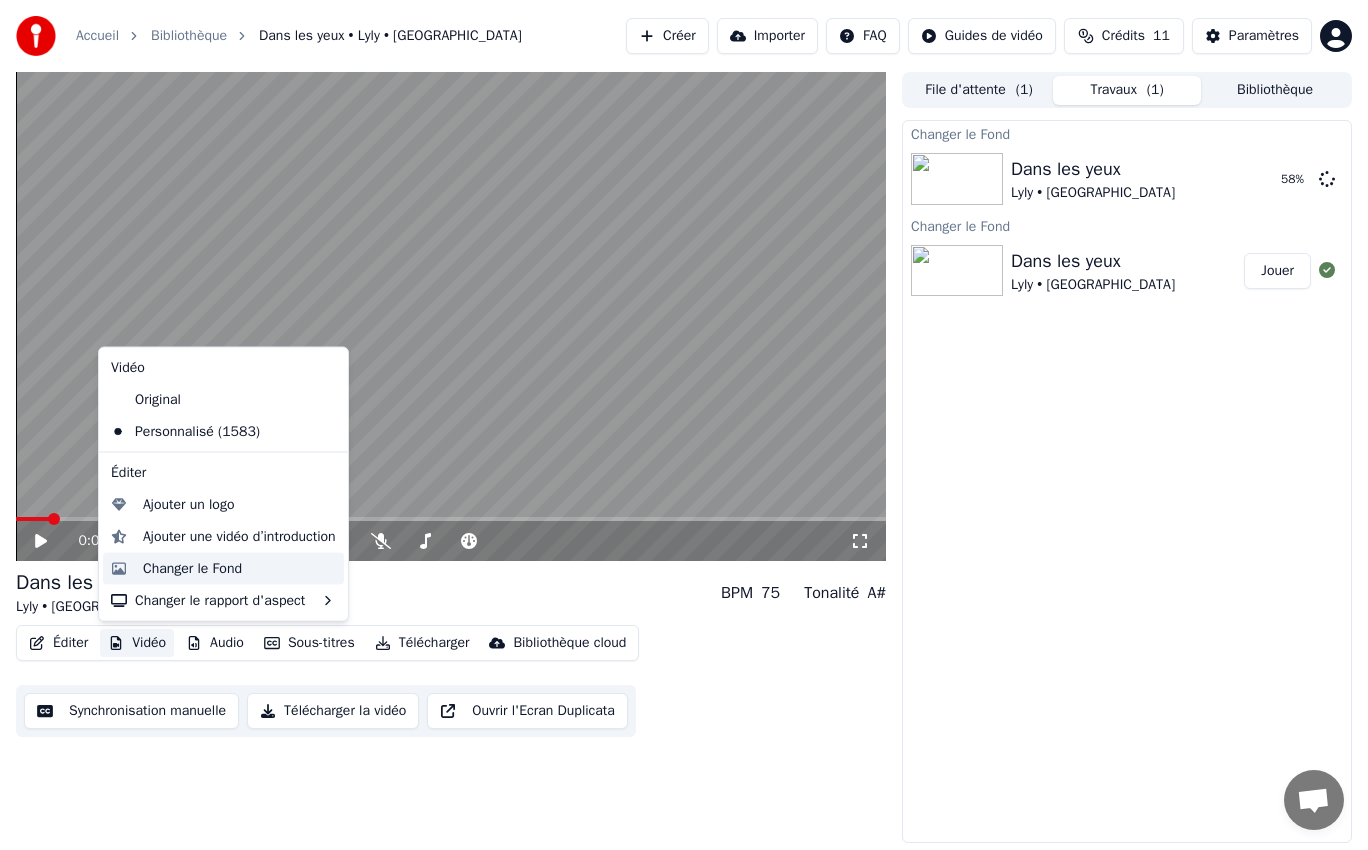 click on "Changer le Fond" at bounding box center (192, 568) 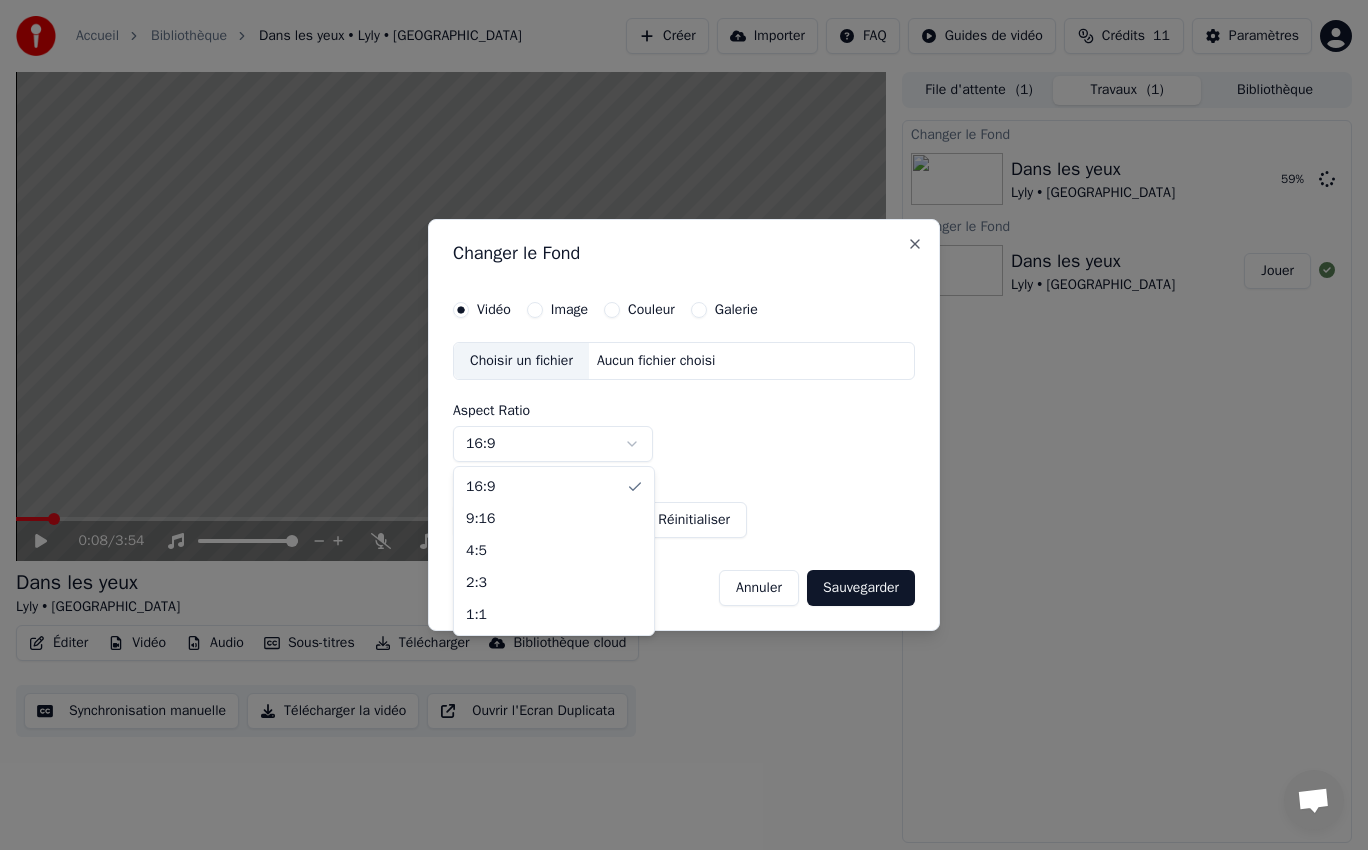 click on "Accueil Bibliothèque Dans les yeux • Lyly • Phiphi Créer Importer FAQ Guides de vidéo Crédits 11 Paramètres 0:08  /  3:54 Dans les yeux Lyly • Phiphi BPM 75 Tonalité A# Éditer Vidéo Audio Sous-titres Télécharger Bibliothèque cloud Synchronisation manuelle Télécharger la vidéo Ouvrir l'Ecran Duplicata File d'attente ( 1 ) Travaux ( 1 ) Bibliothèque Changer le Fond Dans les yeux Lyly • Phiphi 59 % Changer le Fond Dans les yeux Lyly • Phiphi Jouer Changer le Fond Vidéo Image Couleur Galerie Choisir un fichier Aucun fichier choisi Aspect Ratio 16:9 **** **** *** *** *** Définir comme Prédéfini Réinitialiser Annuler Sauvegarder Close 16:9 9:16 4:5 2:3 1:1" at bounding box center [684, 425] 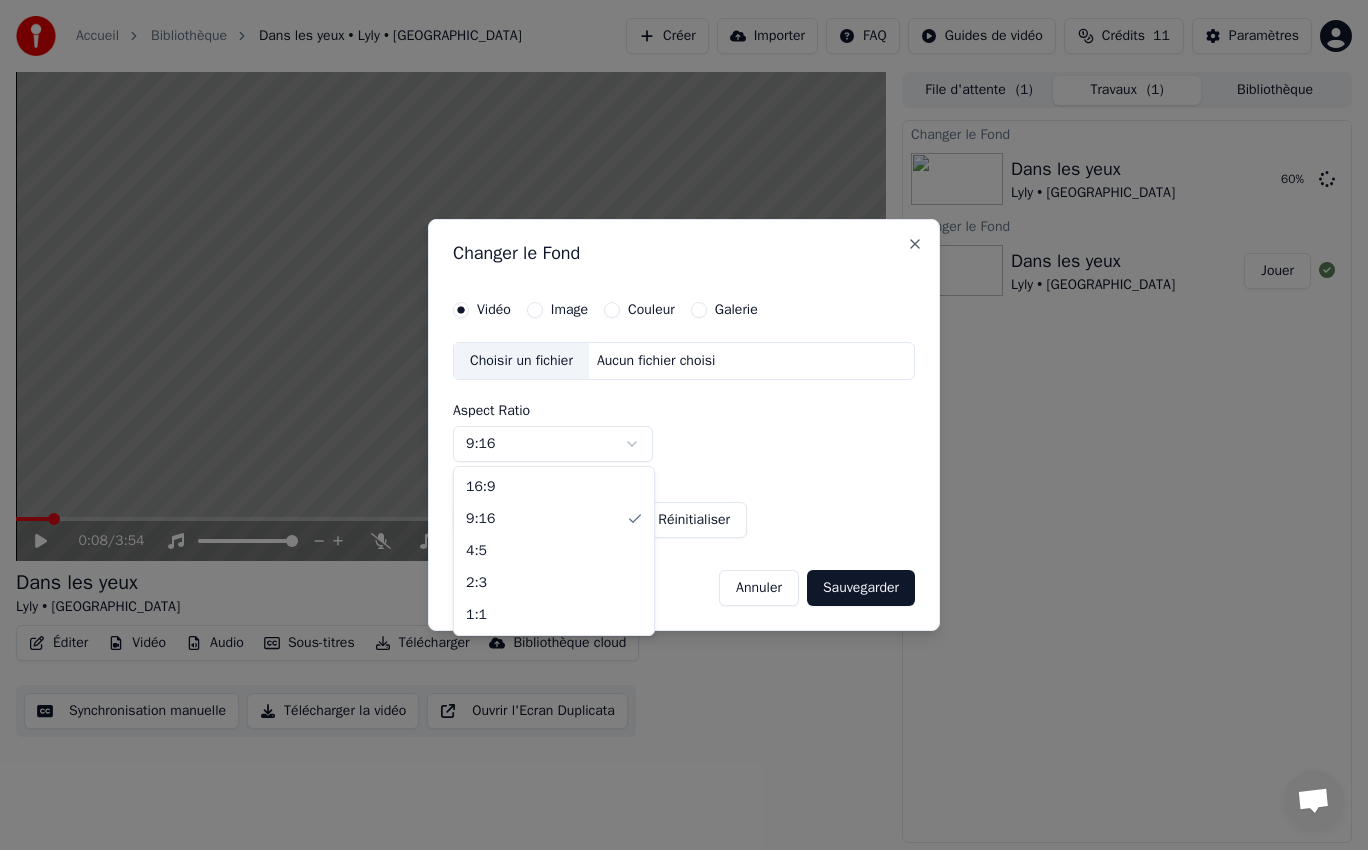 click on "Accueil Bibliothèque Dans les yeux • Lyly • Phiphi Créer Importer FAQ Guides de vidéo Crédits 11 Paramètres 0:08  /  3:54 Dans les yeux Lyly • Phiphi BPM 75 Tonalité A# Éditer Vidéo Audio Sous-titres Télécharger Bibliothèque cloud Synchronisation manuelle Télécharger la vidéo Ouvrir l'Ecran Duplicata File d'attente ( 1 ) Travaux ( 1 ) Bibliothèque Changer le Fond Dans les yeux Lyly • Phiphi 60 % Changer le Fond Dans les yeux Lyly • Phiphi Jouer Changer le Fond Vidéo Image Couleur Galerie Choisir un fichier Aucun fichier choisi Aspect Ratio 9:16 **** **** *** *** *** Définir comme Prédéfini Réinitialiser Annuler Sauvegarder Close 16:9 9:16 4:5 2:3 1:1" at bounding box center (684, 425) 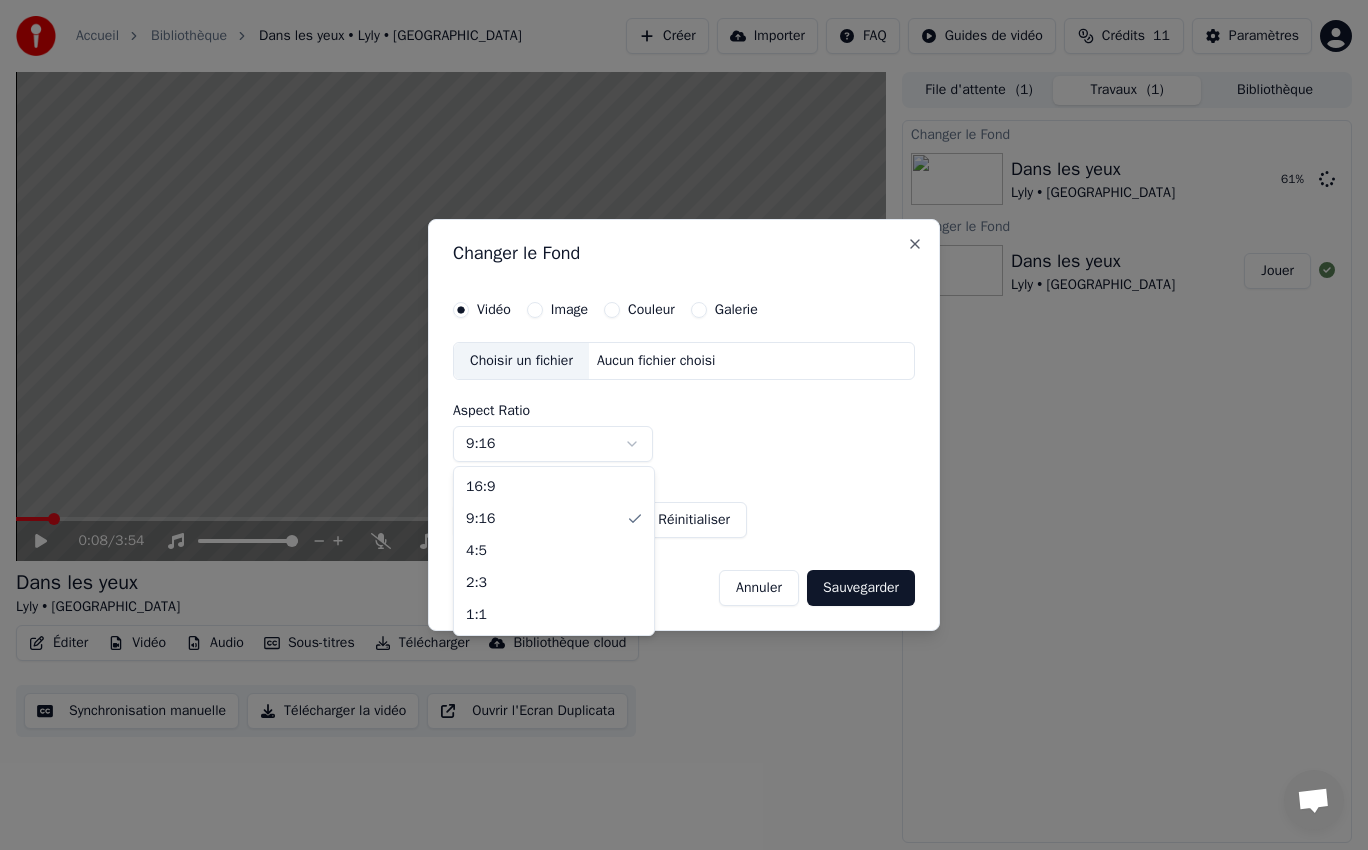 select on "***" 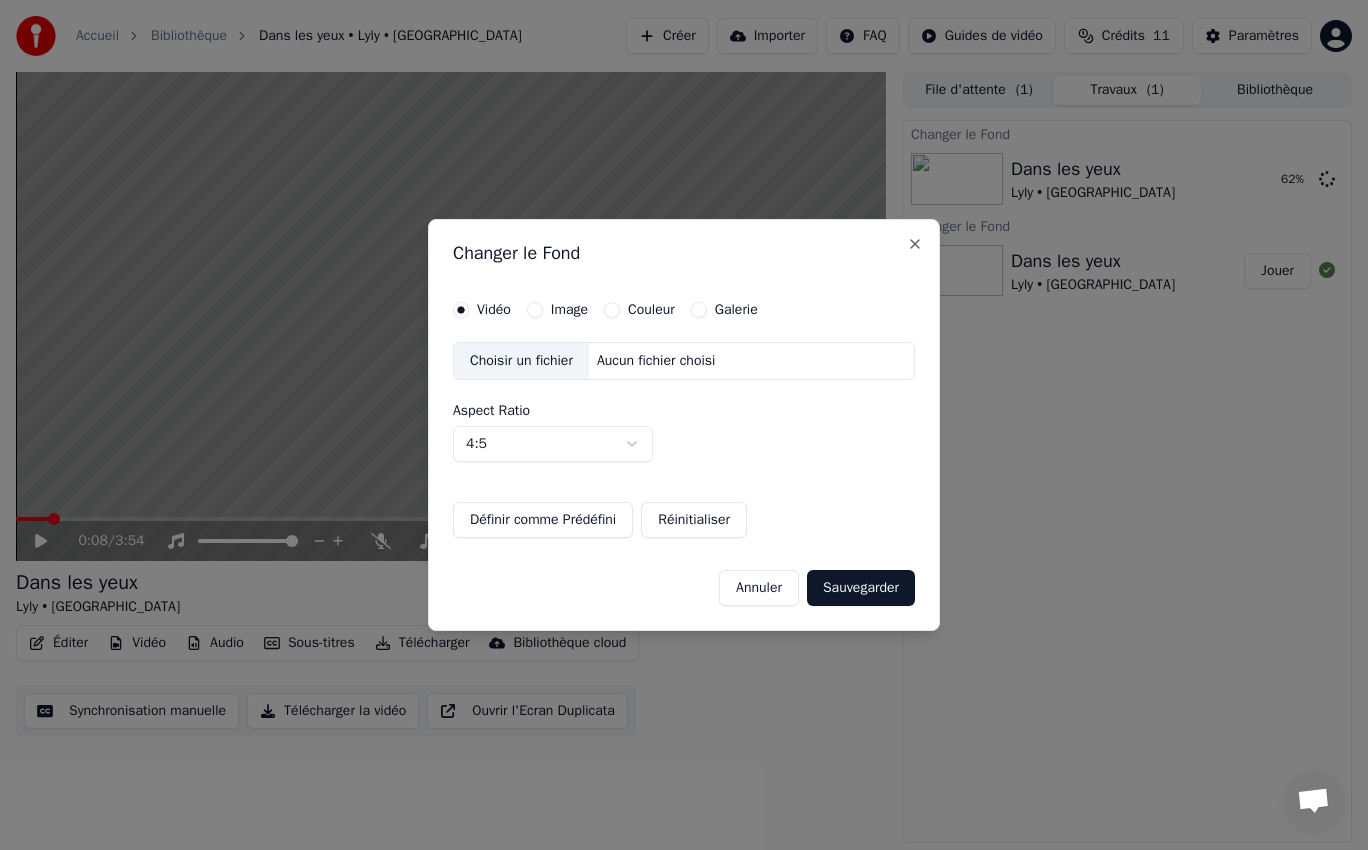 click on "Définir comme Prédéfini" at bounding box center (543, 520) 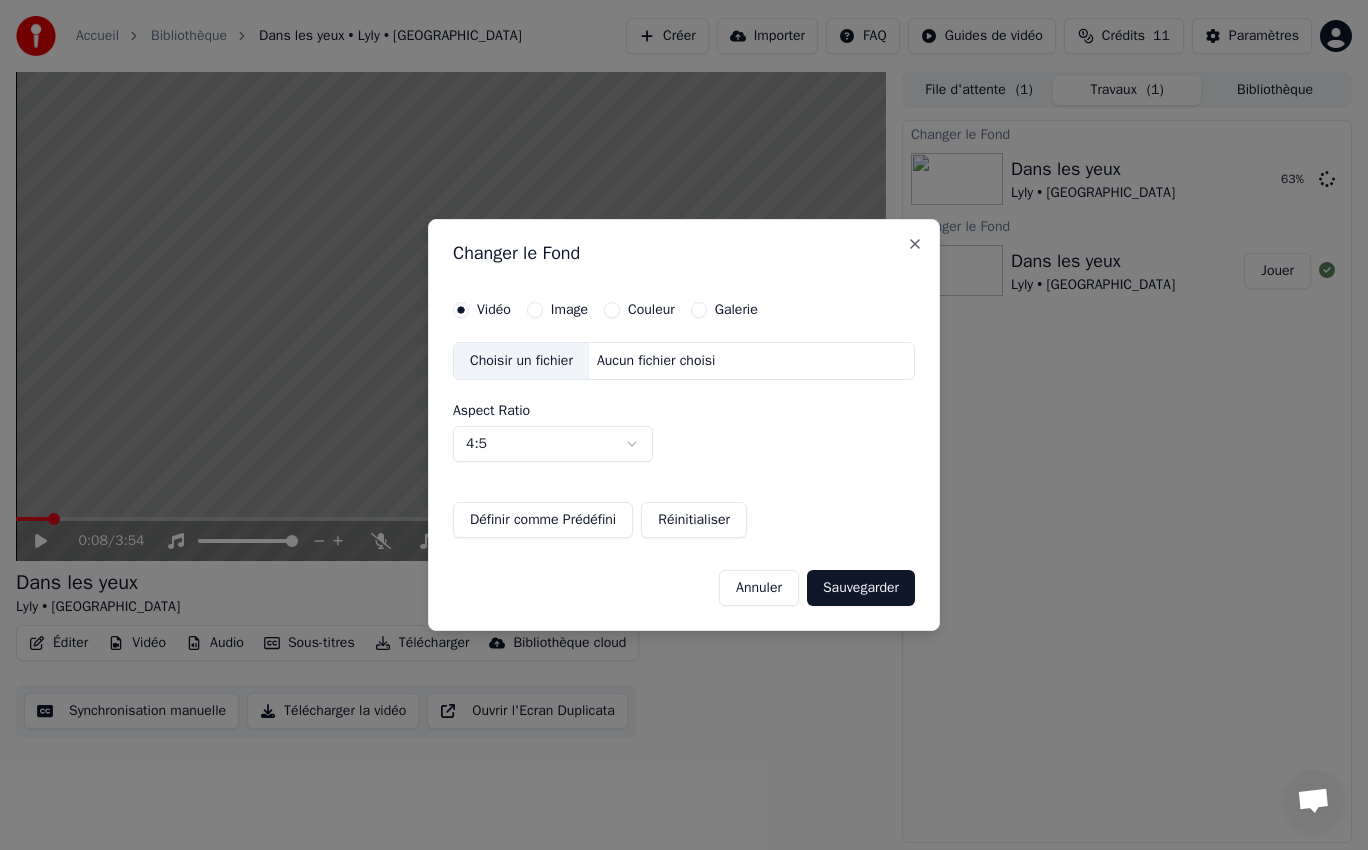 click on "Sauvegarder" at bounding box center (861, 588) 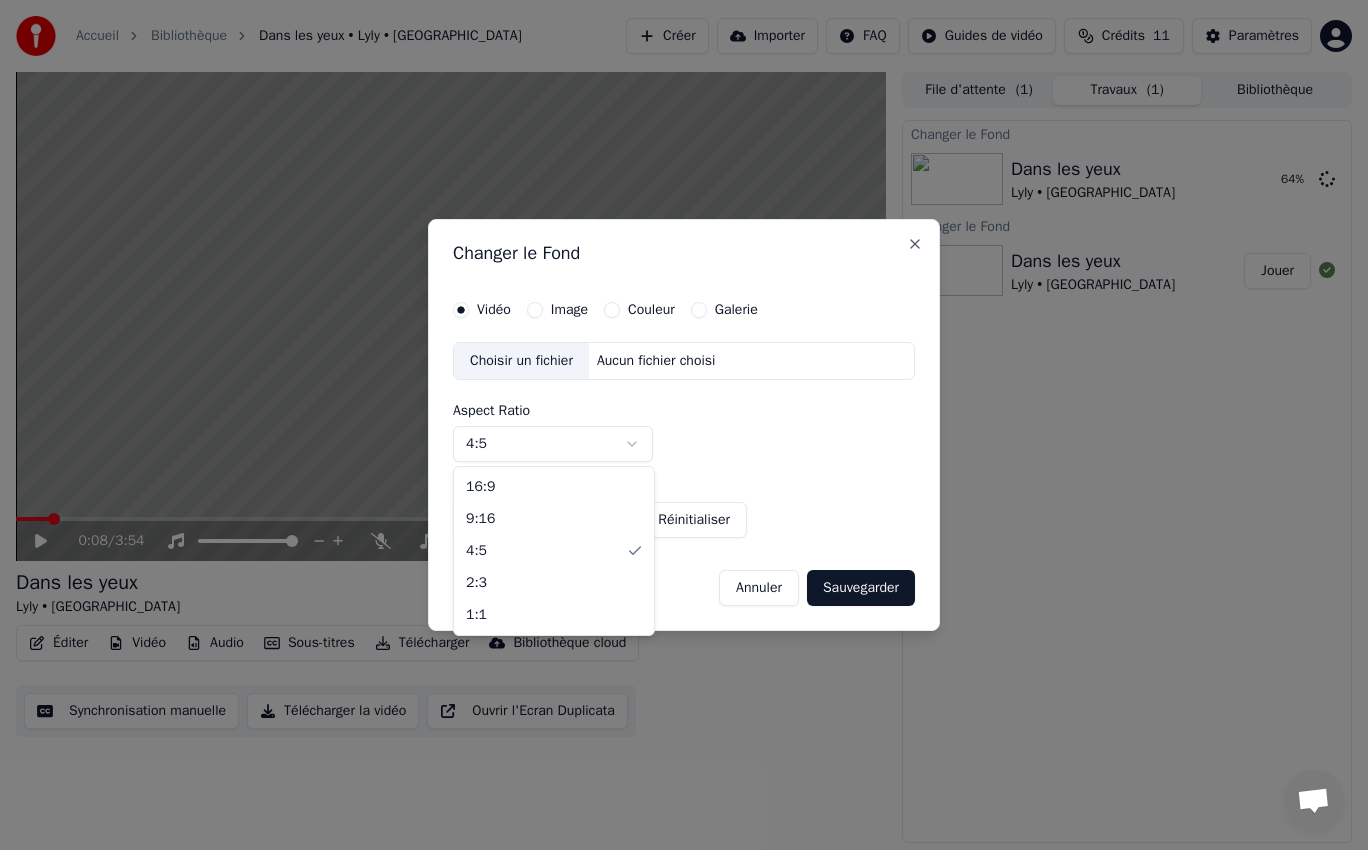 click on "Accueil Bibliothèque Dans les yeux • Lyly • Phiphi Créer Importer FAQ Guides de vidéo Crédits 11 Paramètres 0:08  /  3:54 Dans les yeux Lyly • Phiphi BPM 75 Tonalité A# Éditer Vidéo Audio Sous-titres Télécharger Bibliothèque cloud Synchronisation manuelle Télécharger la vidéo Ouvrir l'Ecran Duplicata File d'attente ( 1 ) Travaux ( 1 ) Bibliothèque Changer le Fond Dans les yeux Lyly • Phiphi 64 % Changer le Fond Dans les yeux Lyly • Phiphi Jouer Changer le Fond Vidéo Image Couleur Galerie Choisir un fichier Aucun fichier choisi Aspect Ratio 4:5 **** **** *** *** *** Définir comme Prédéfini Réinitialiser Annuler Sauvegarder Close 16:9 9:16 4:5 2:3 1:1" at bounding box center (684, 425) 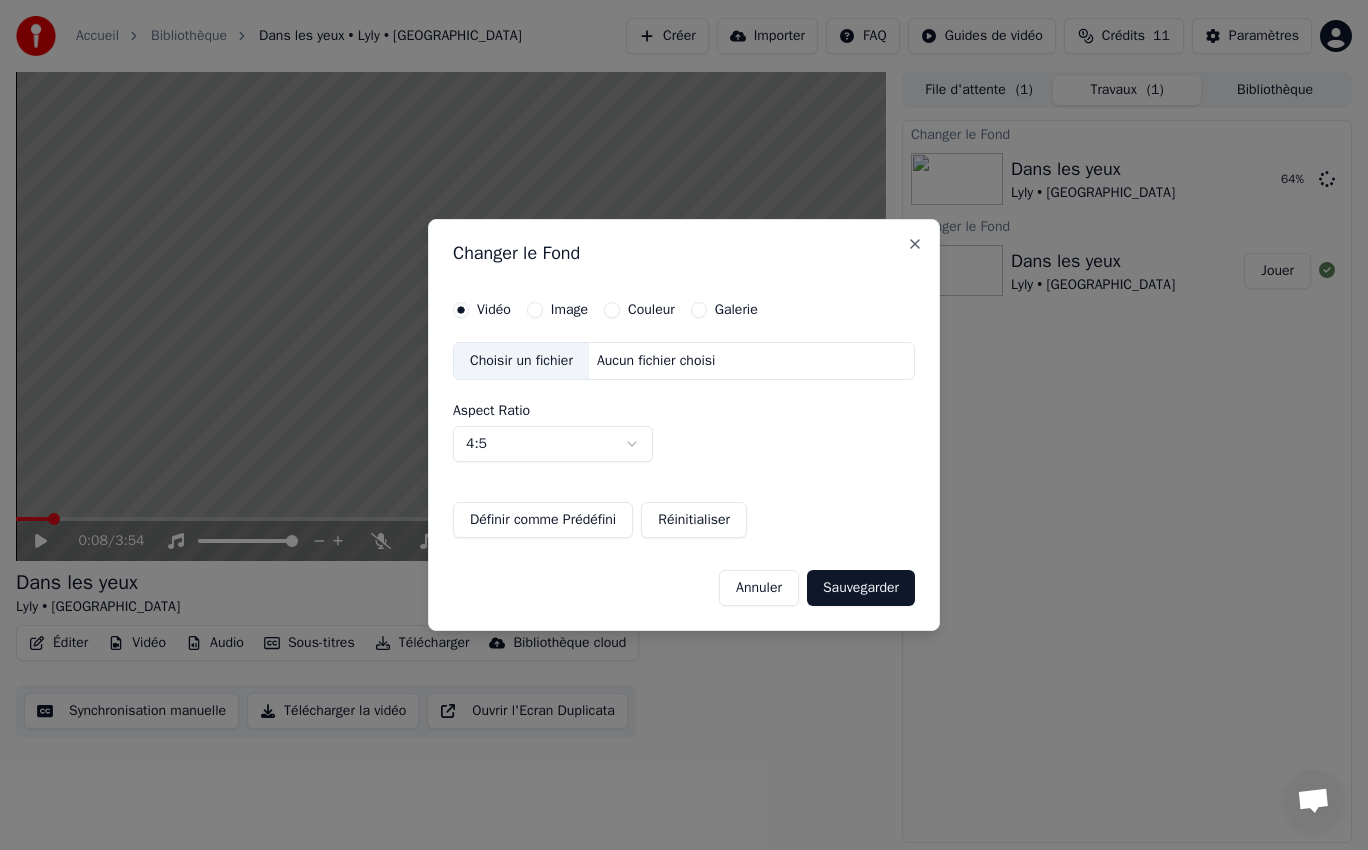 click on "Accueil Bibliothèque Dans les yeux • Lyly • Phiphi Créer Importer FAQ Guides de vidéo Crédits 11 Paramètres 0:08  /  3:54 Dans les yeux Lyly • Phiphi BPM 75 Tonalité A# Éditer Vidéo Audio Sous-titres Télécharger Bibliothèque cloud Synchronisation manuelle Télécharger la vidéo Ouvrir l'Ecran Duplicata File d'attente ( 1 ) Travaux ( 1 ) Bibliothèque Changer le Fond Dans les yeux Lyly • Phiphi 64 % Changer le Fond Dans les yeux Lyly • Phiphi Jouer Changer le Fond Vidéo Image Couleur Galerie Choisir un fichier Aucun fichier choisi Aspect Ratio 4:5 **** **** *** *** *** Définir comme Prédéfini Réinitialiser Annuler Sauvegarder Close" at bounding box center [684, 425] 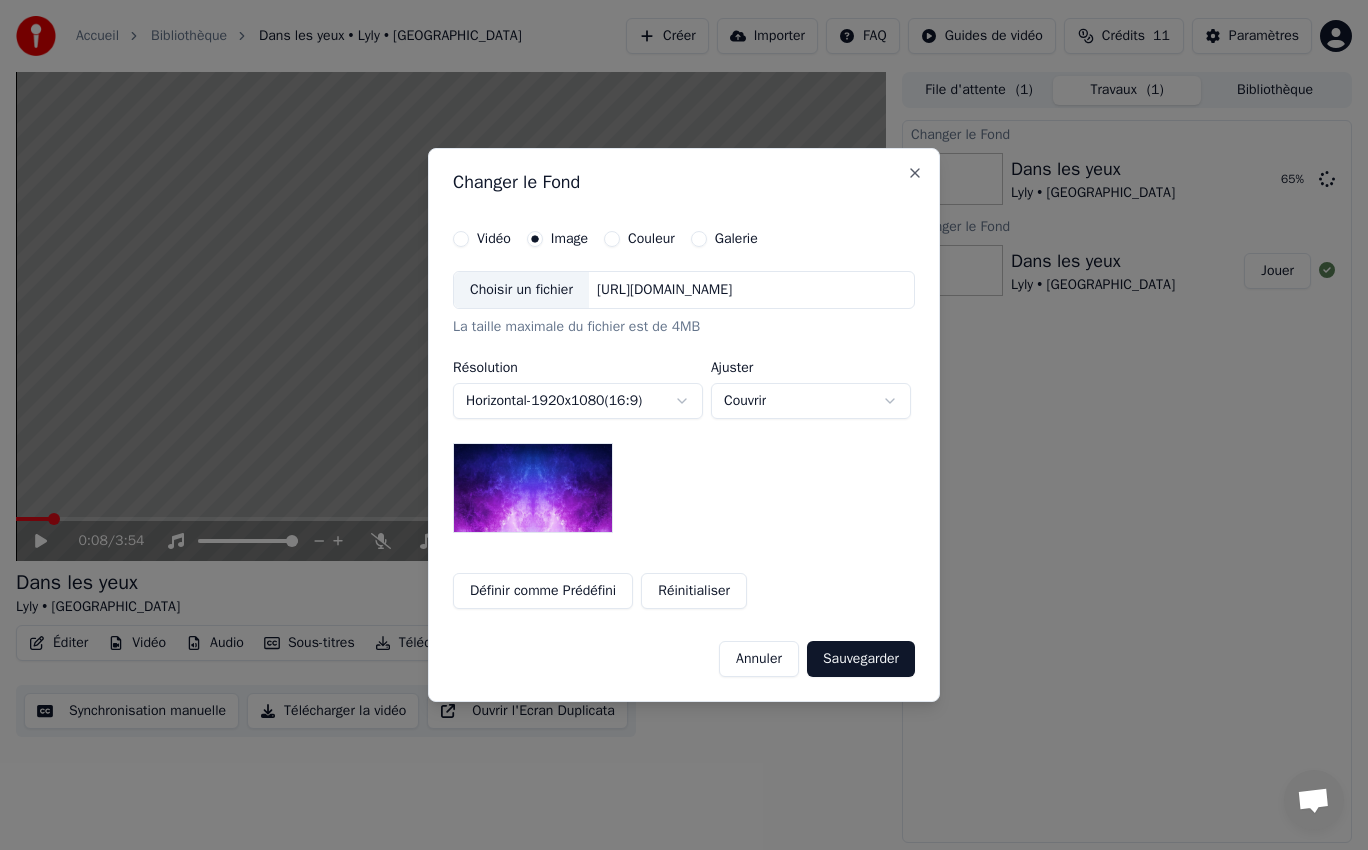 click on "Choisir un fichier" at bounding box center (521, 290) 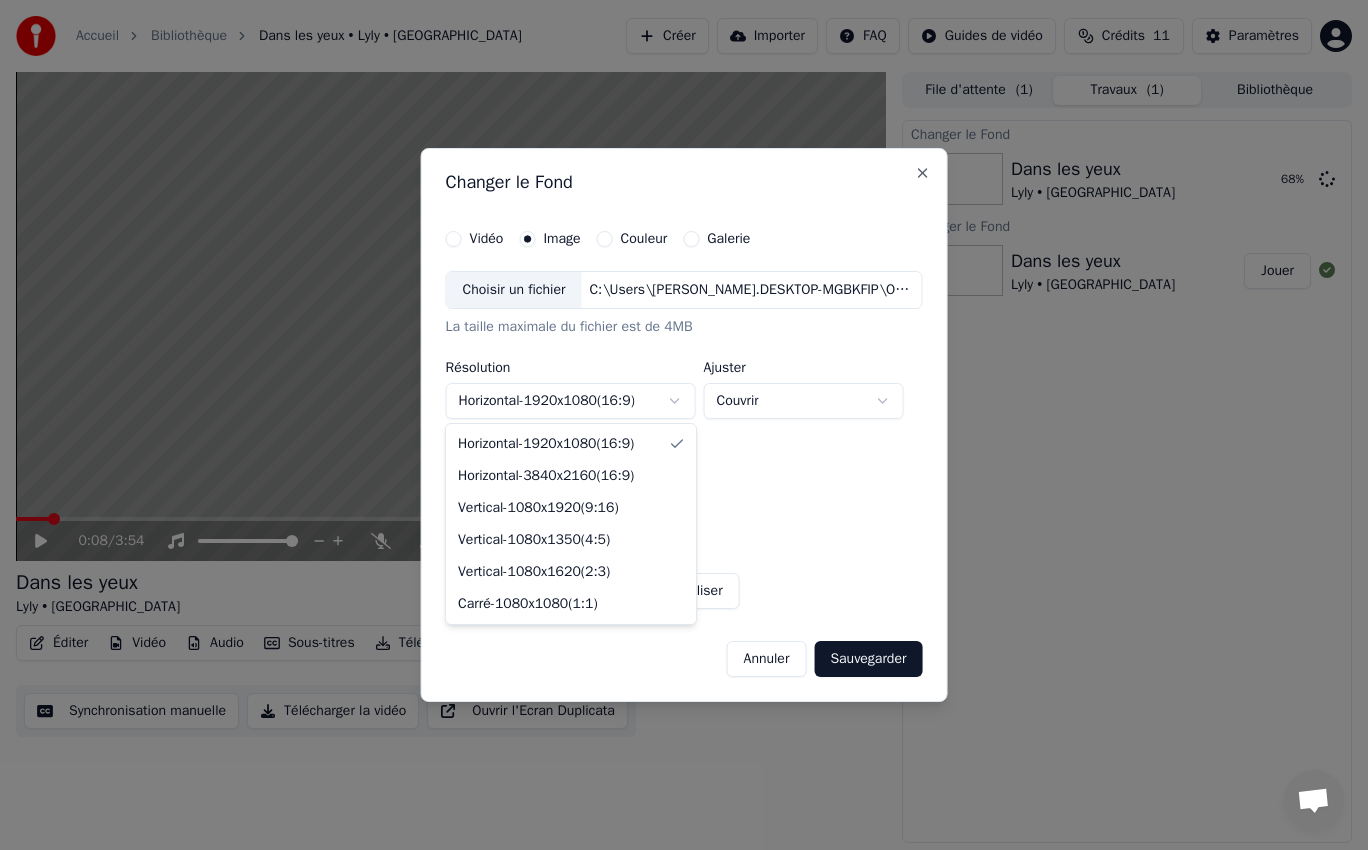 click on "**********" at bounding box center [684, 425] 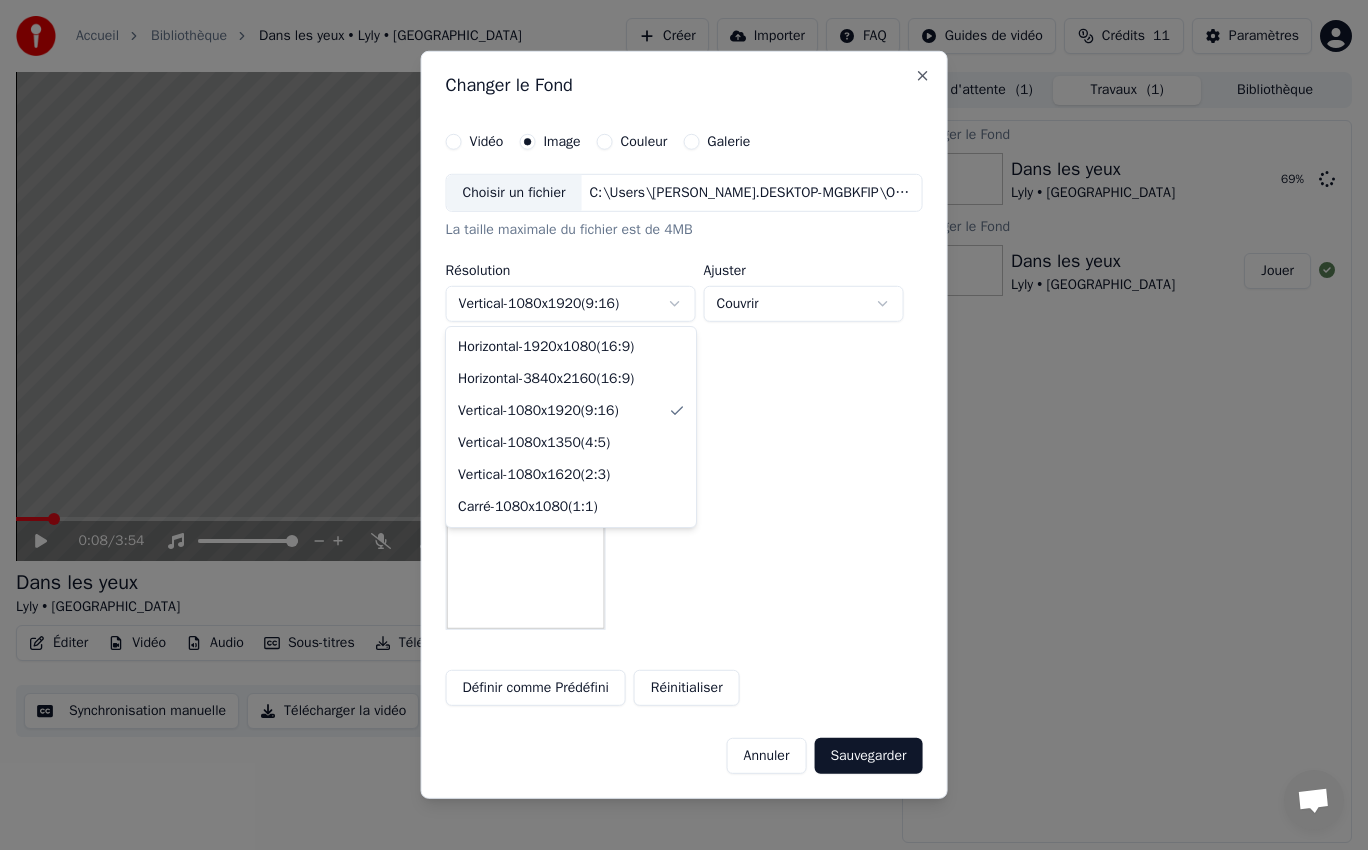 click on "**********" at bounding box center (684, 425) 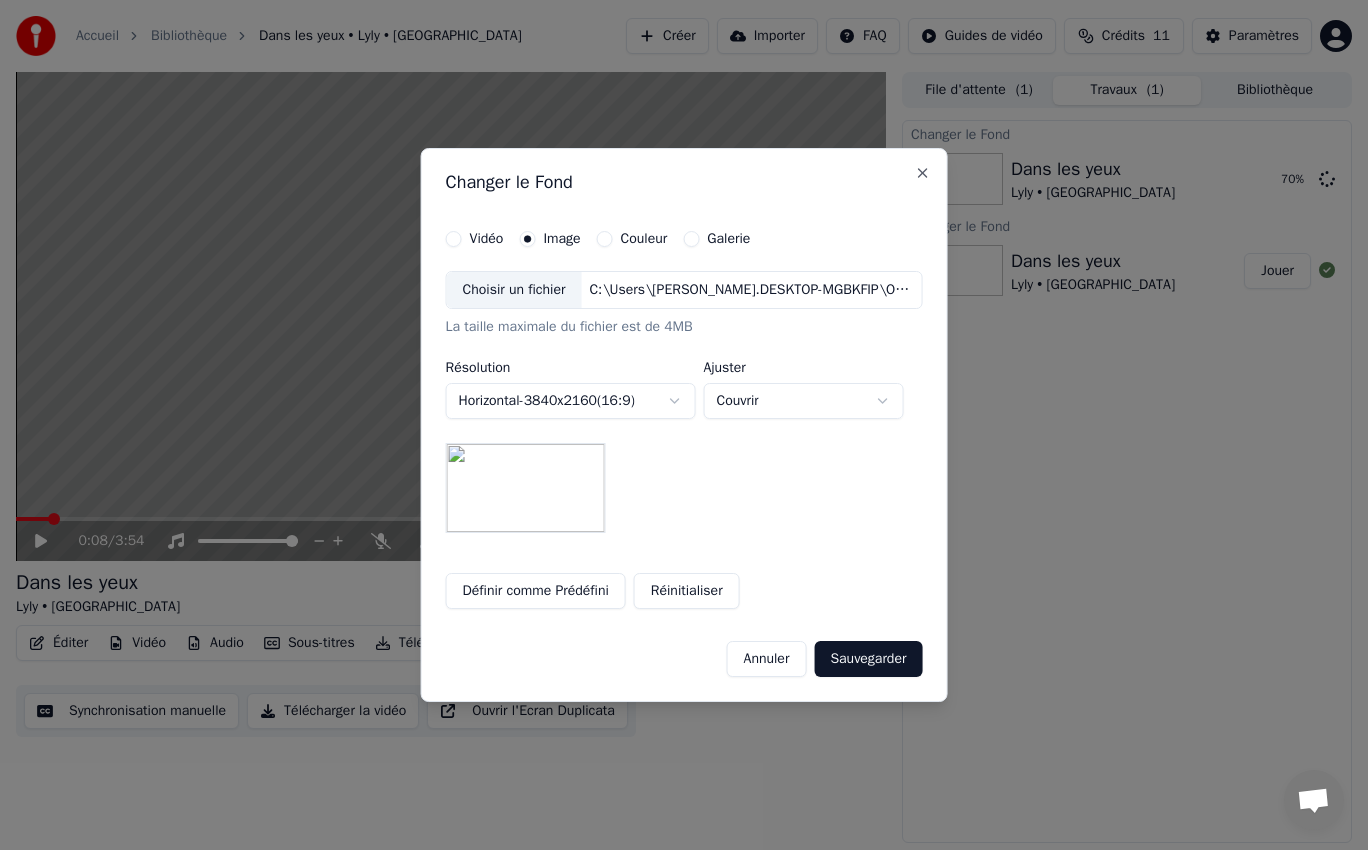 click on "**********" at bounding box center [684, 425] 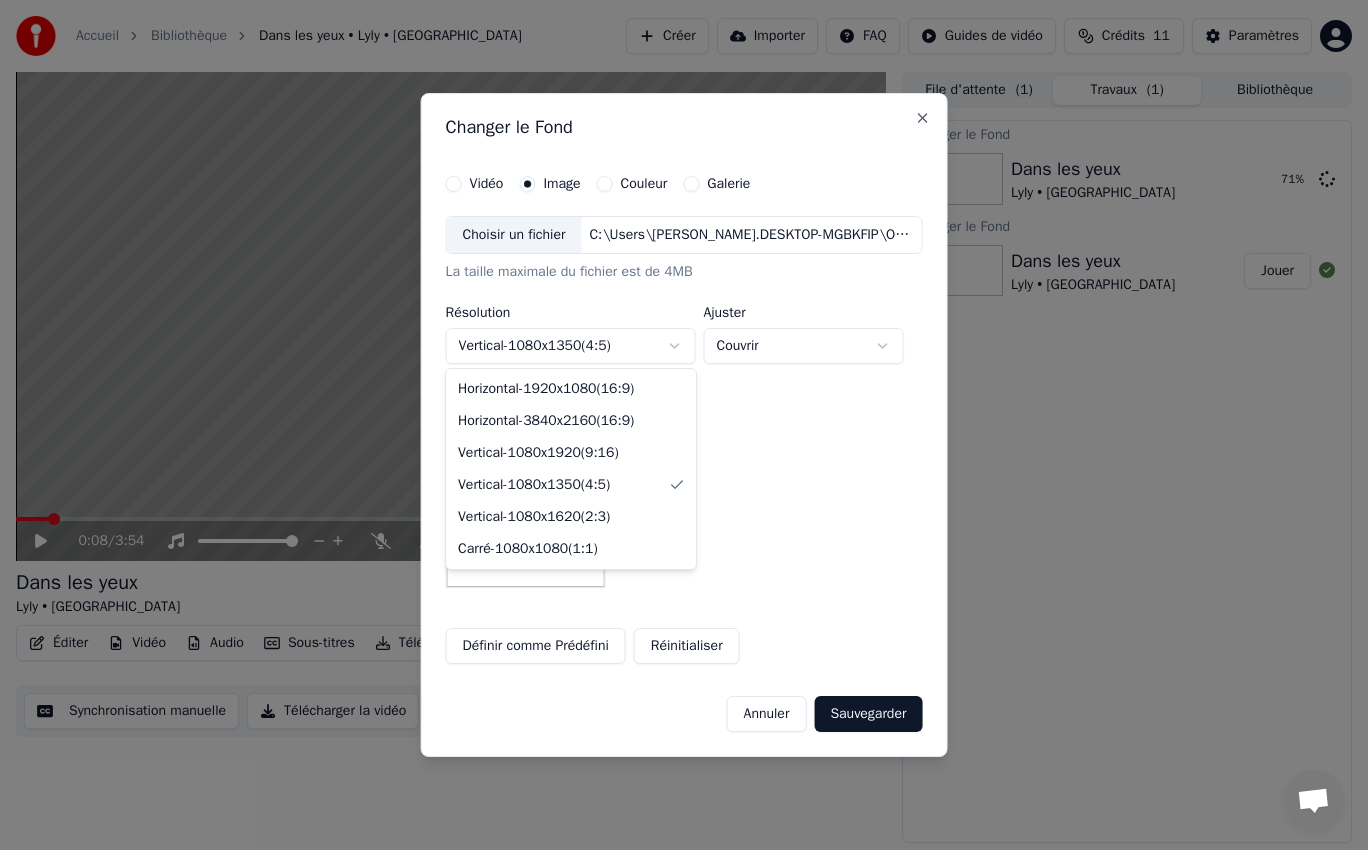 click on "**********" at bounding box center (684, 425) 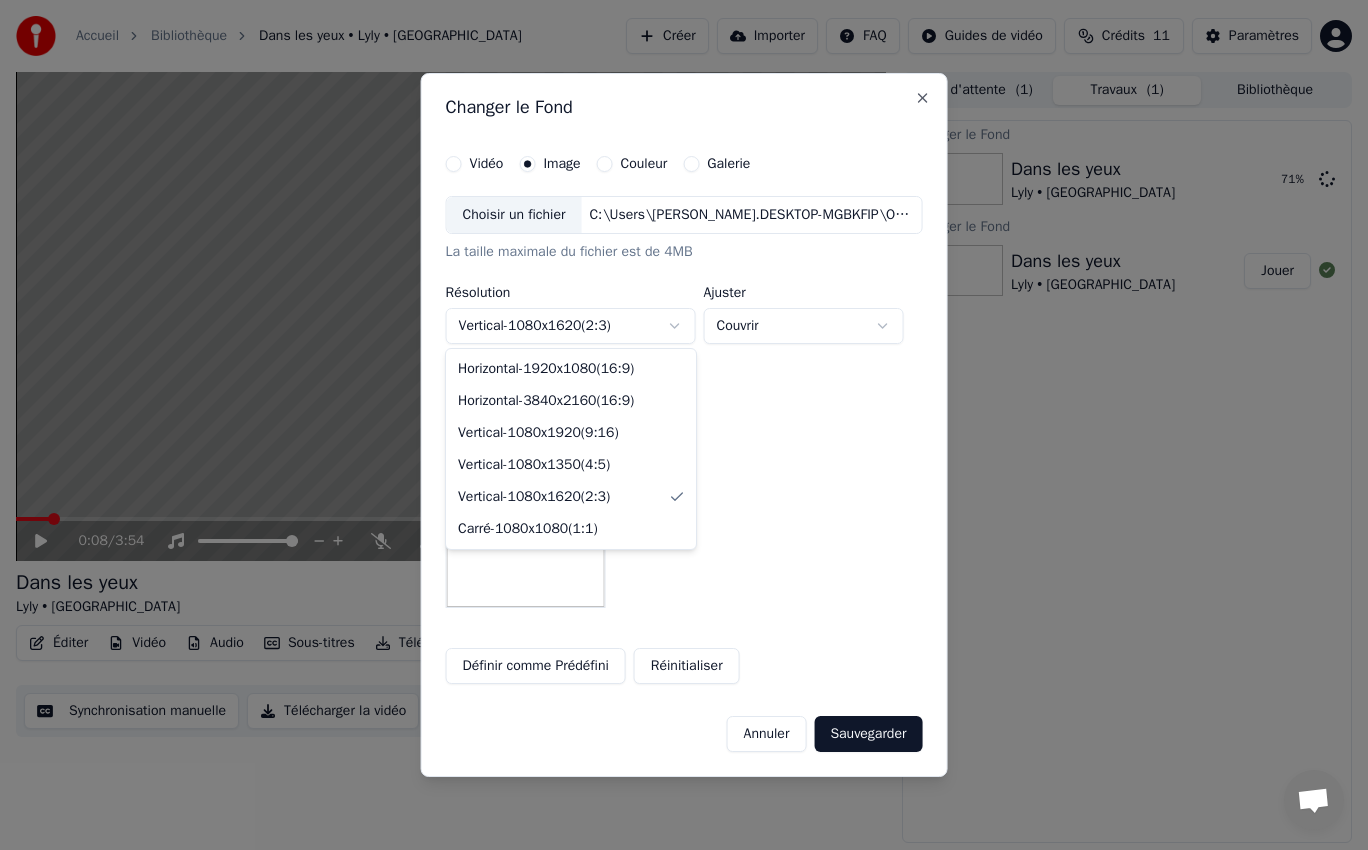click on "**********" at bounding box center (684, 425) 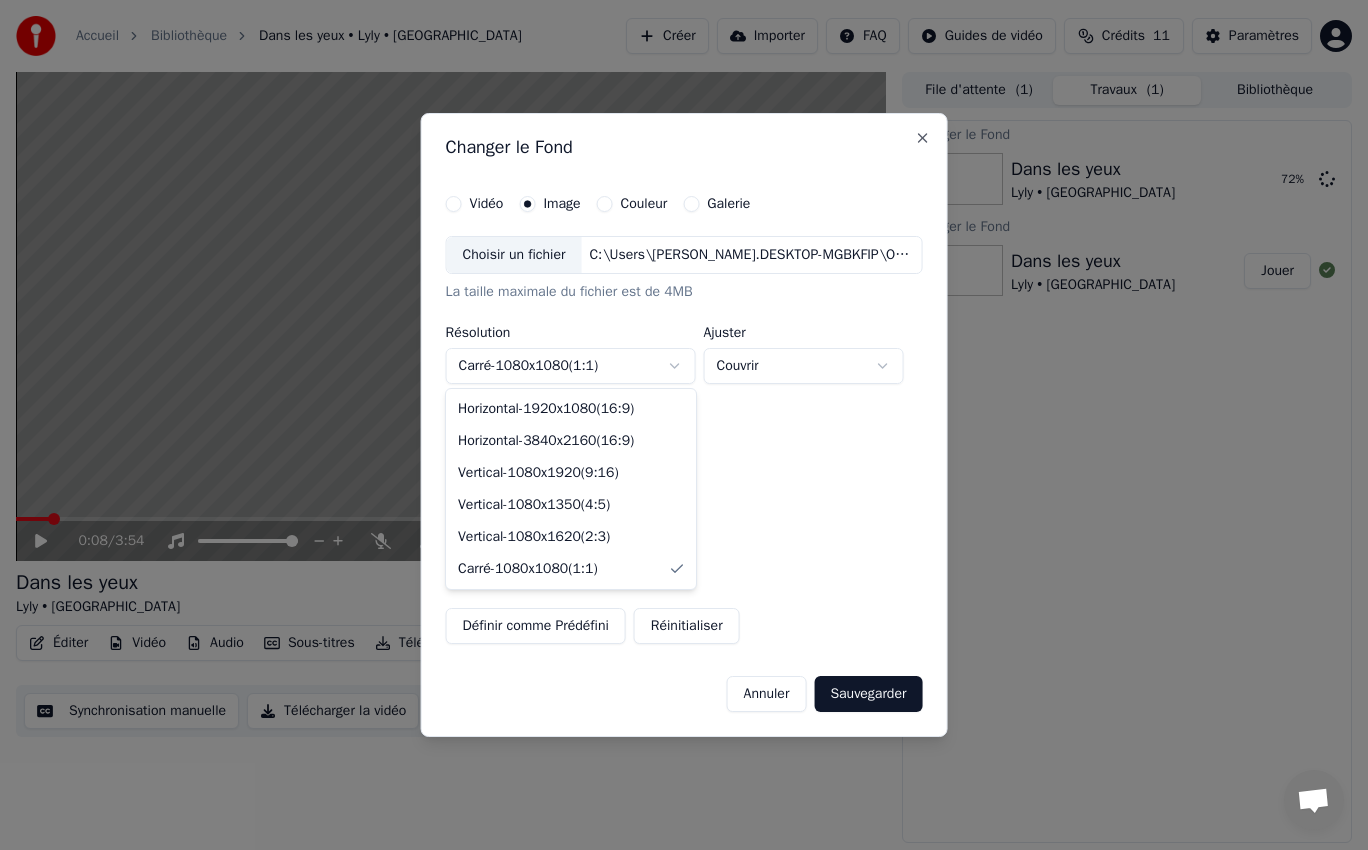 click on "**********" at bounding box center (684, 425) 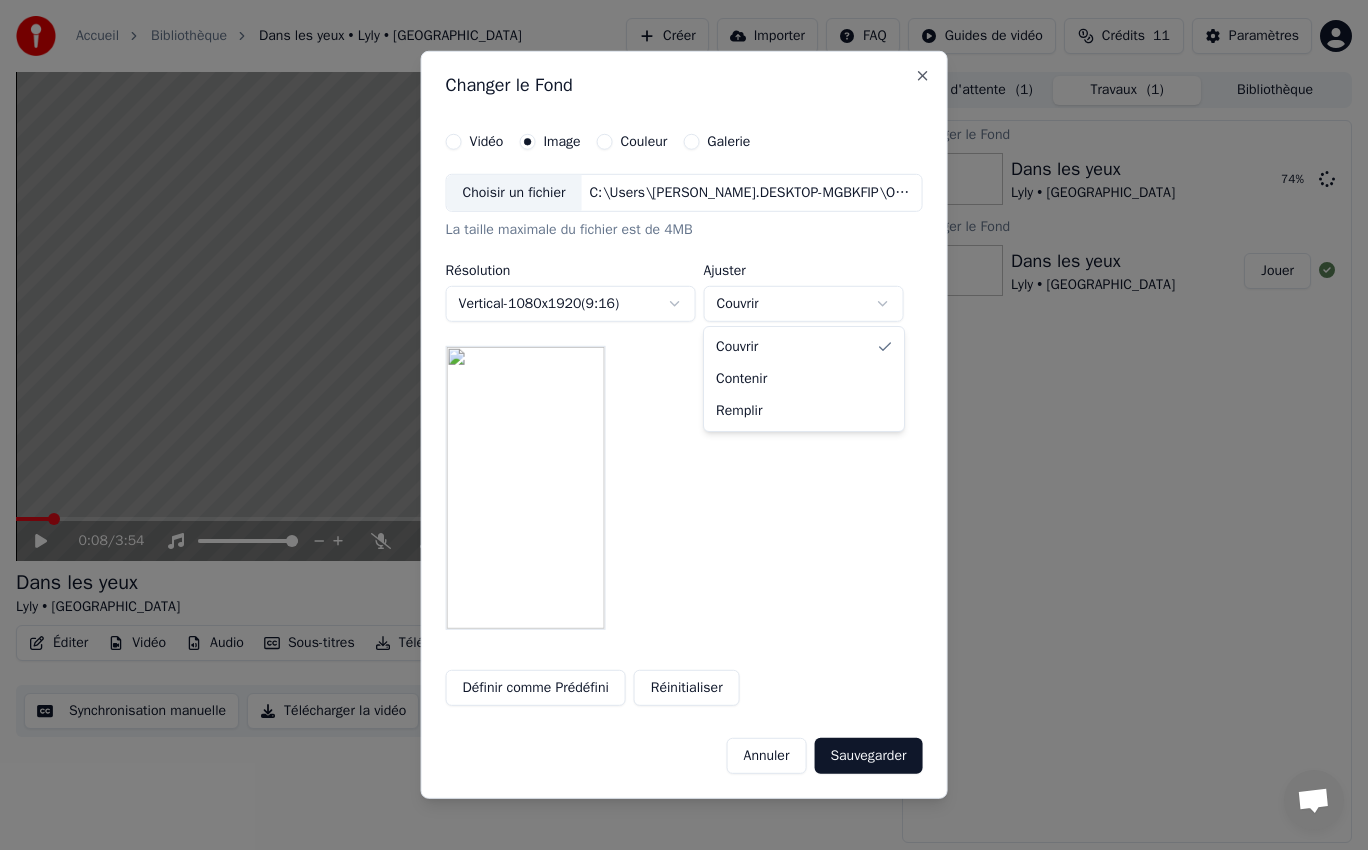click on "**********" at bounding box center [684, 425] 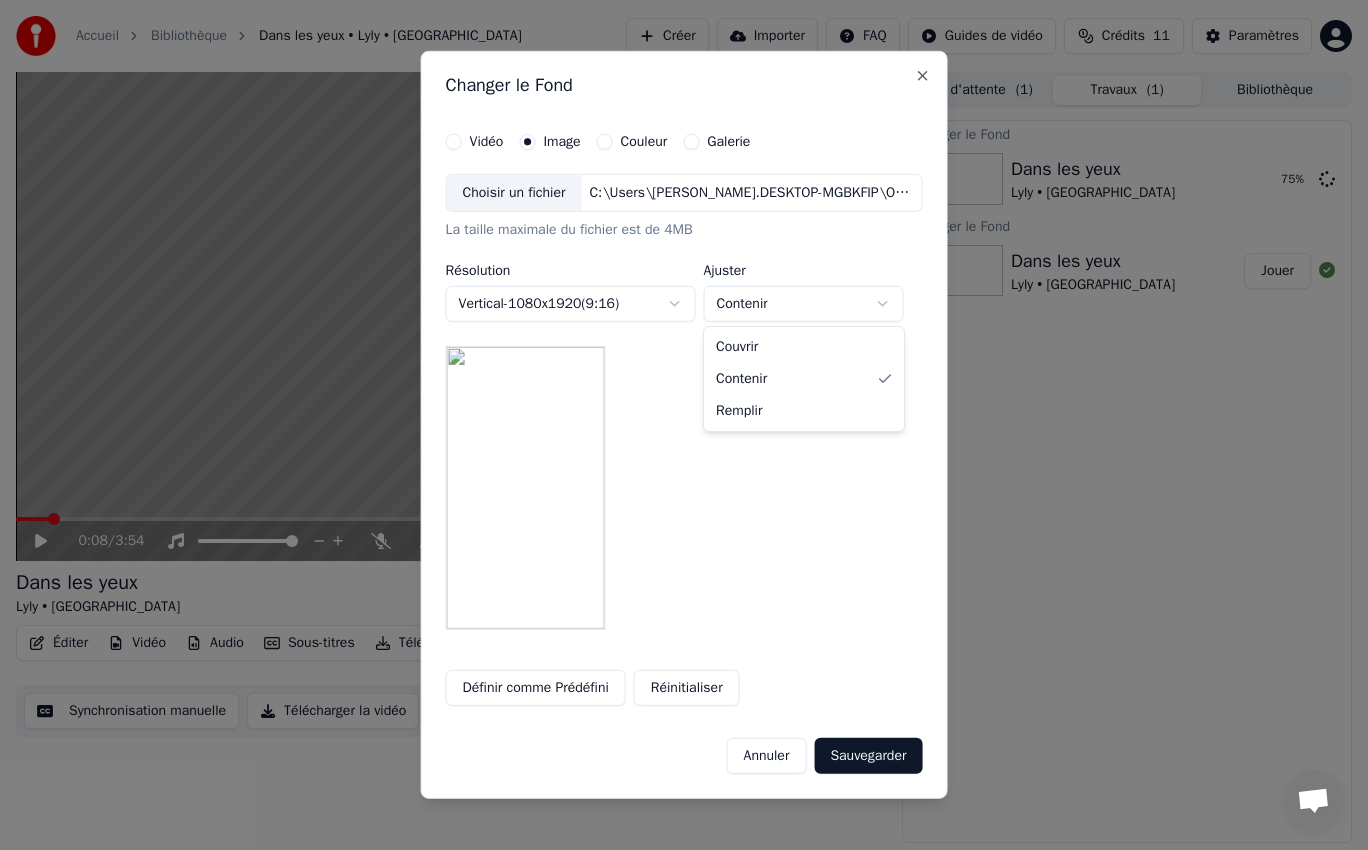 click on "**********" at bounding box center (684, 425) 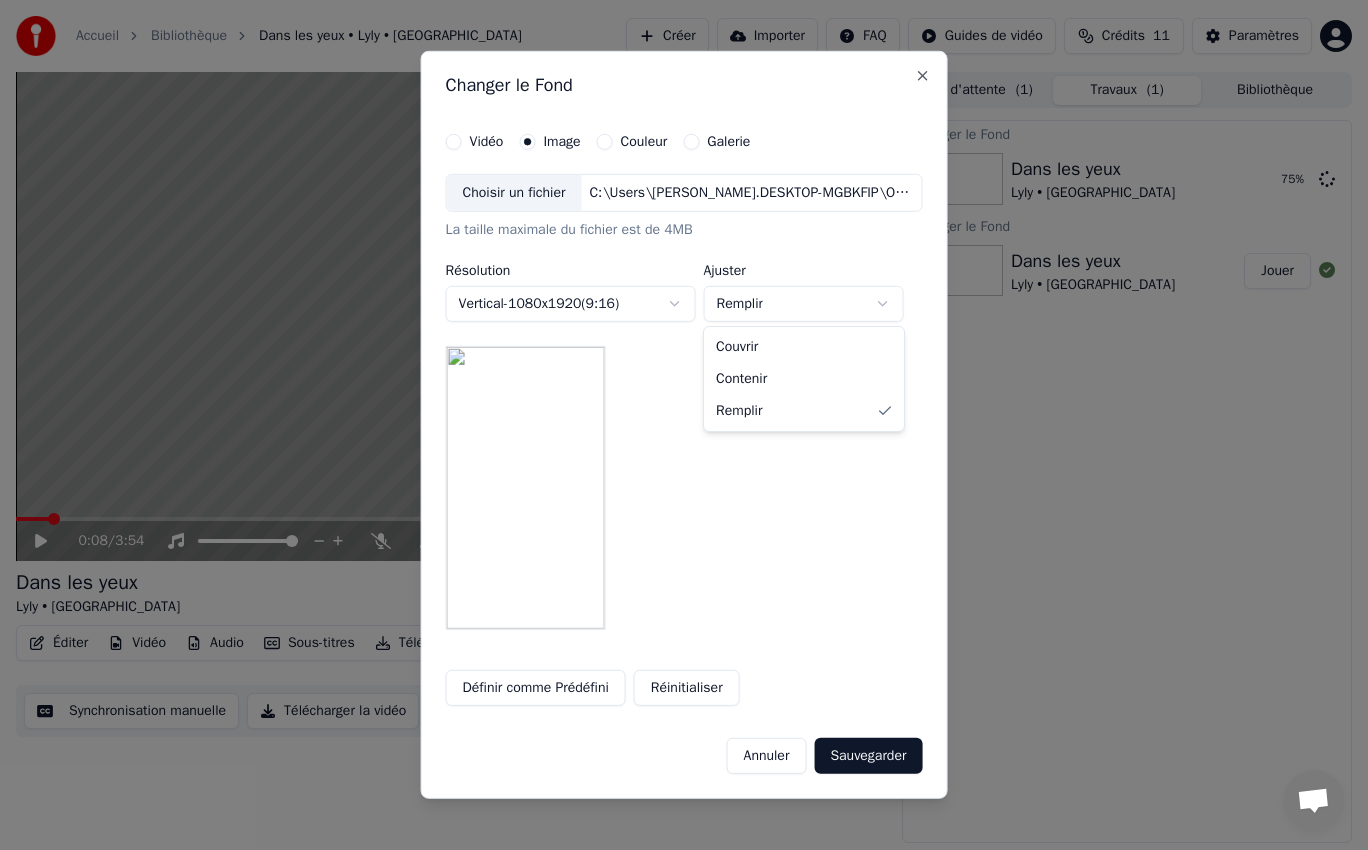 click on "**********" at bounding box center [684, 425] 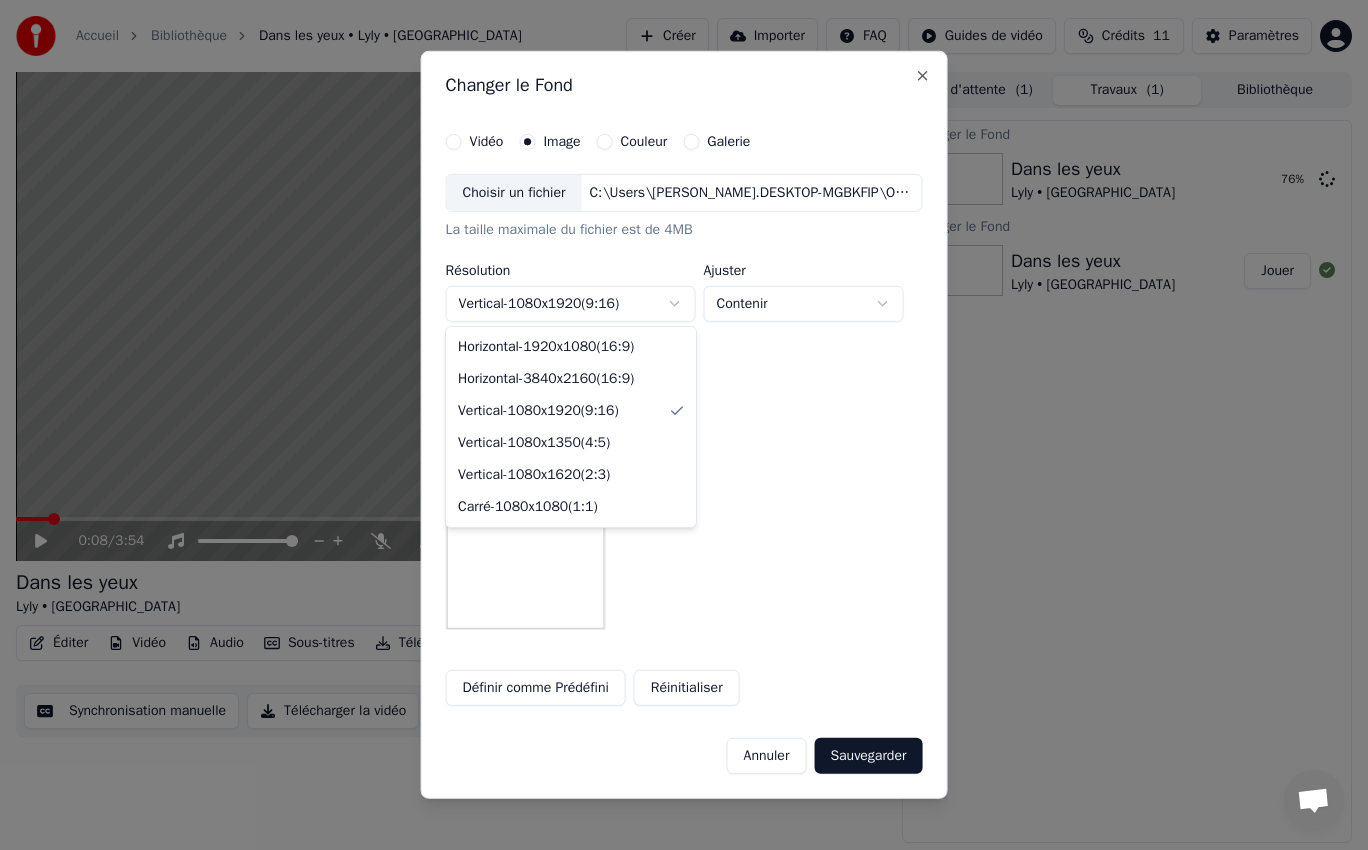 click on "**********" at bounding box center [684, 425] 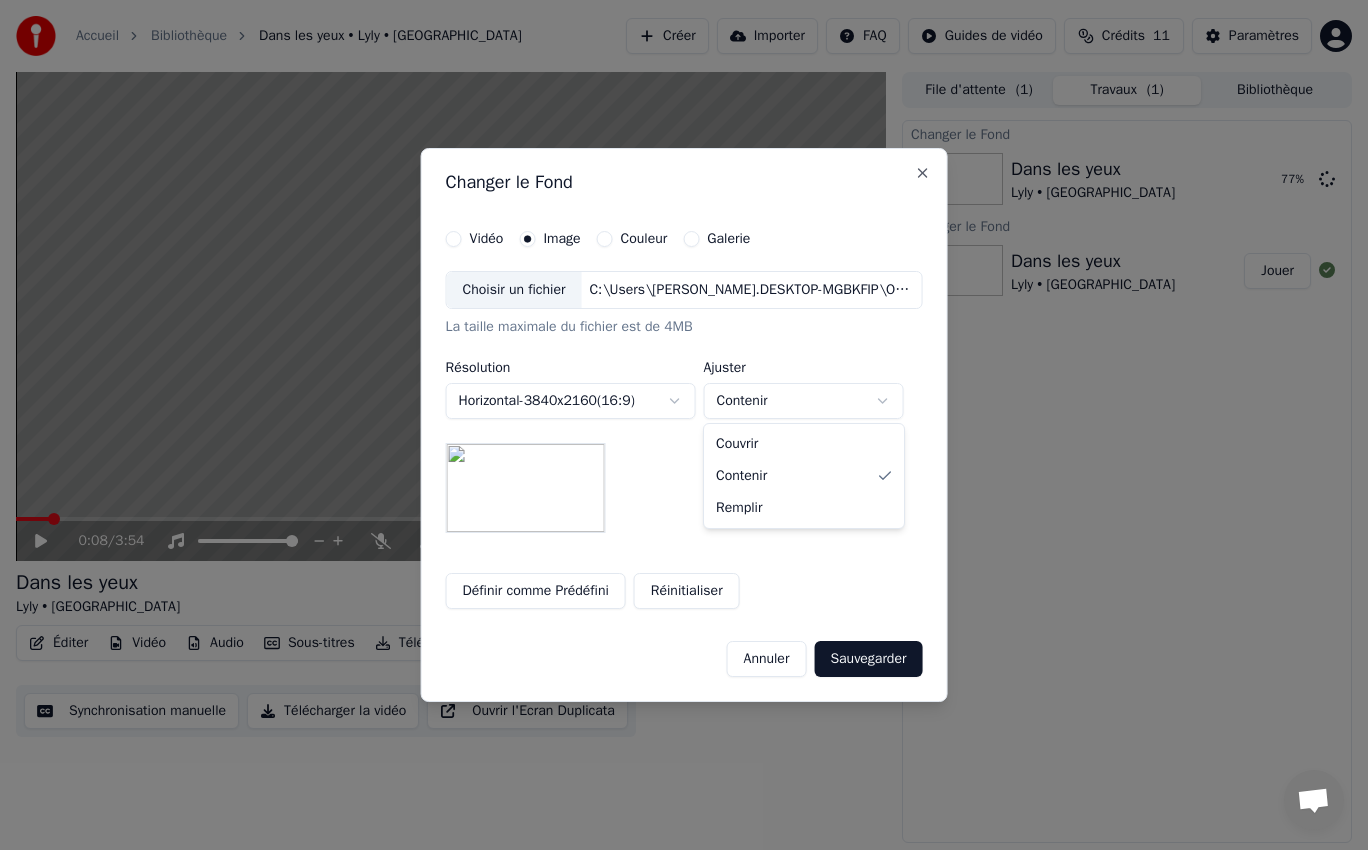 click on "**********" at bounding box center [684, 425] 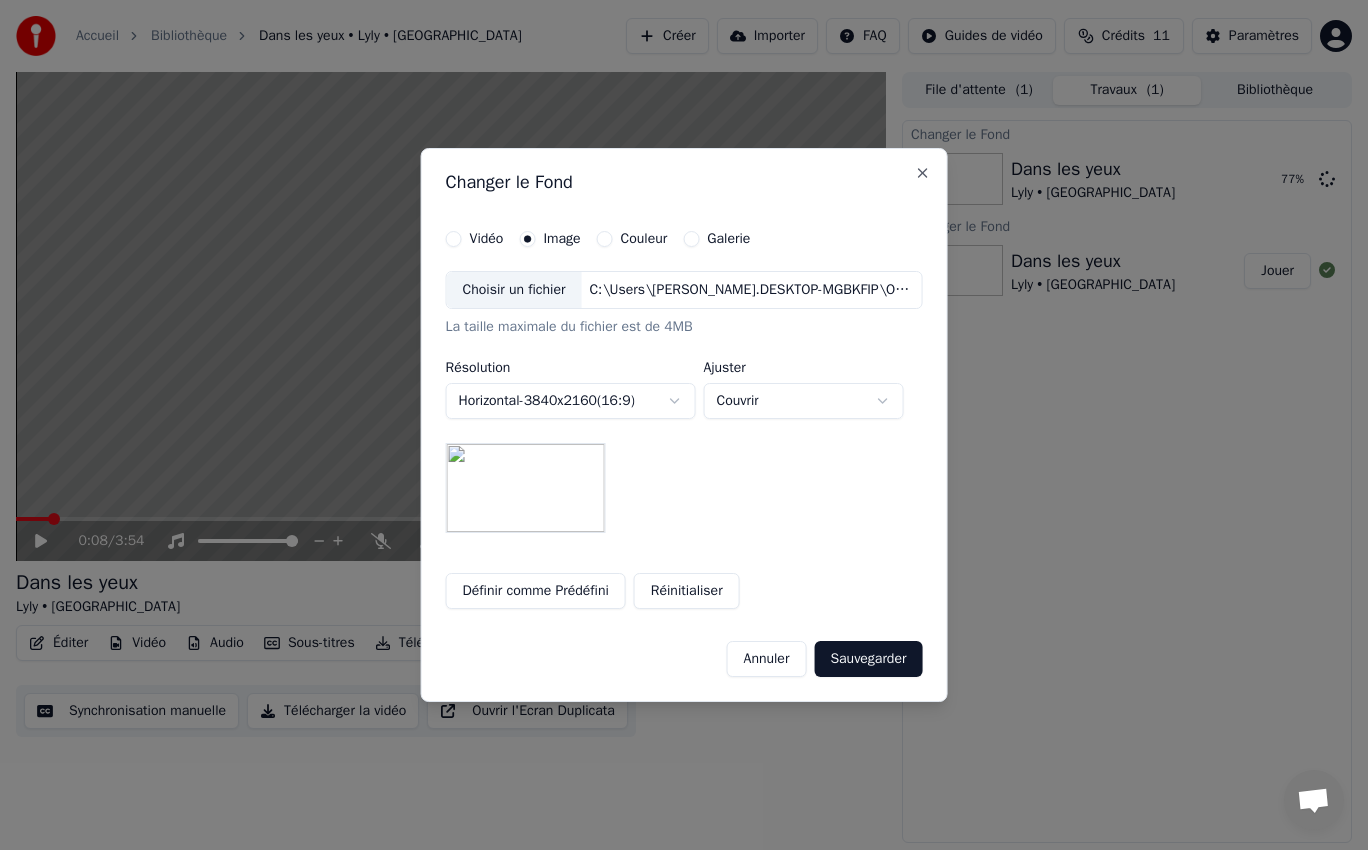 click on "**********" at bounding box center (684, 425) 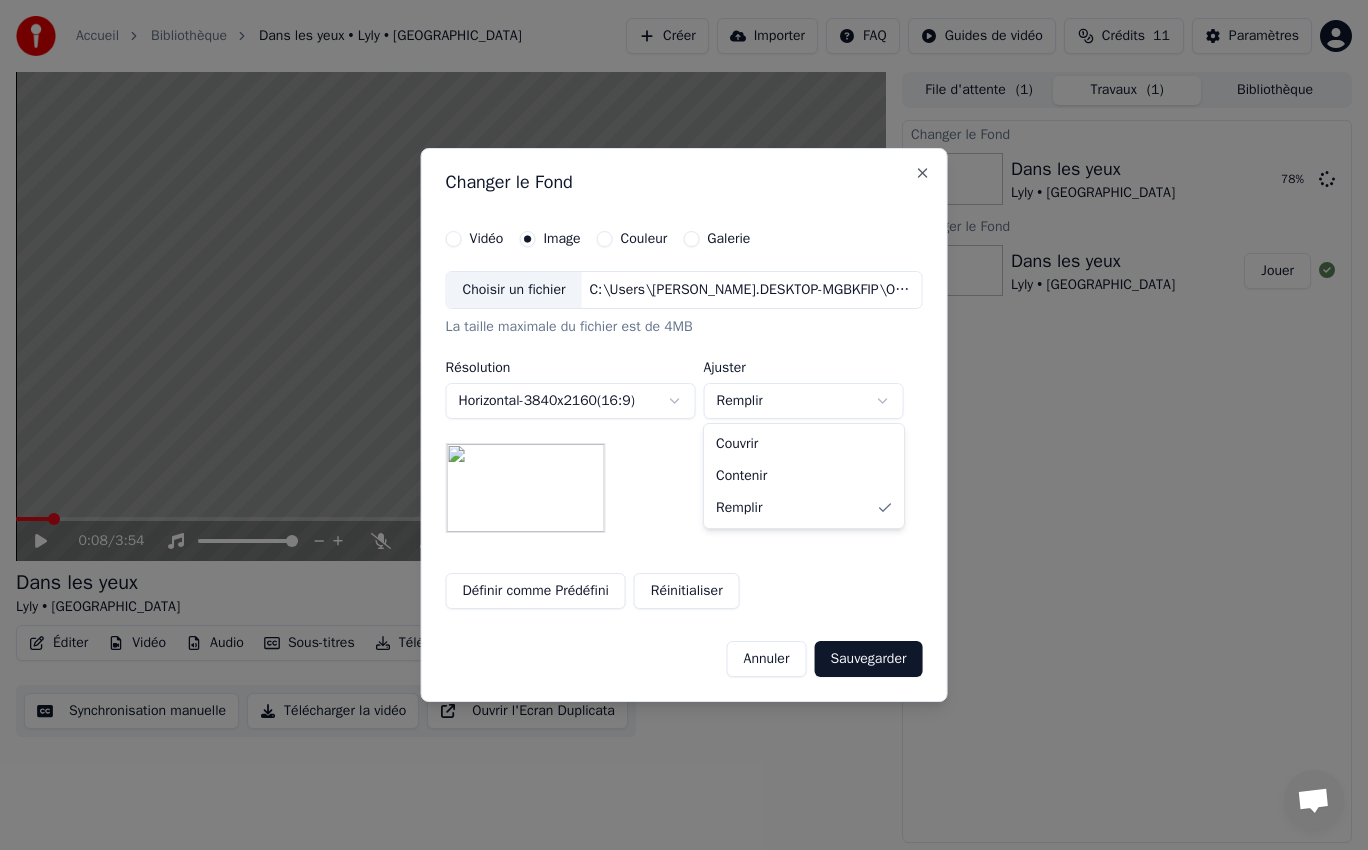 click on "**********" at bounding box center [684, 425] 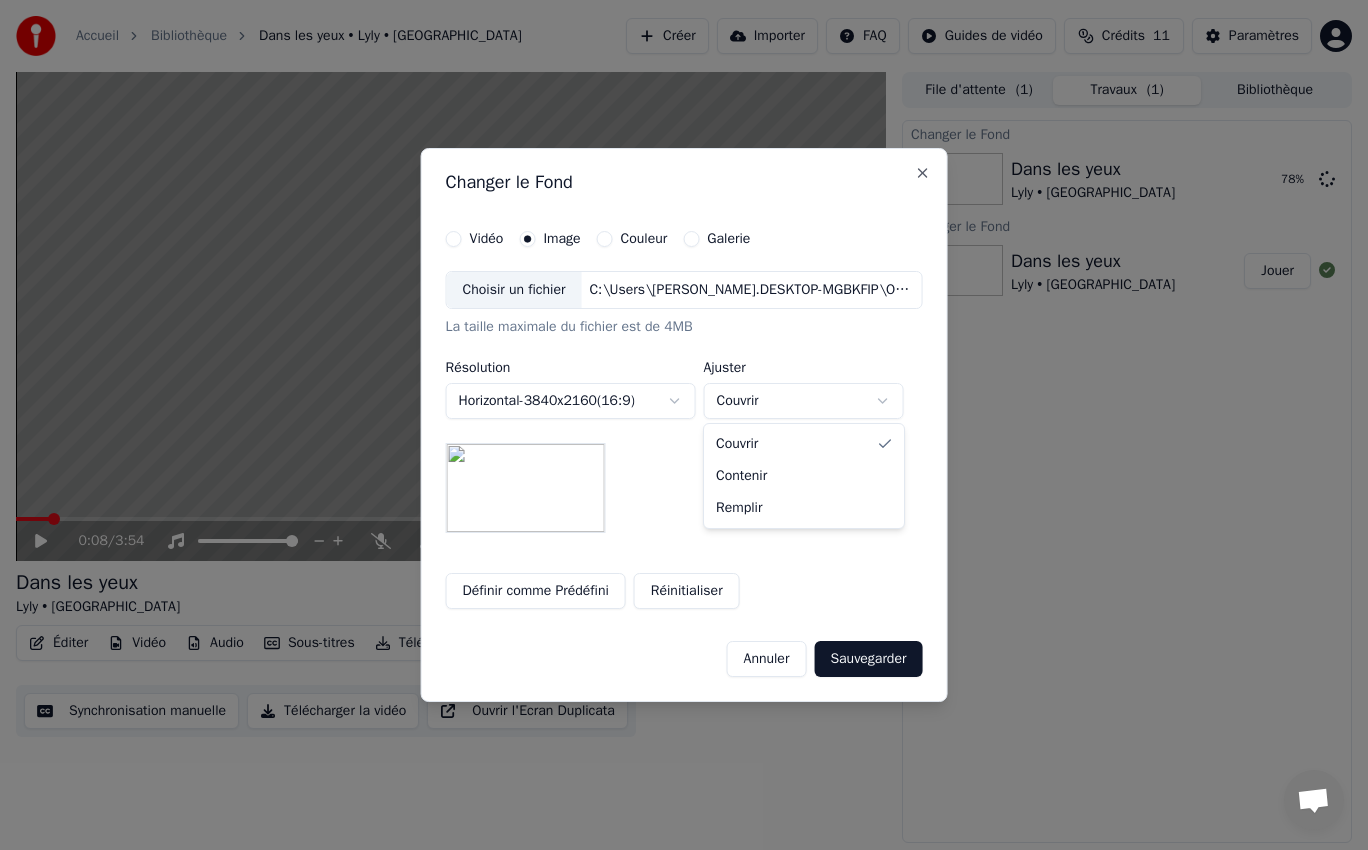 click on "**********" at bounding box center [684, 425] 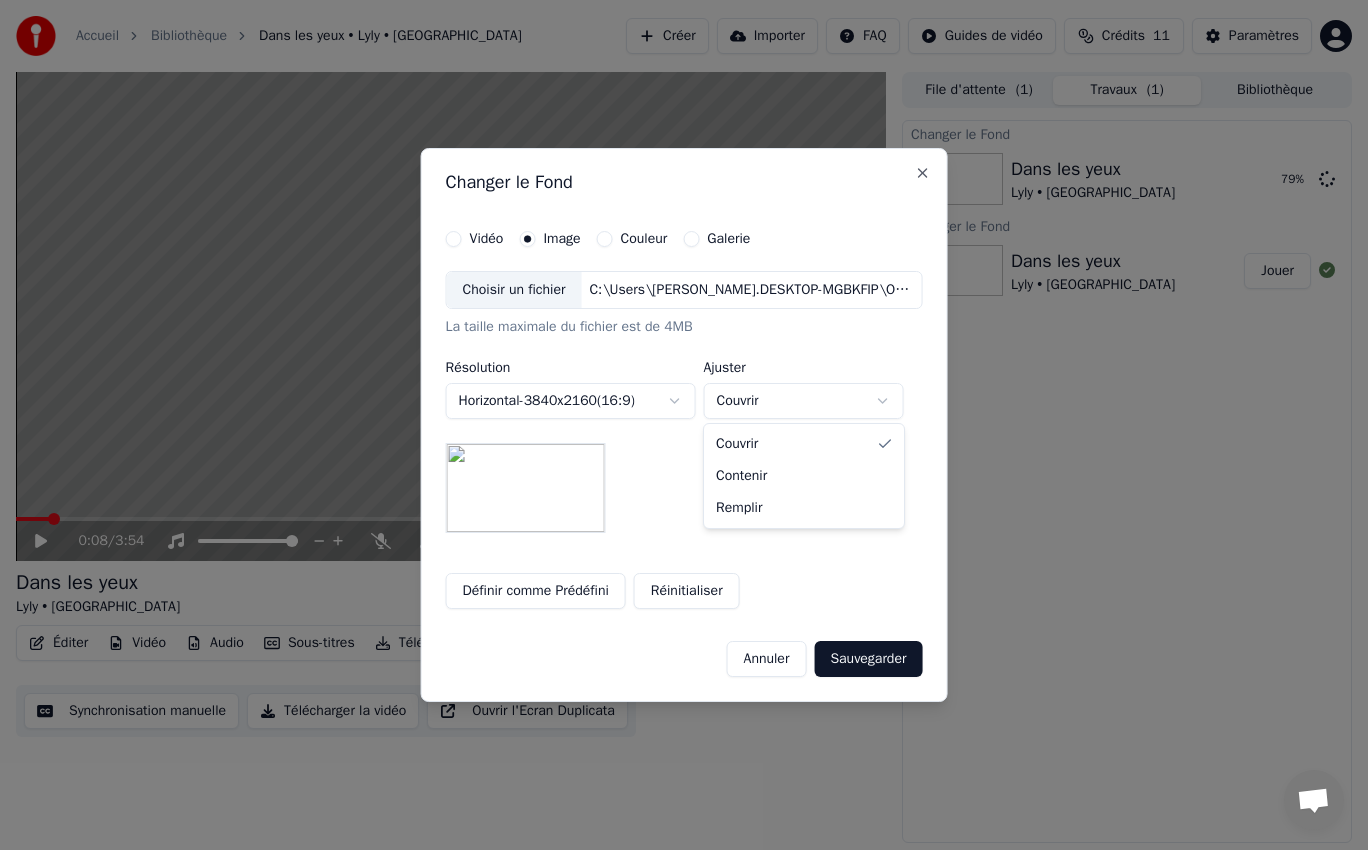 select on "*******" 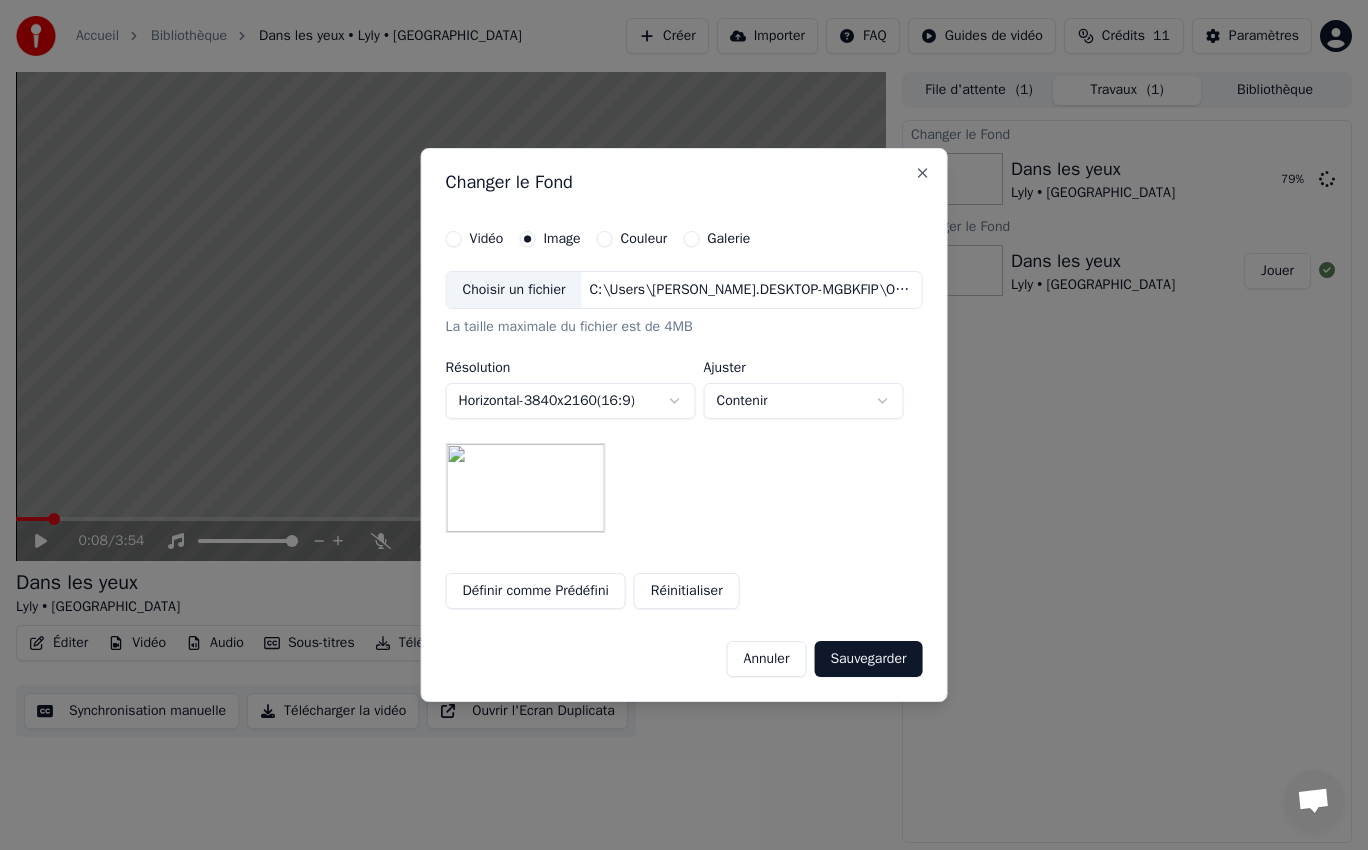 click on "**********" at bounding box center [684, 425] 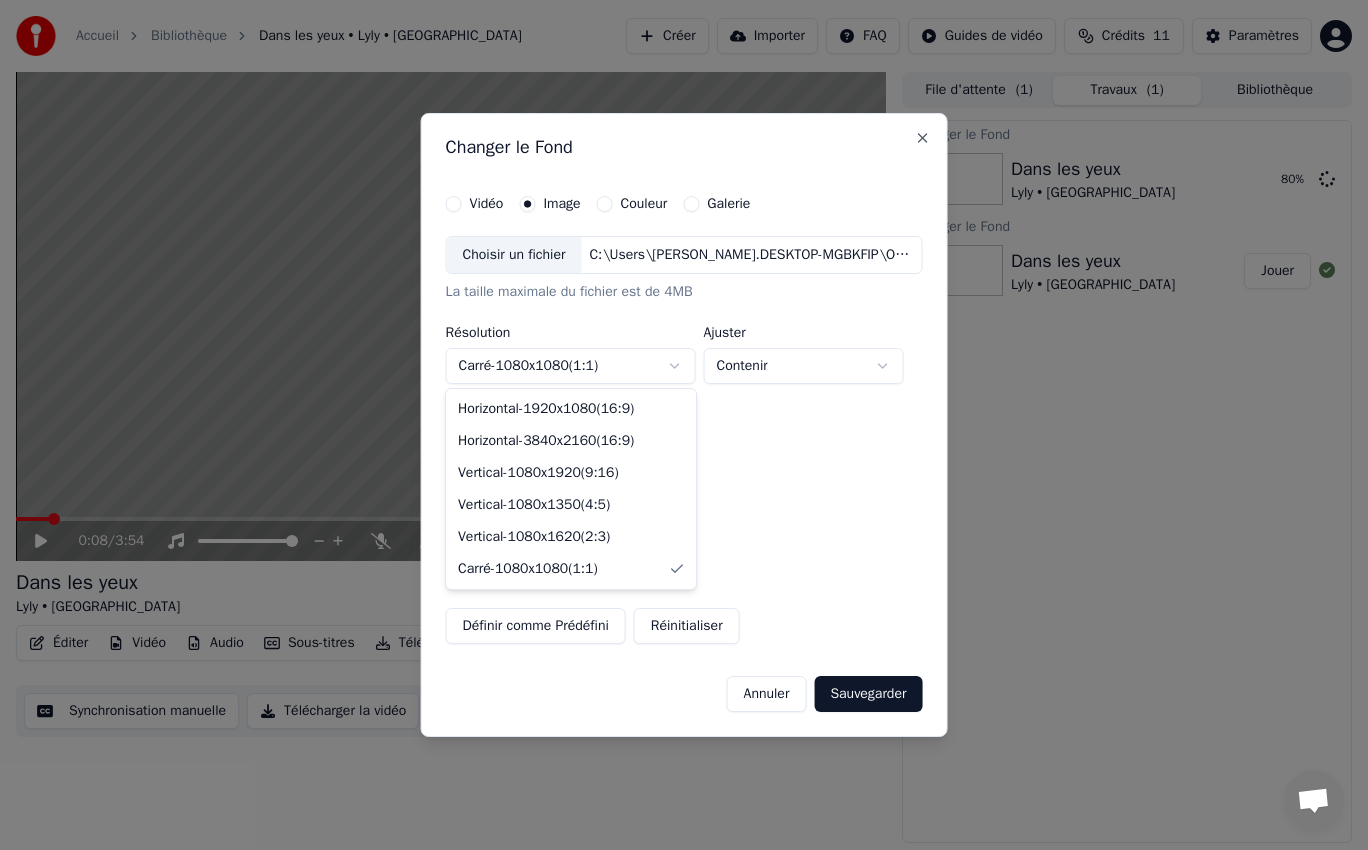 click on "**********" at bounding box center (684, 425) 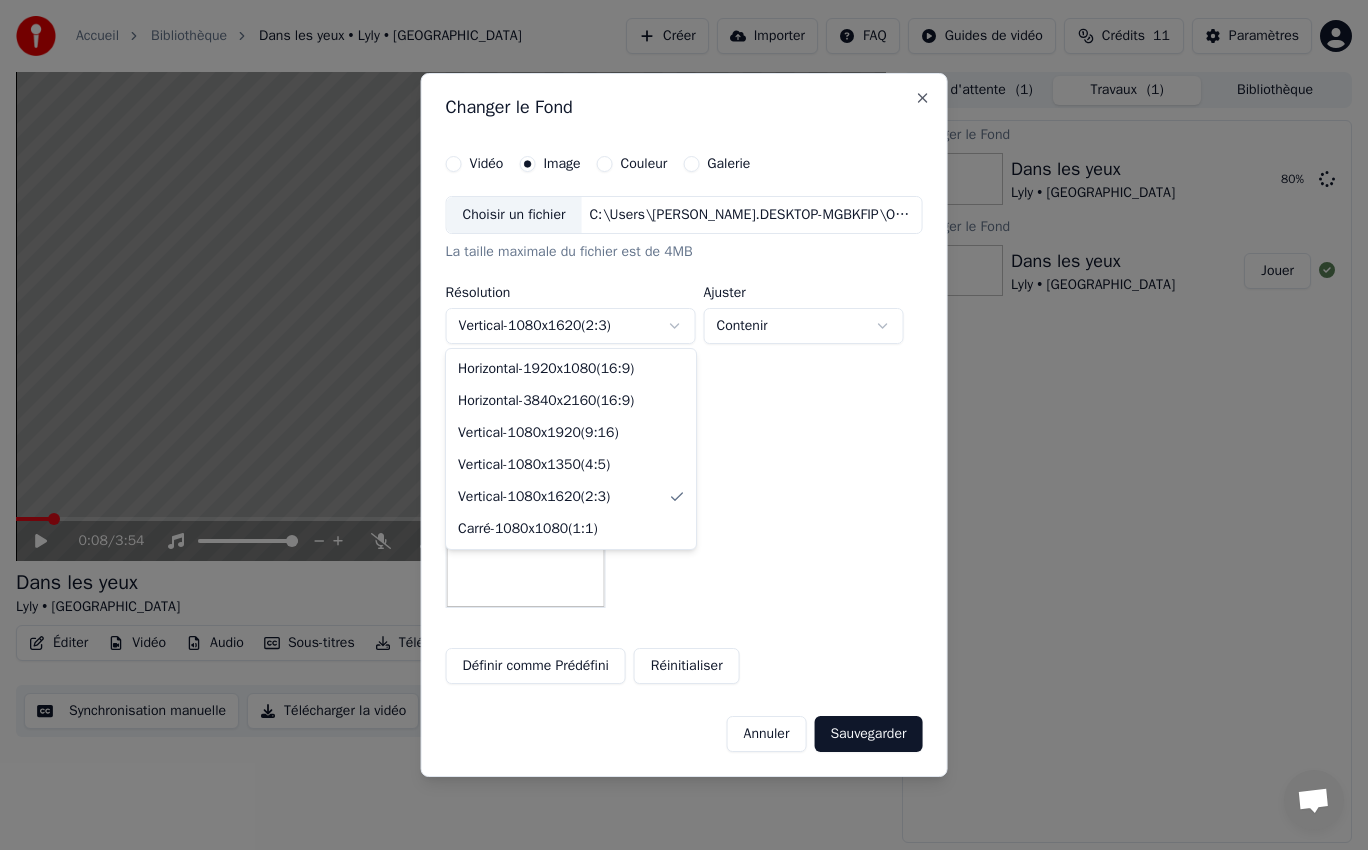 click on "**********" at bounding box center (684, 425) 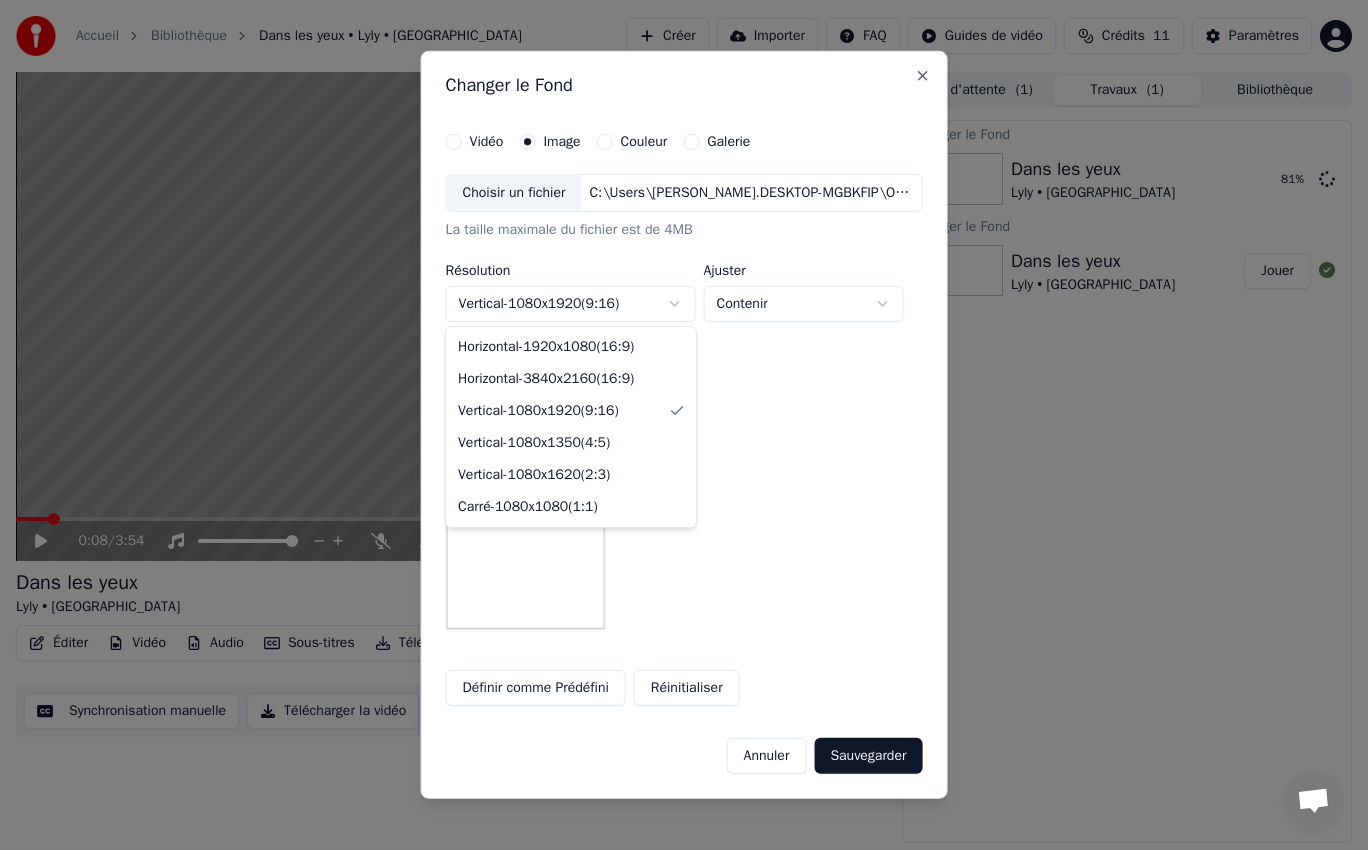 click on "**********" at bounding box center (684, 425) 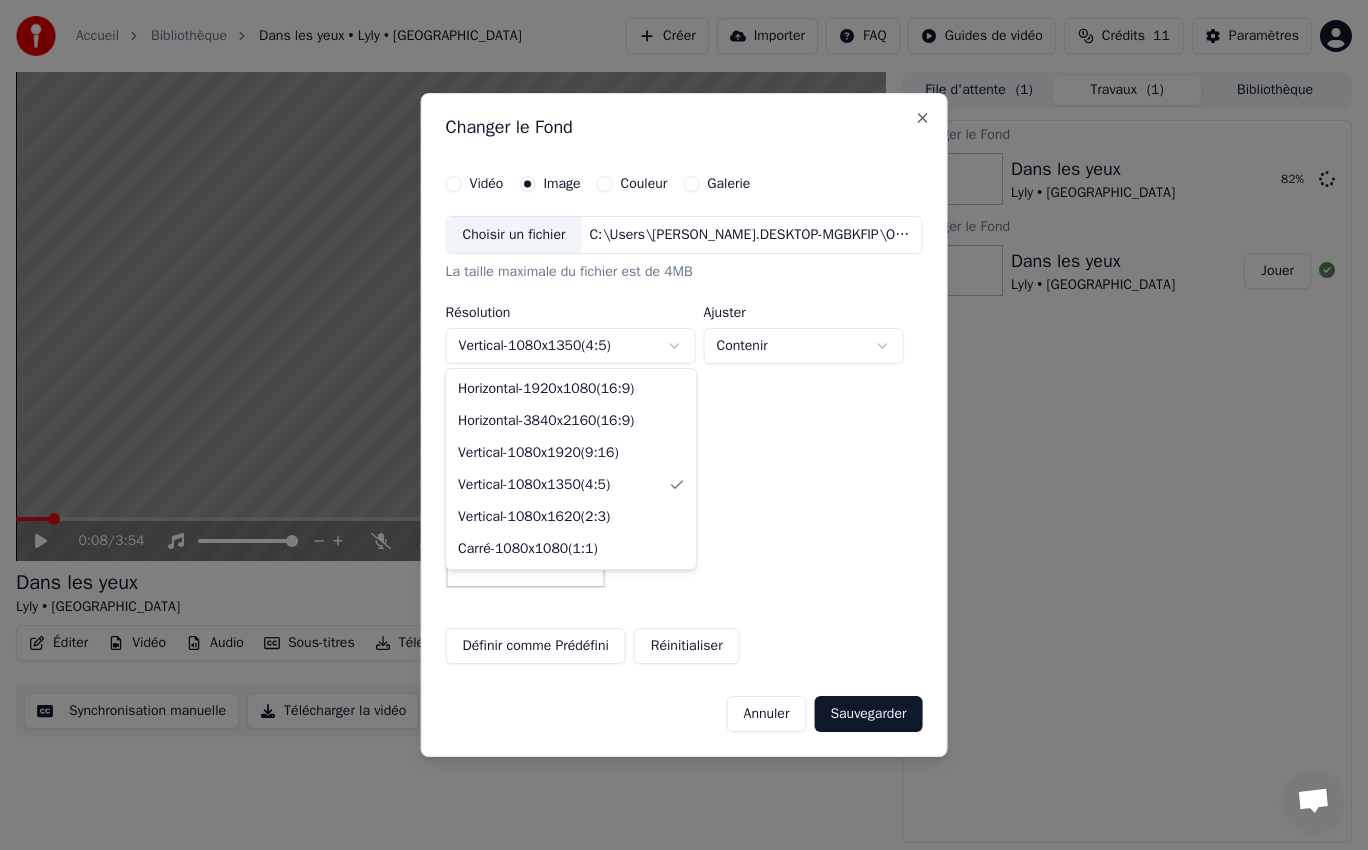 click on "**********" at bounding box center (684, 425) 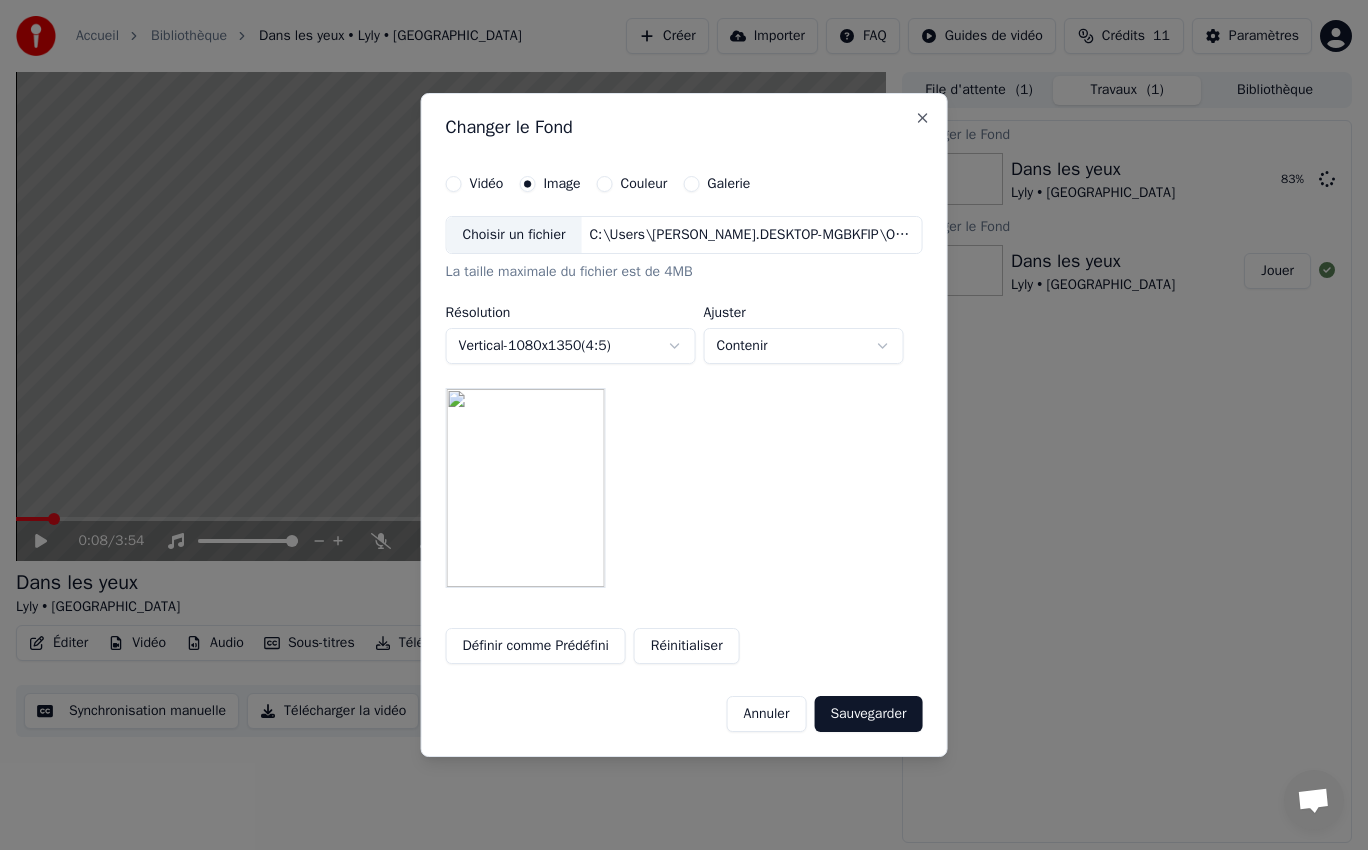 click on "**********" at bounding box center (684, 425) 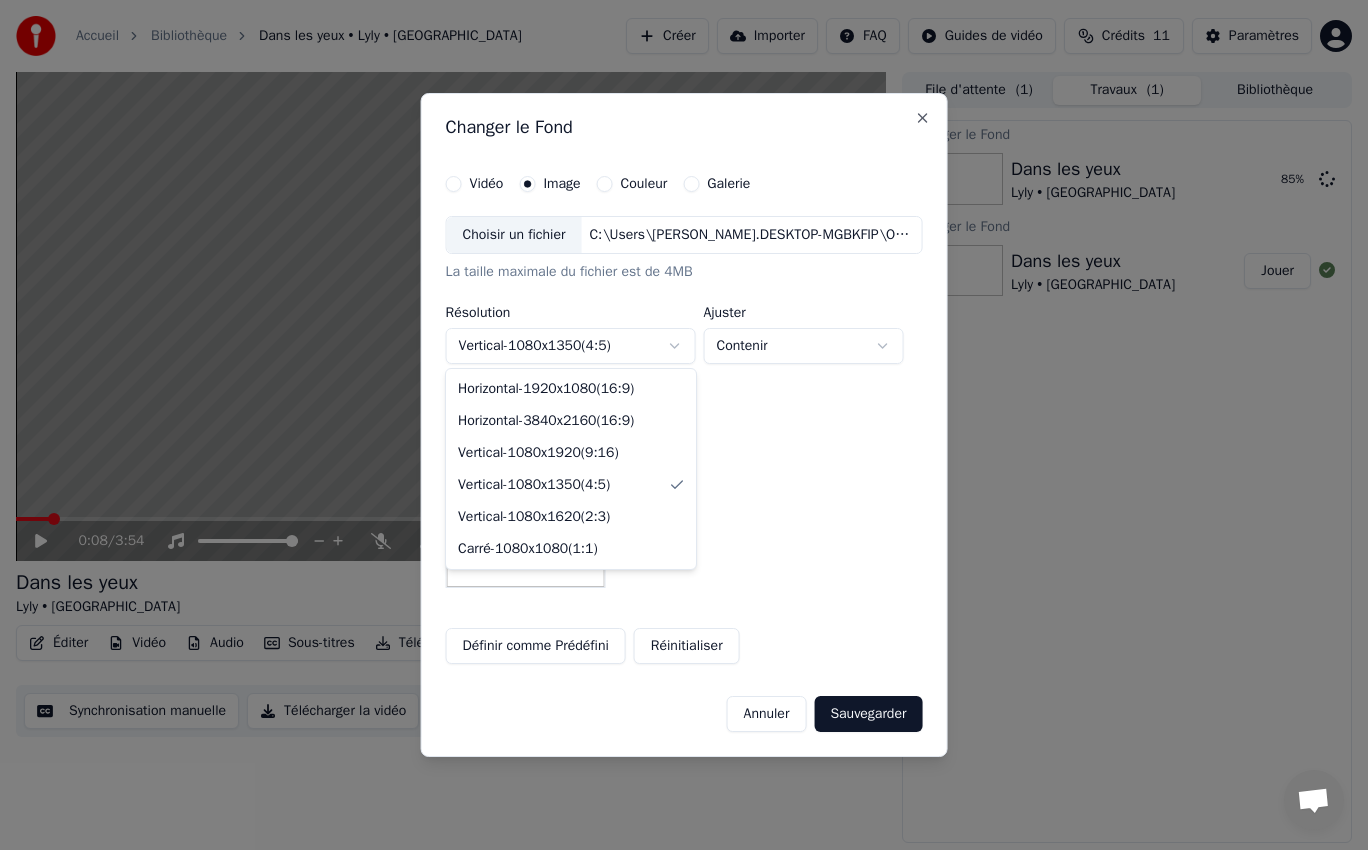 click on "**********" at bounding box center [684, 425] 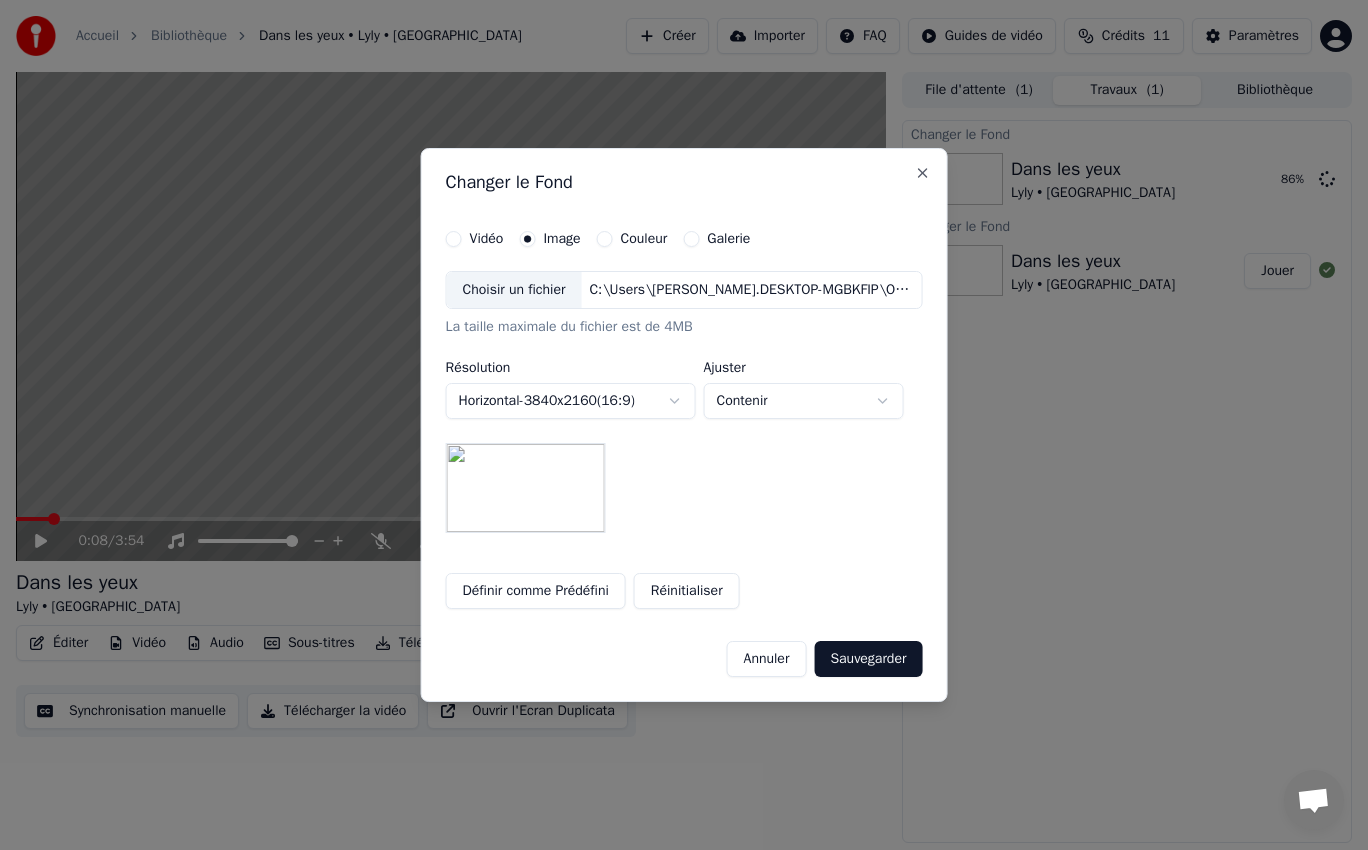 click on "**********" at bounding box center (684, 425) 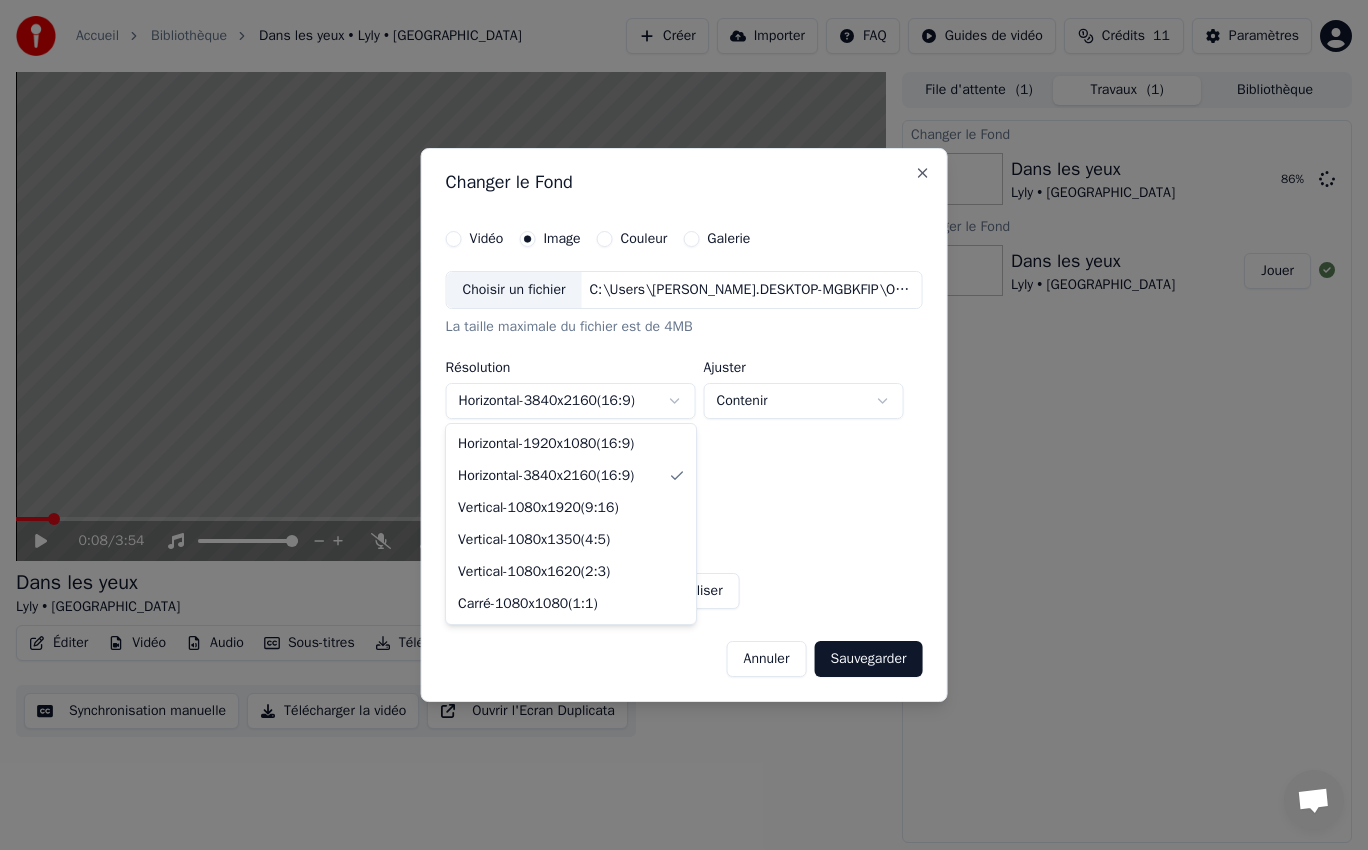 select on "*********" 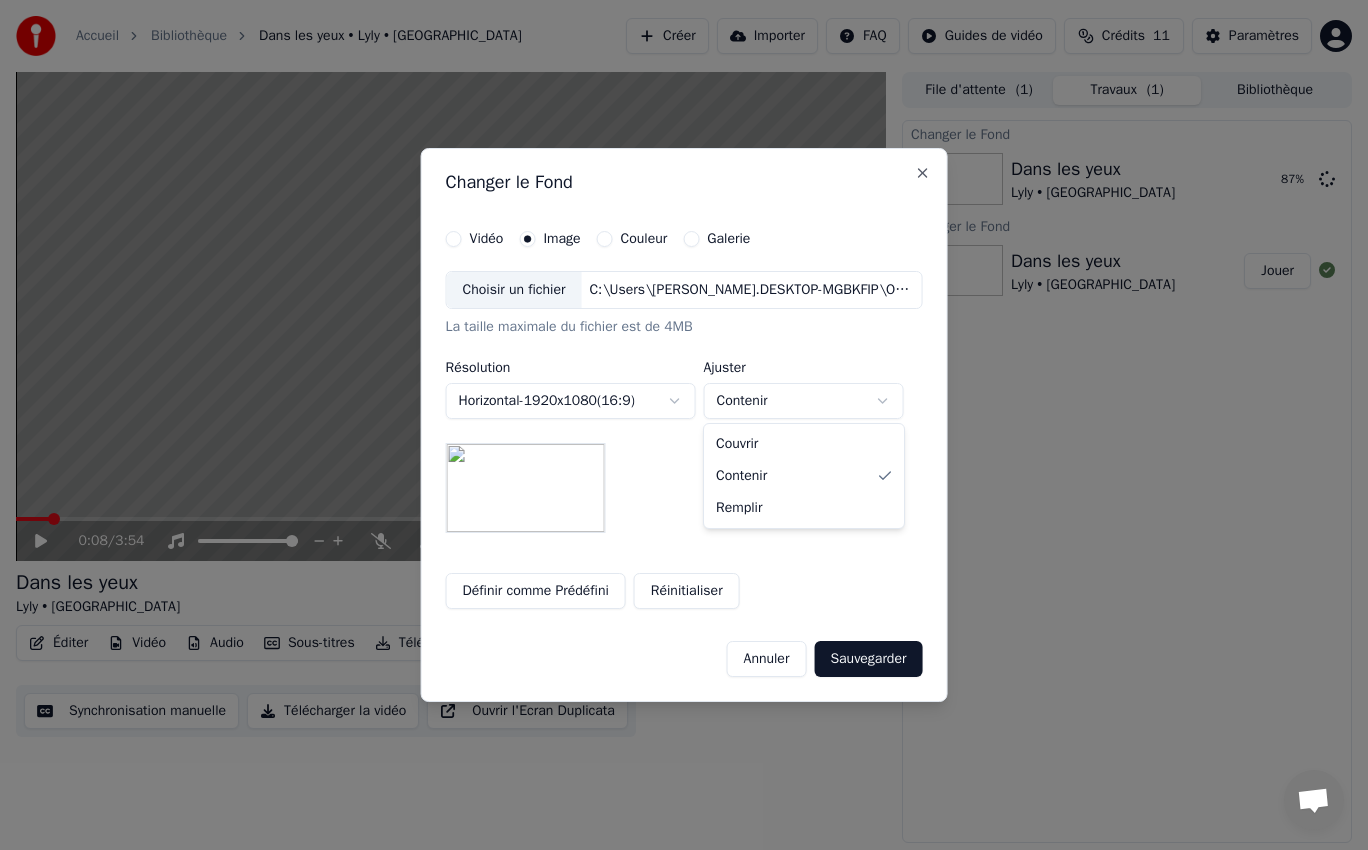 click on "**********" at bounding box center [684, 425] 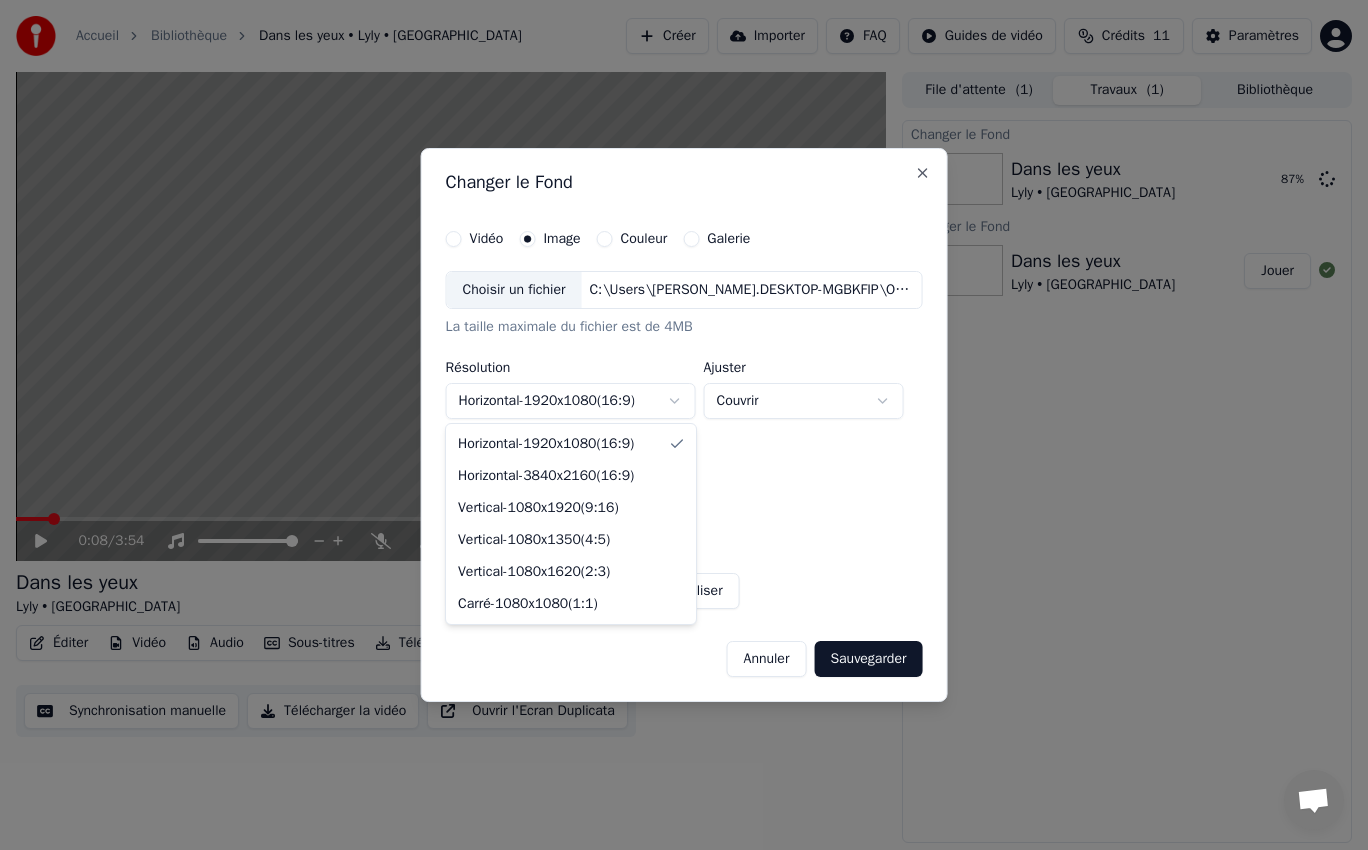 click on "**********" at bounding box center (684, 425) 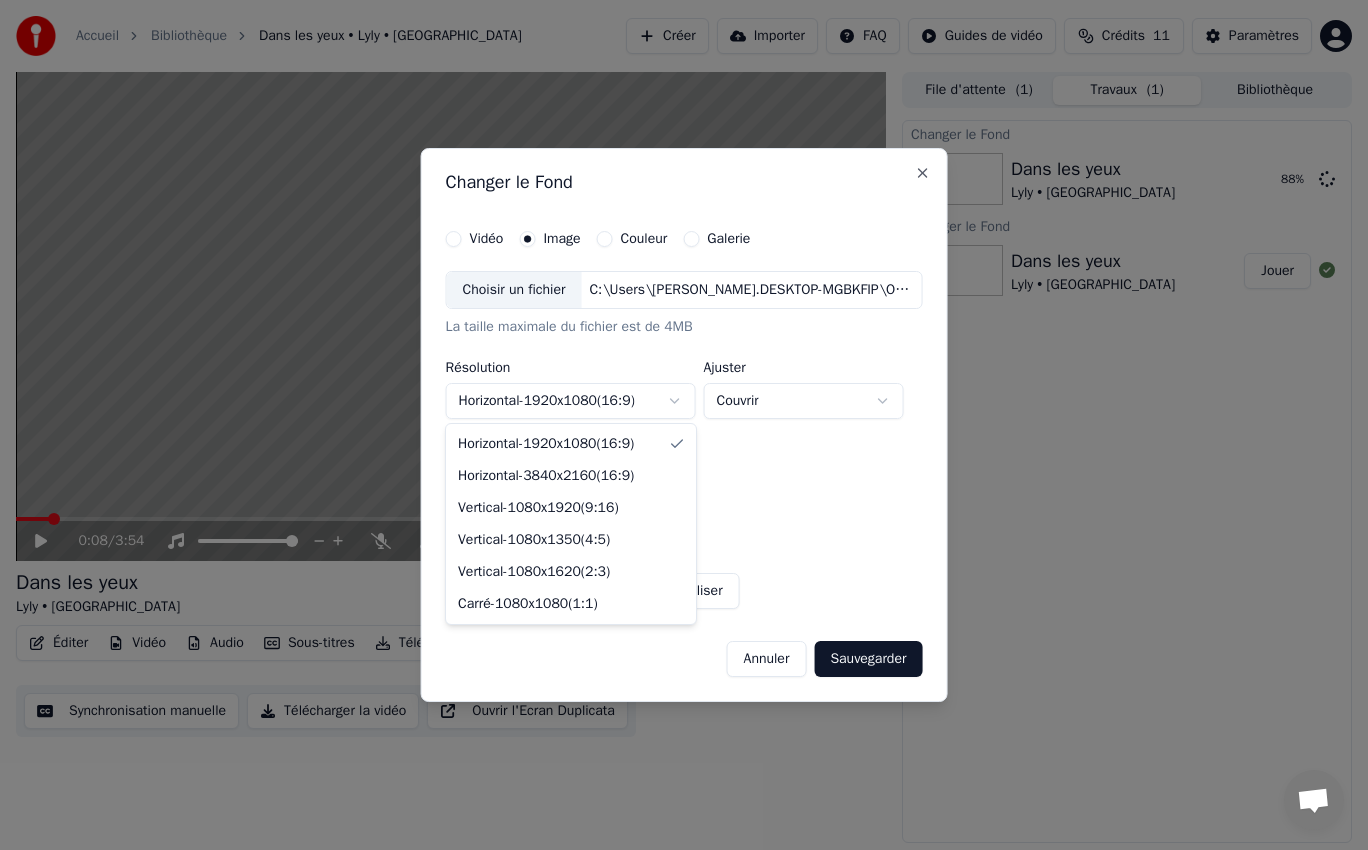 select on "*********" 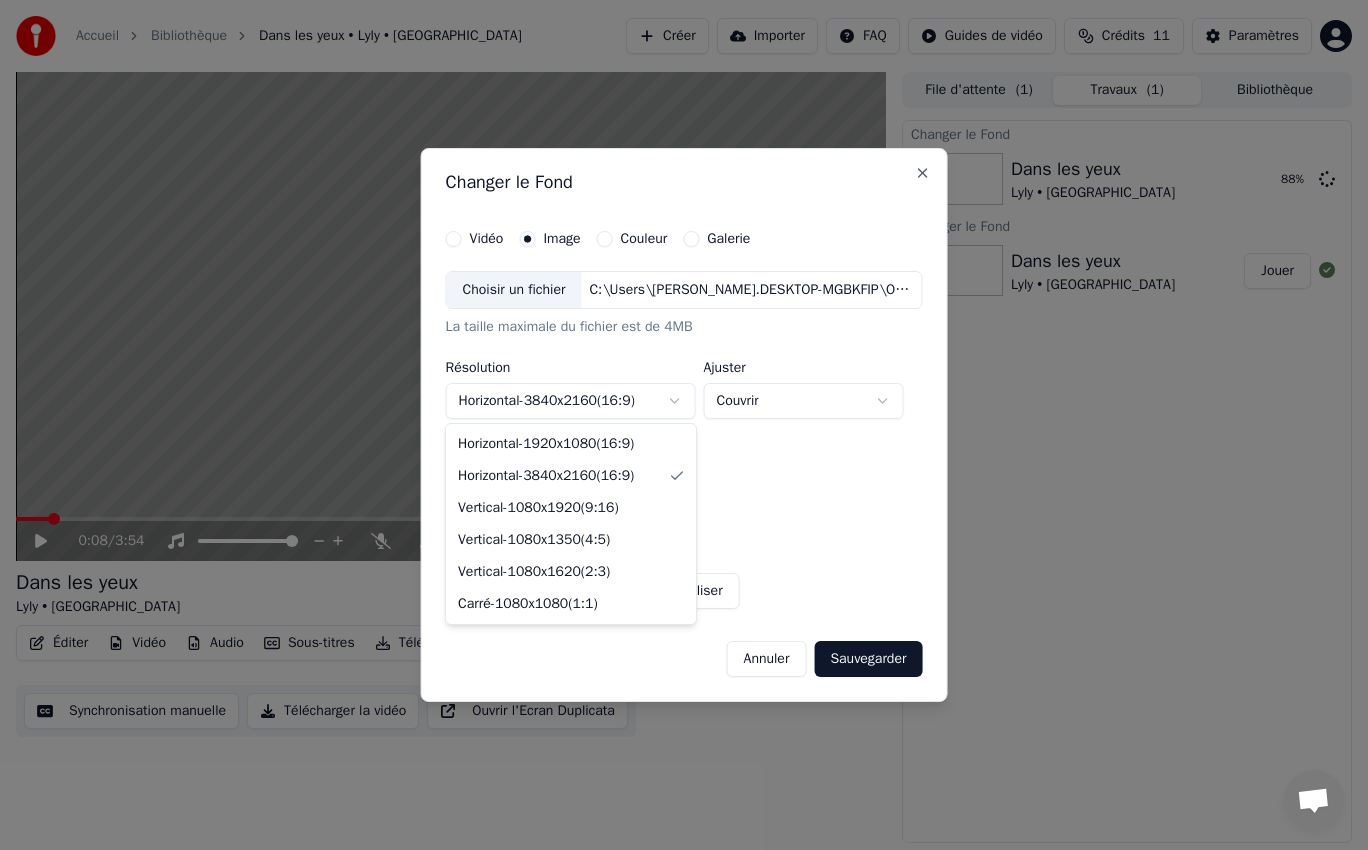 click on "**********" at bounding box center [684, 425] 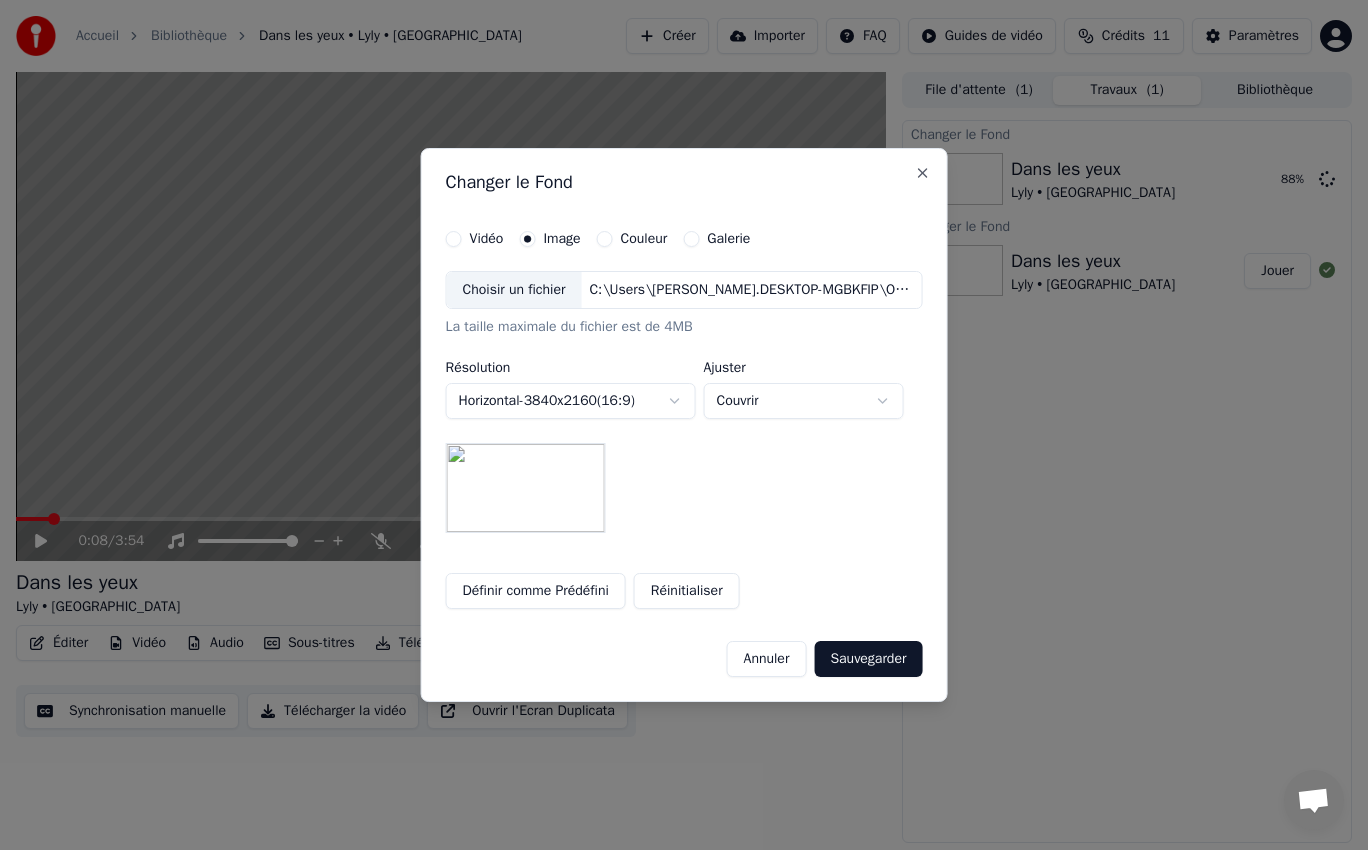 click on "**********" at bounding box center [684, 425] 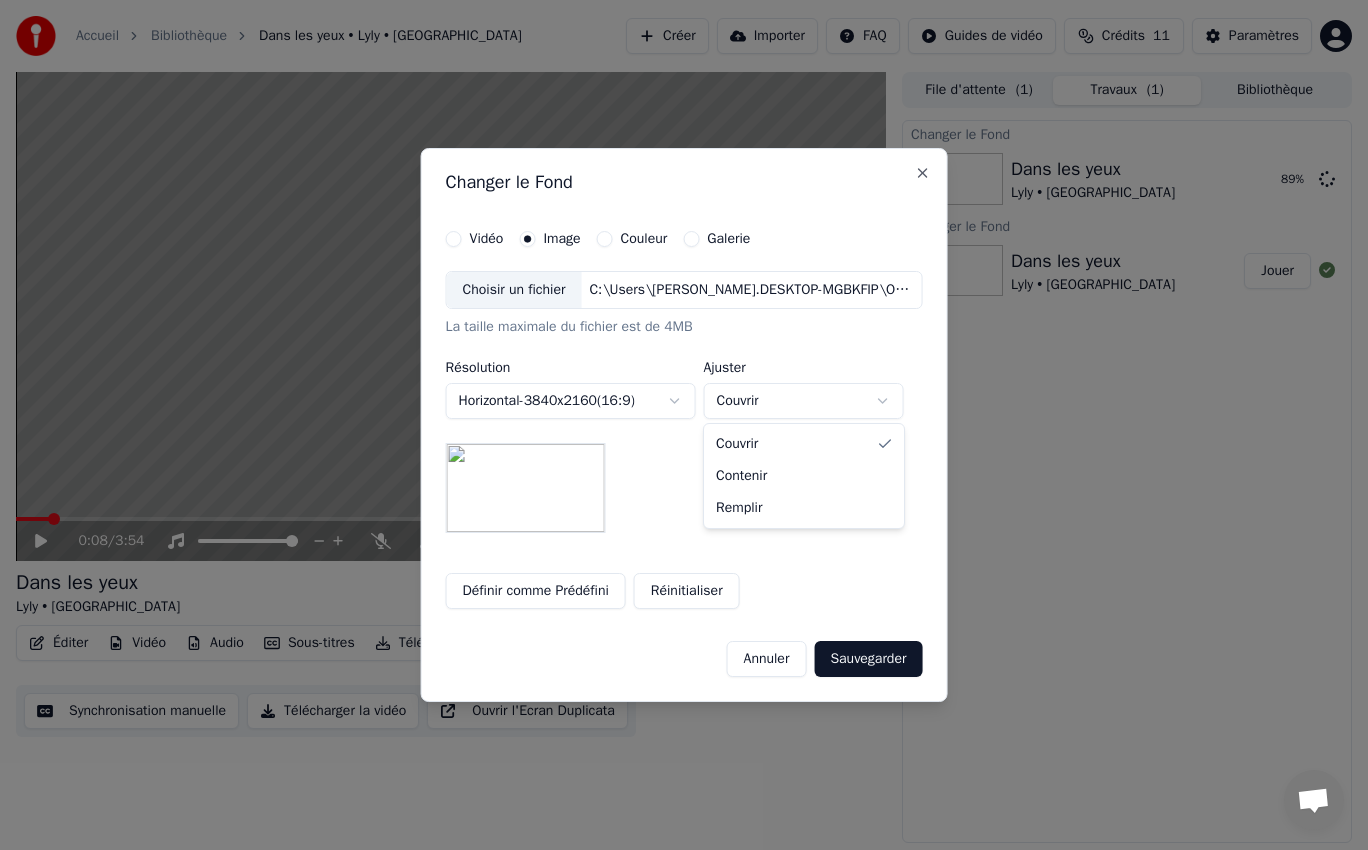 click on "**********" at bounding box center (684, 425) 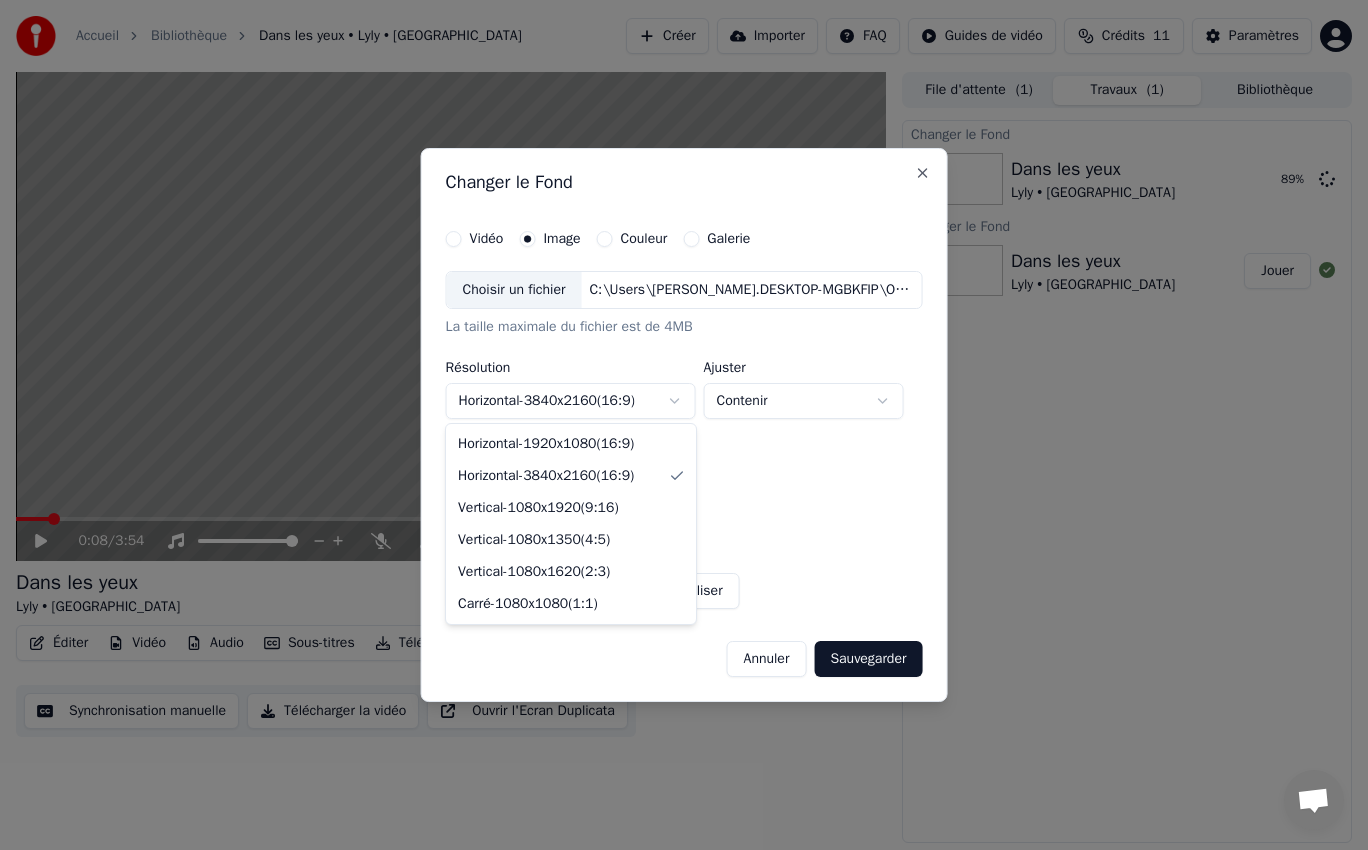 click on "**********" at bounding box center (684, 425) 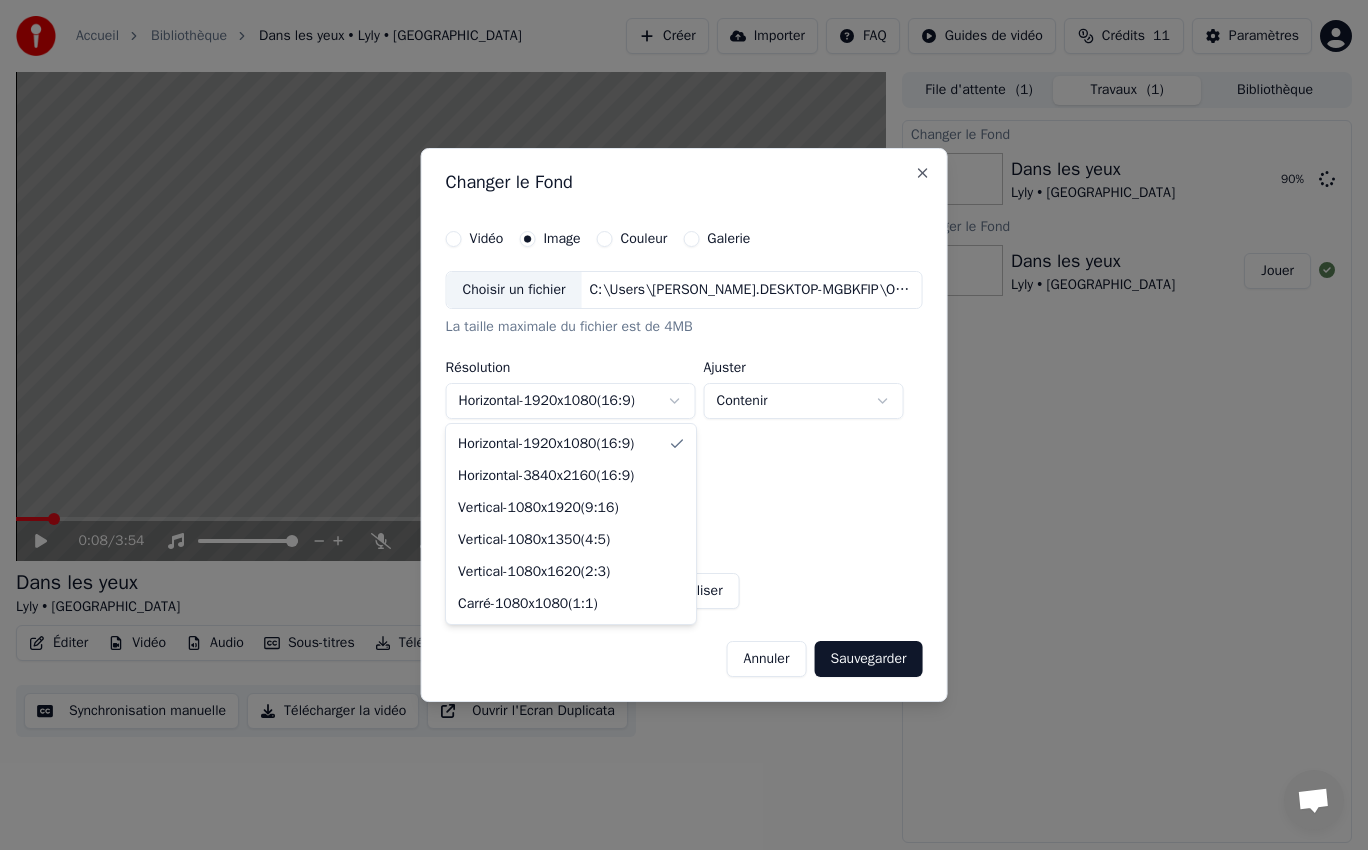 click on "**********" at bounding box center [684, 425] 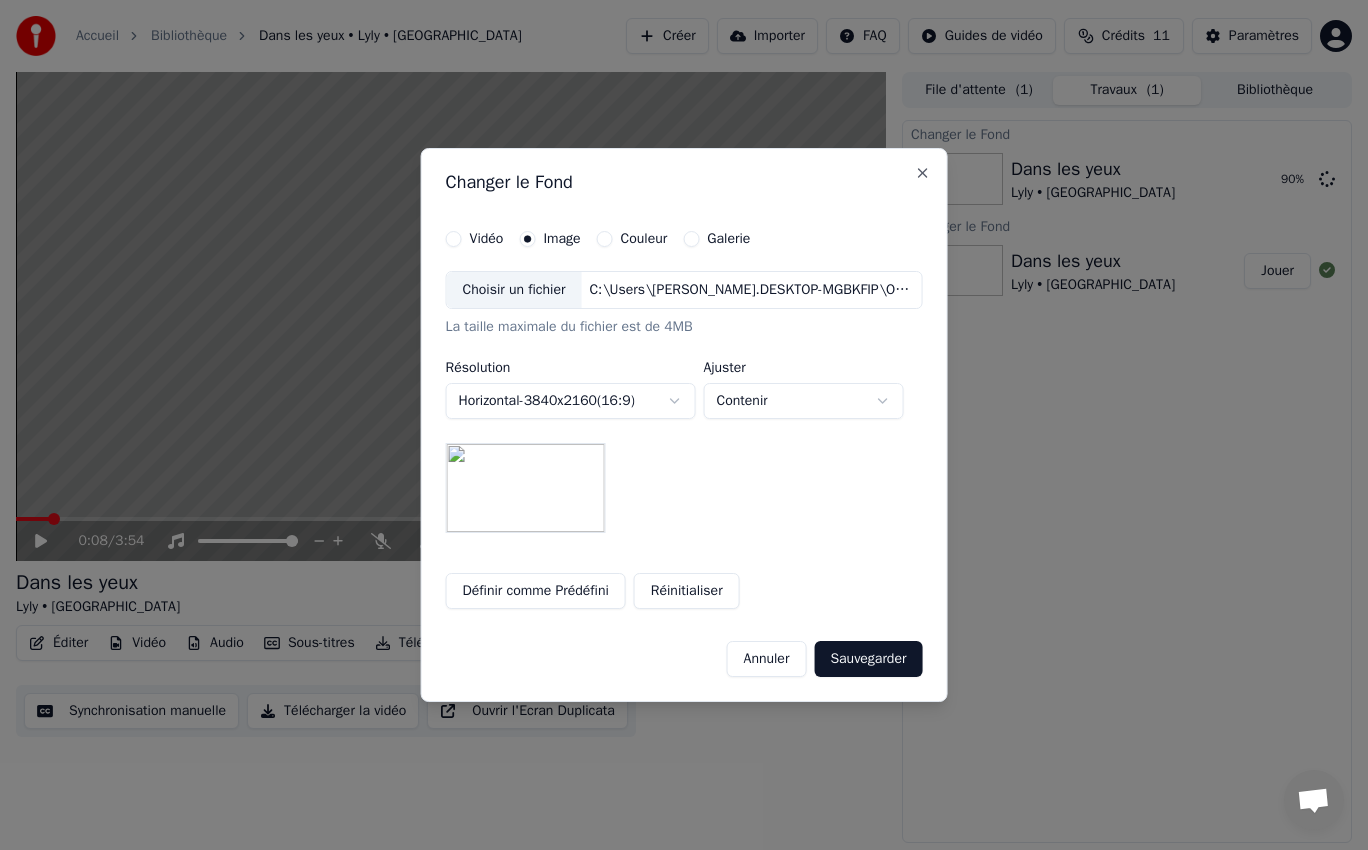 click on "**********" at bounding box center (684, 425) 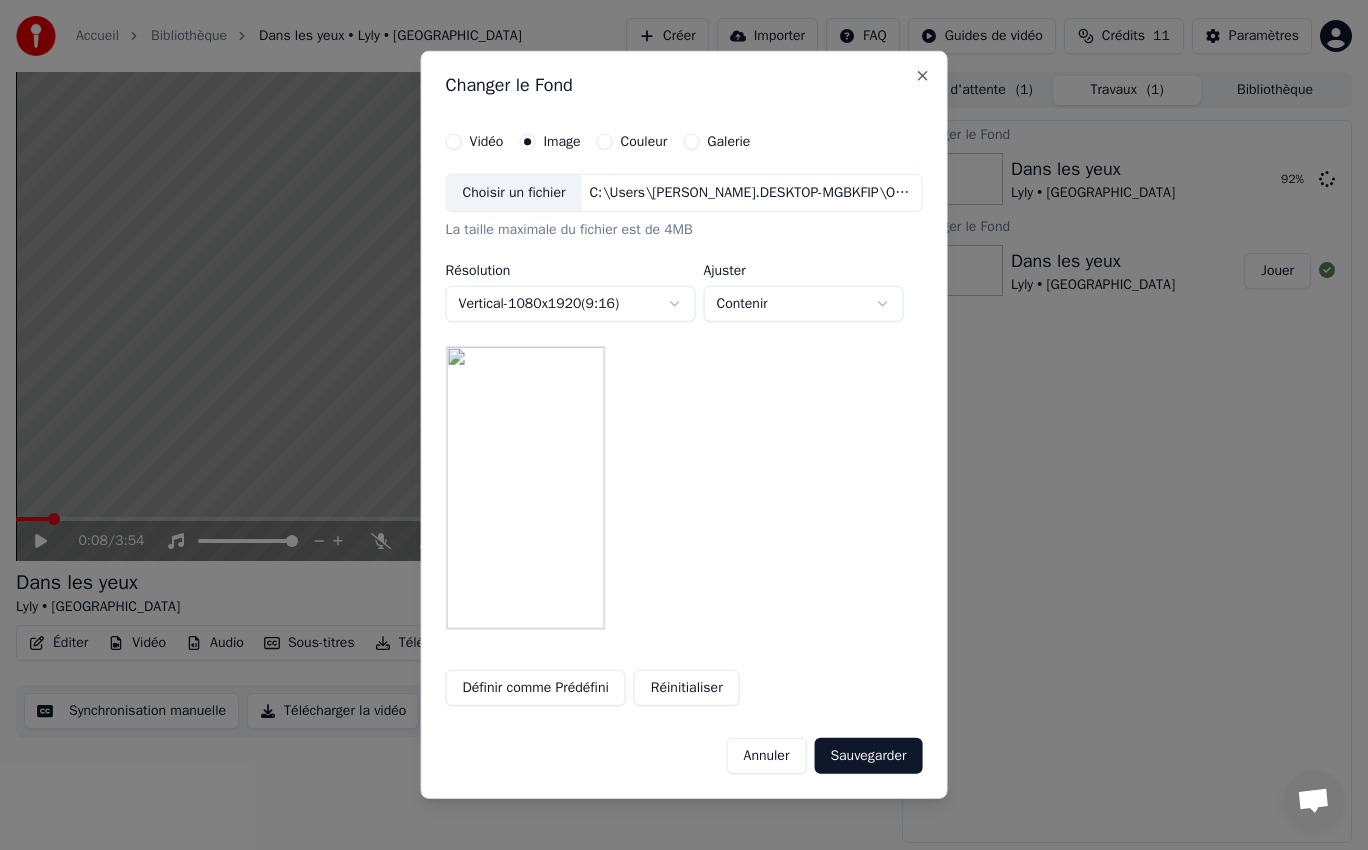 click on "Choisir un fichier" at bounding box center (514, 193) 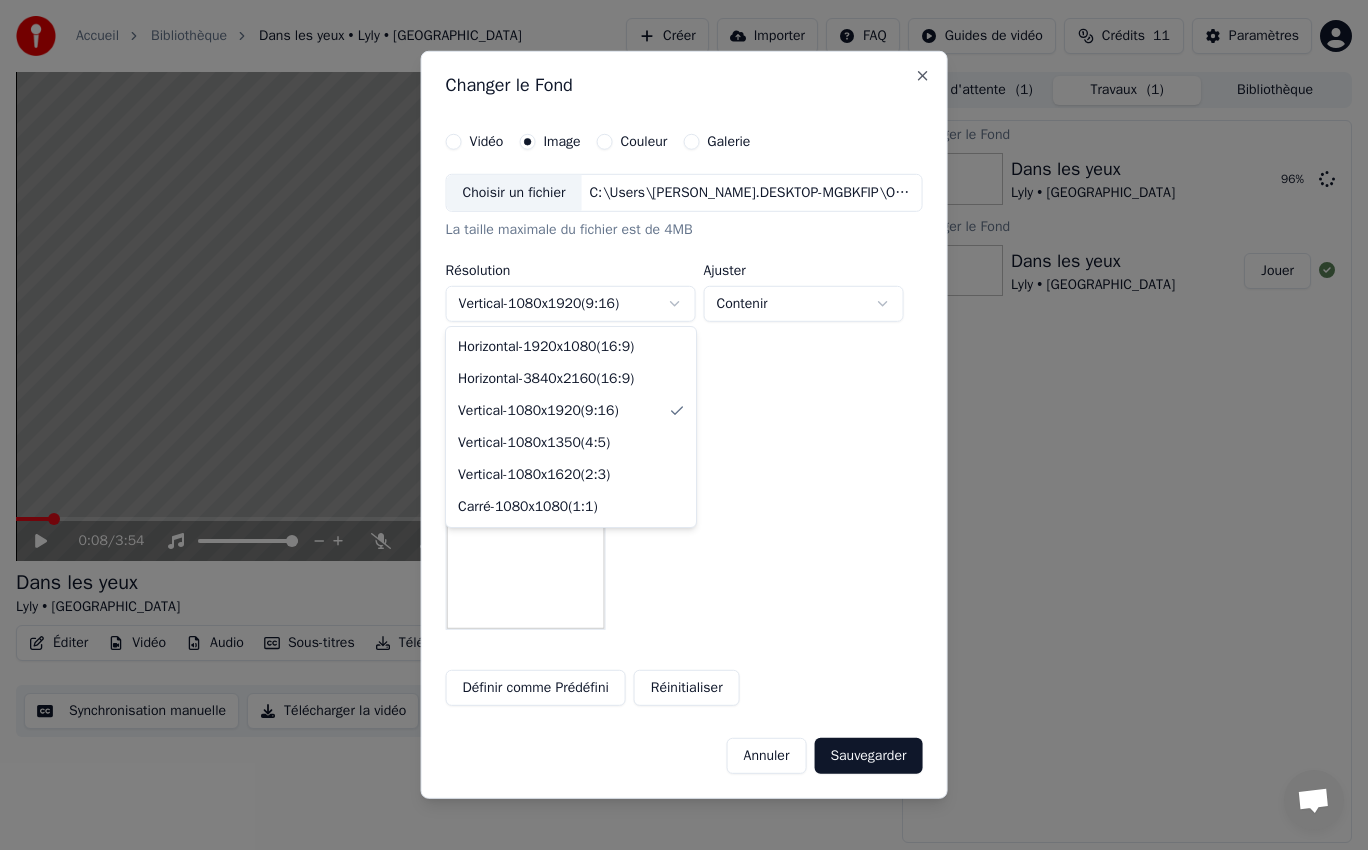 click on "**********" at bounding box center [684, 425] 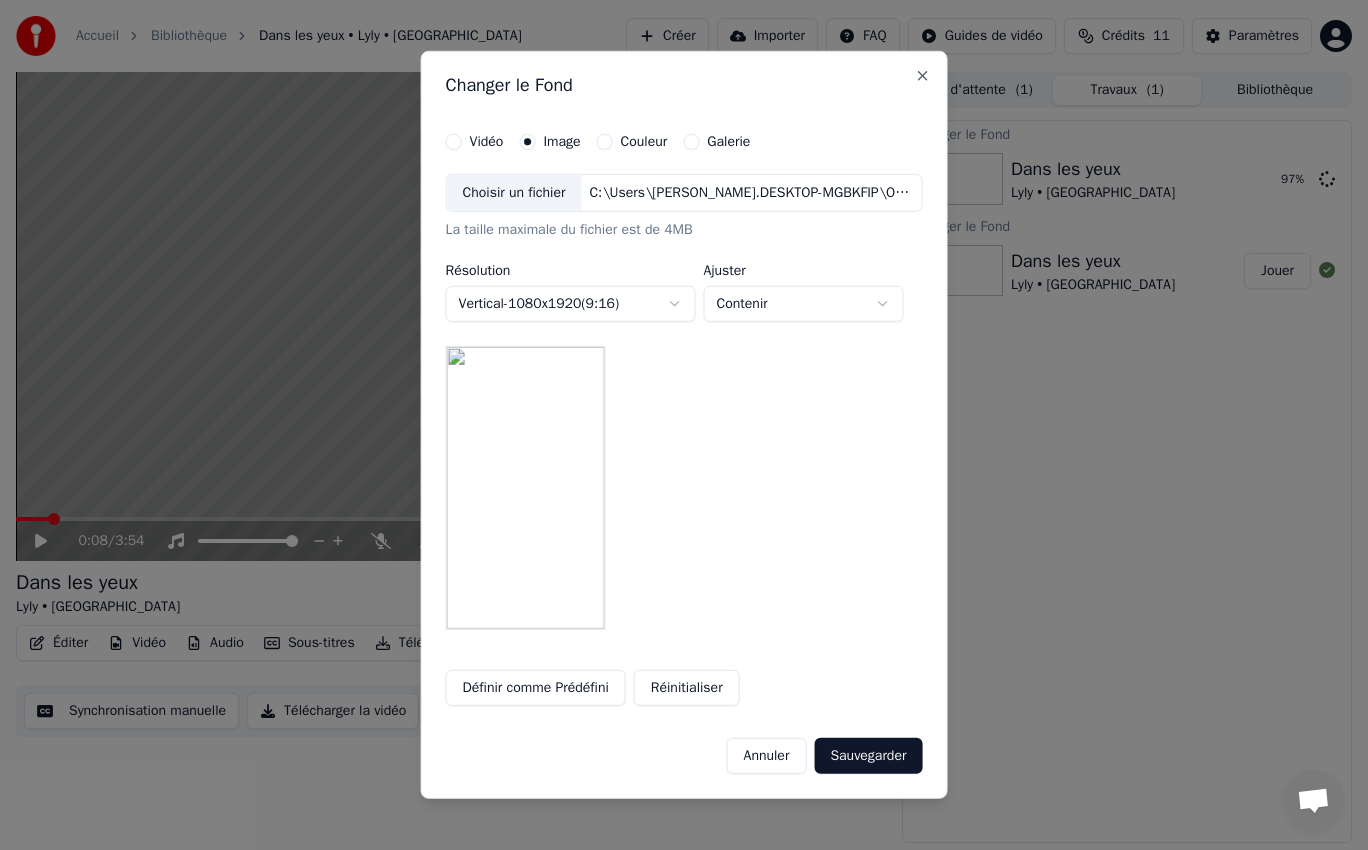 click on "Choisir un fichier" at bounding box center [514, 193] 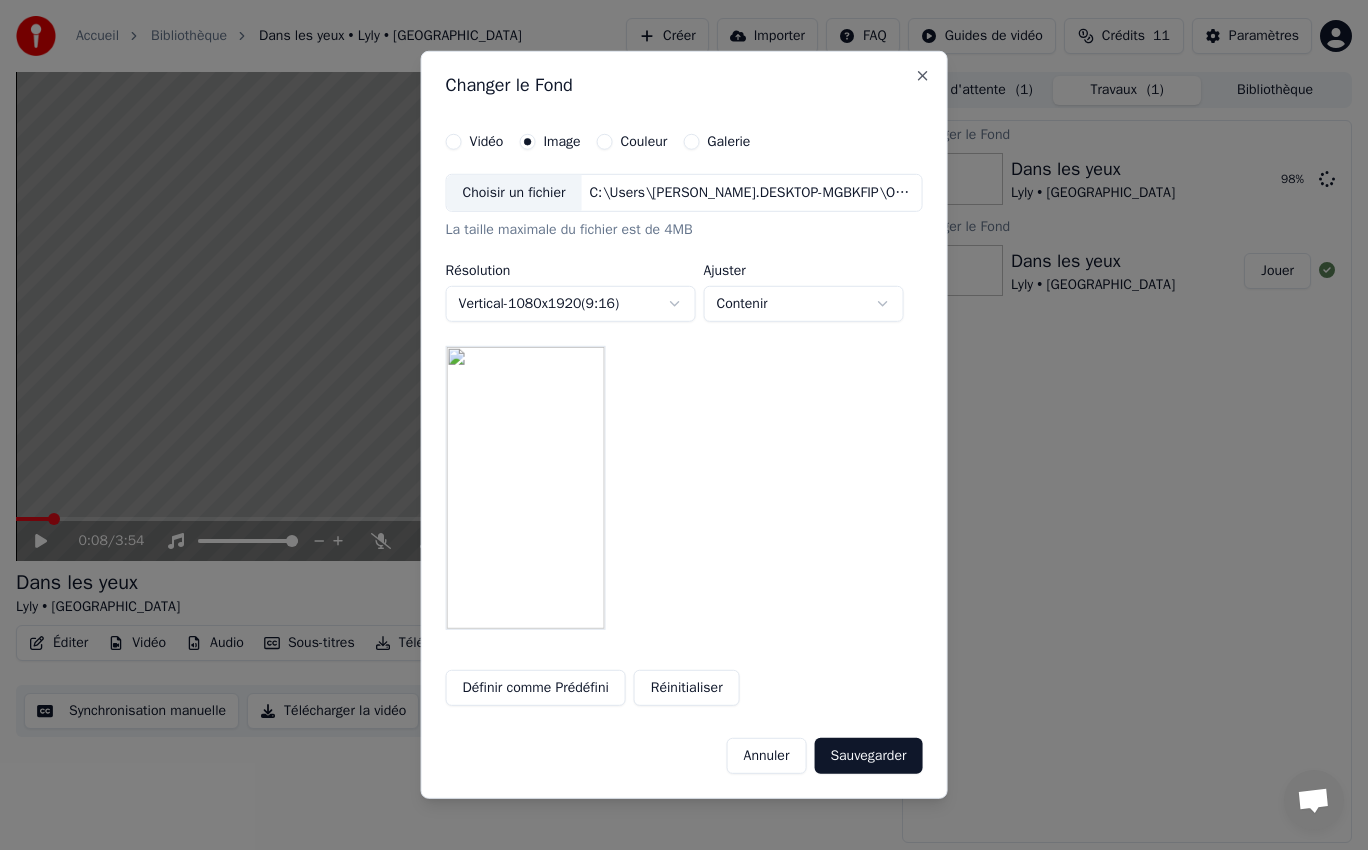 click on "**********" at bounding box center [684, 425] 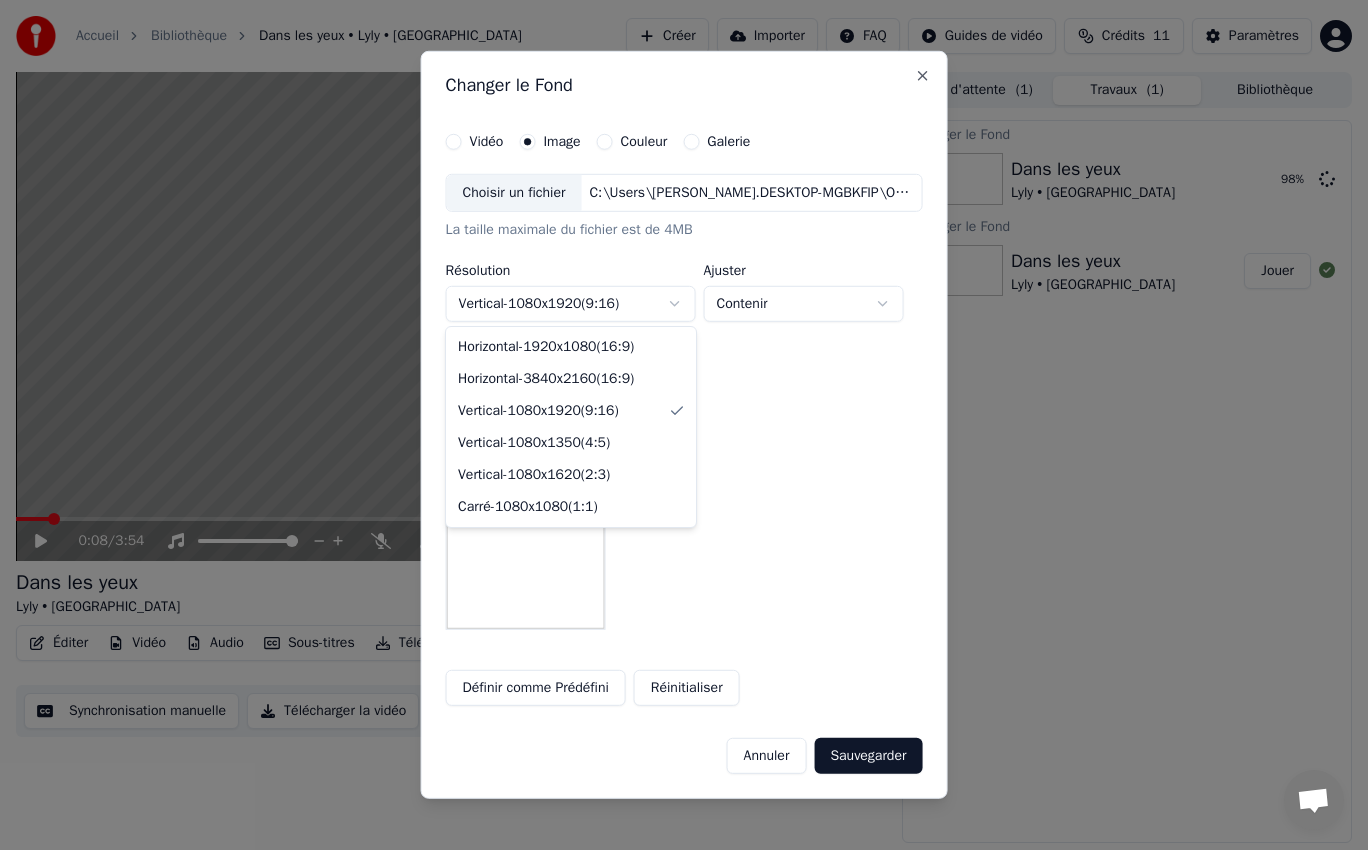 select on "*********" 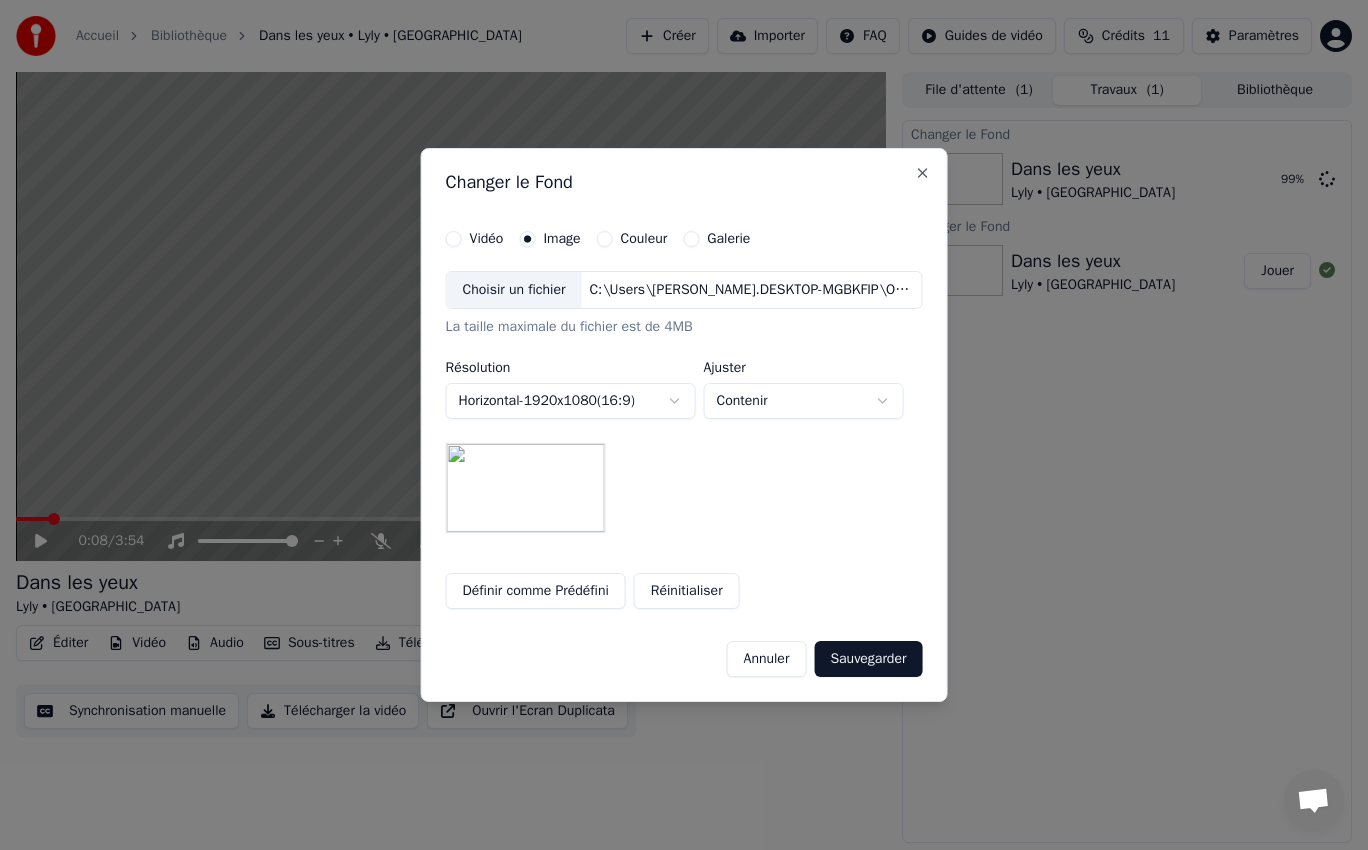 click on "**********" at bounding box center [684, 425] 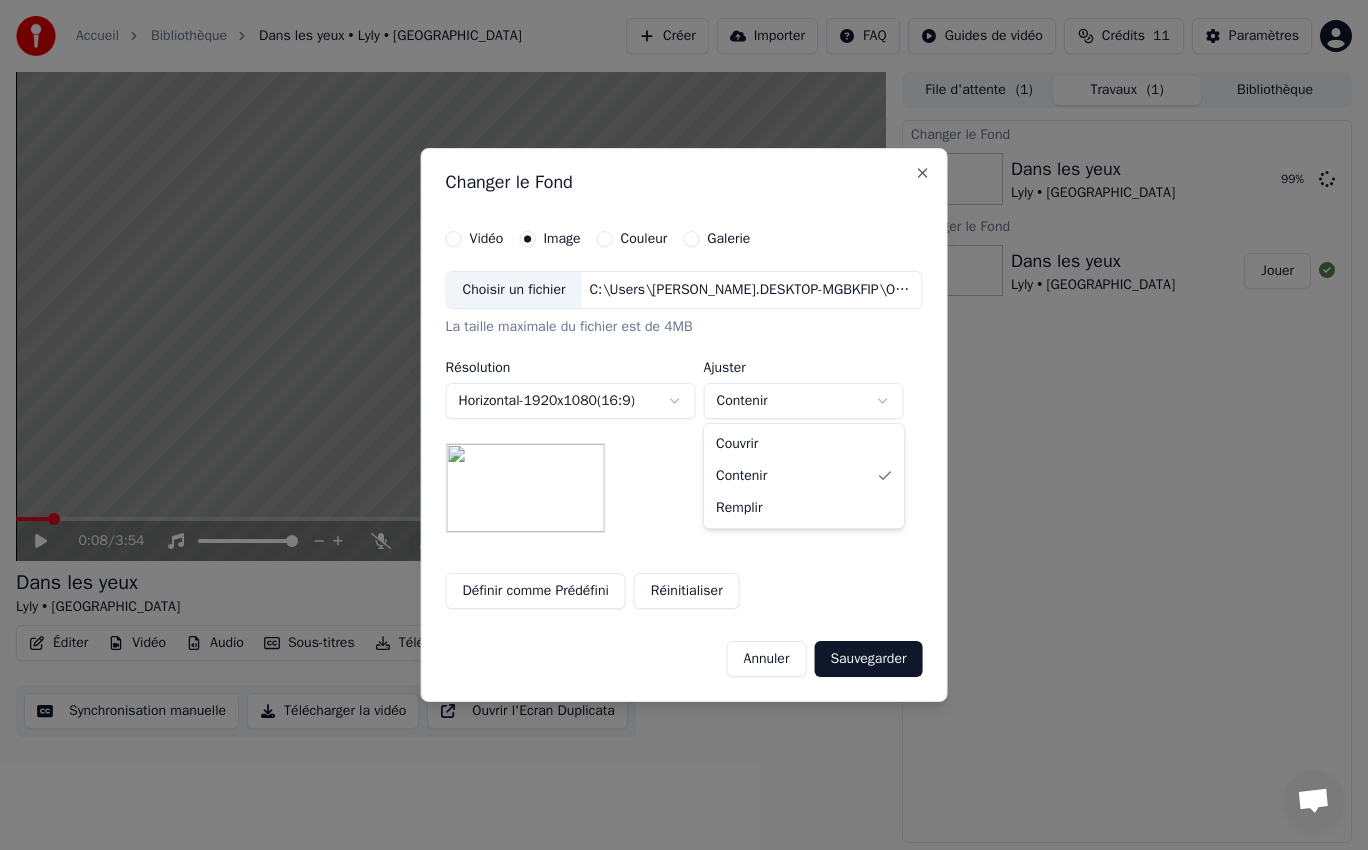 select on "*****" 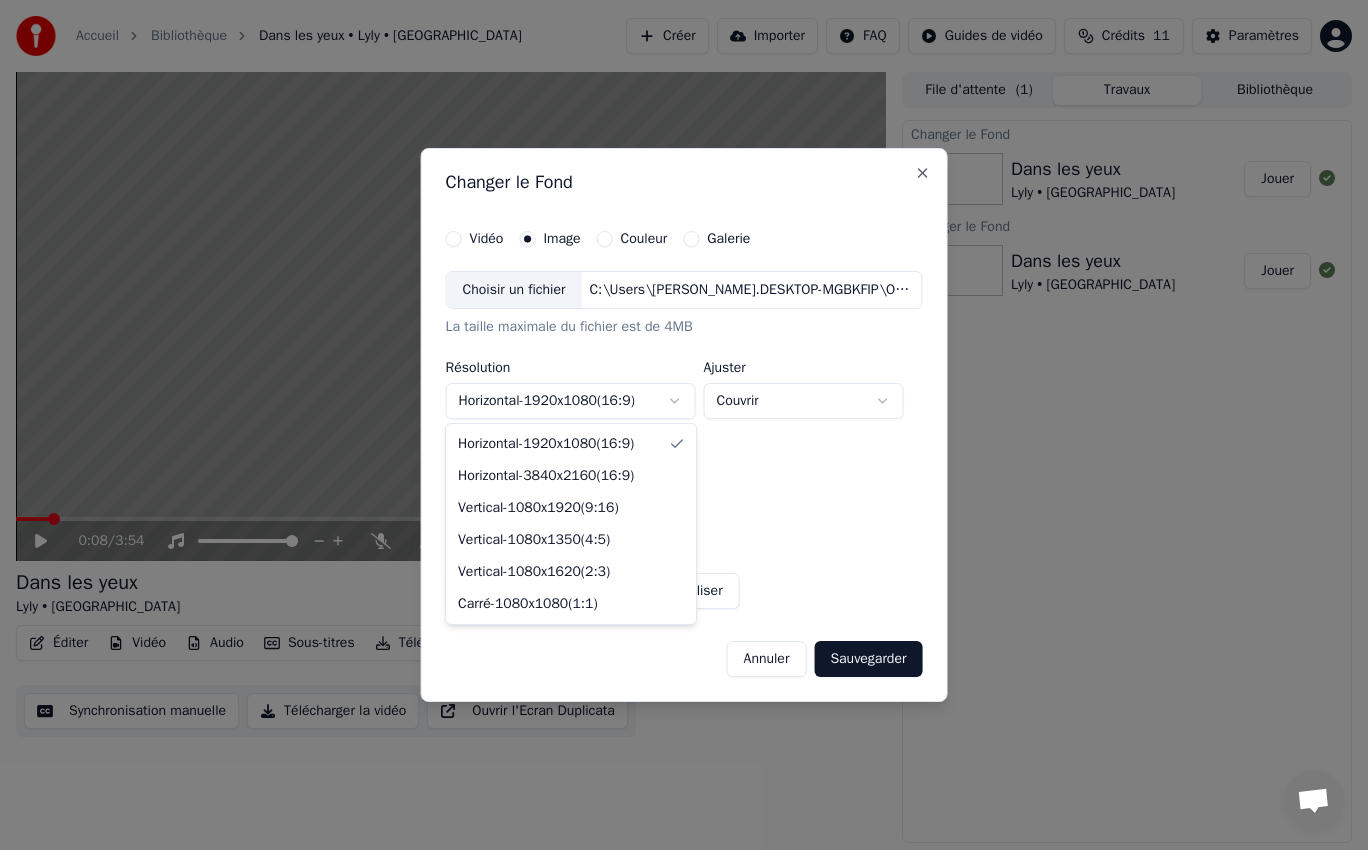 click on "**********" at bounding box center (684, 425) 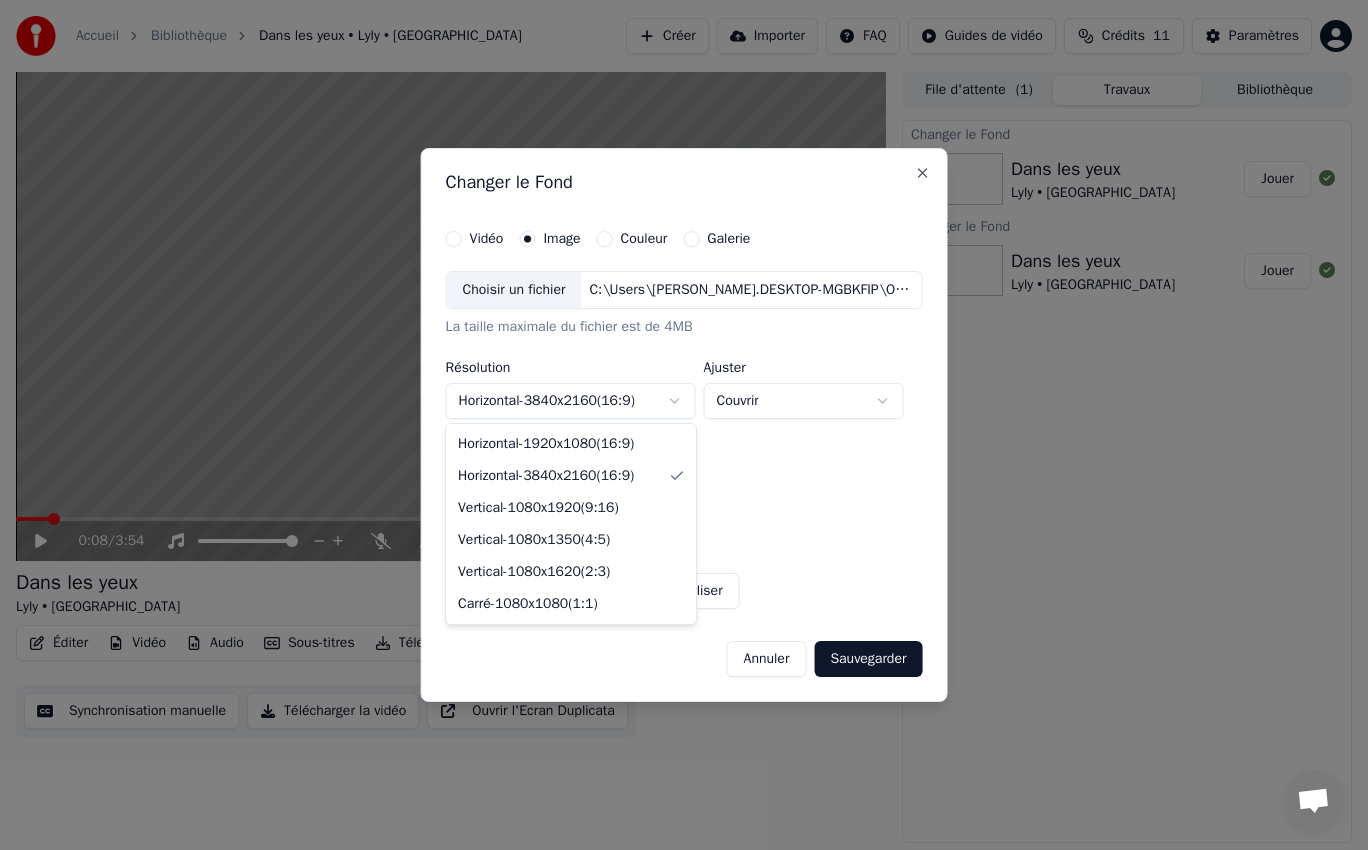 click on "**********" at bounding box center (684, 425) 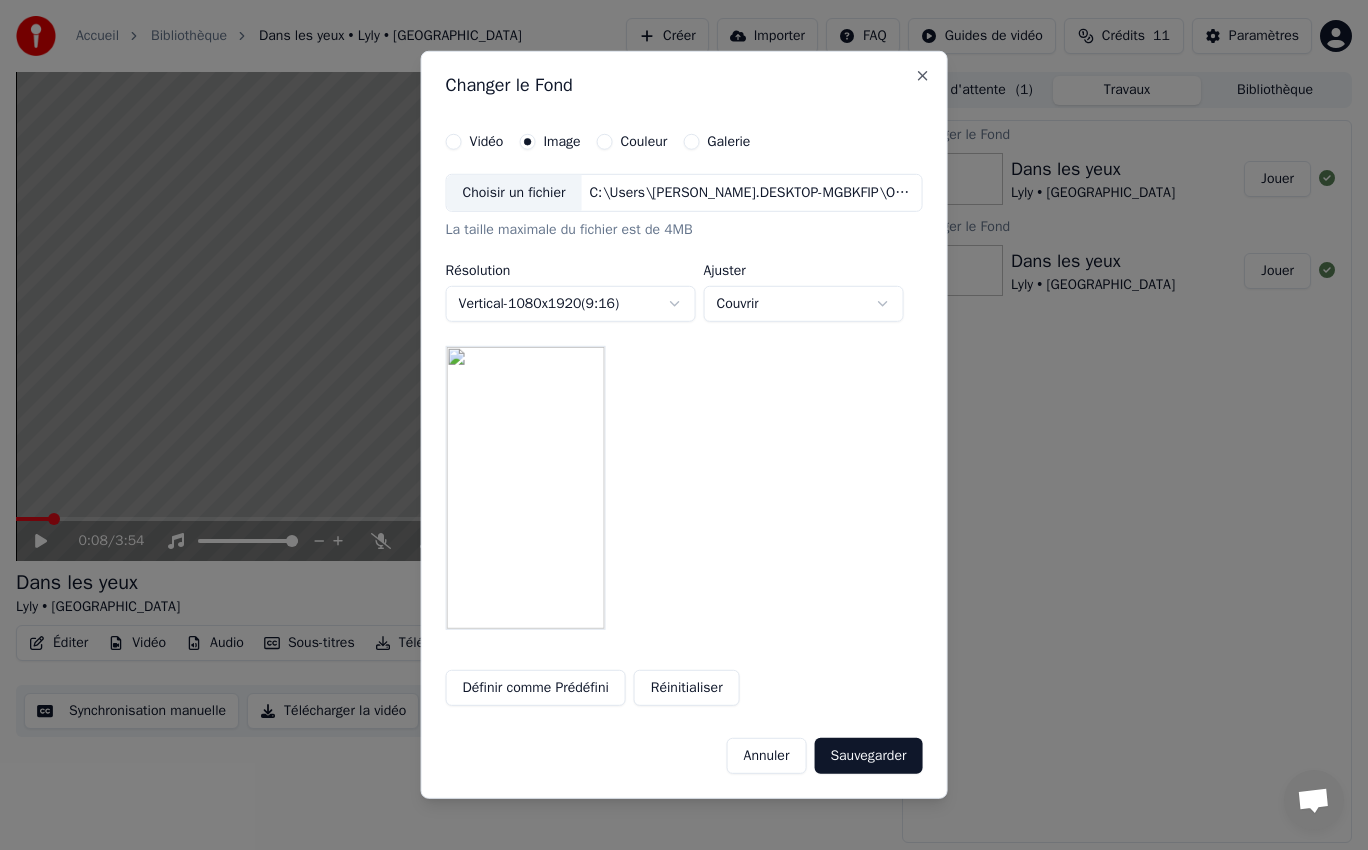click on "Définir comme Prédéfini" at bounding box center [536, 688] 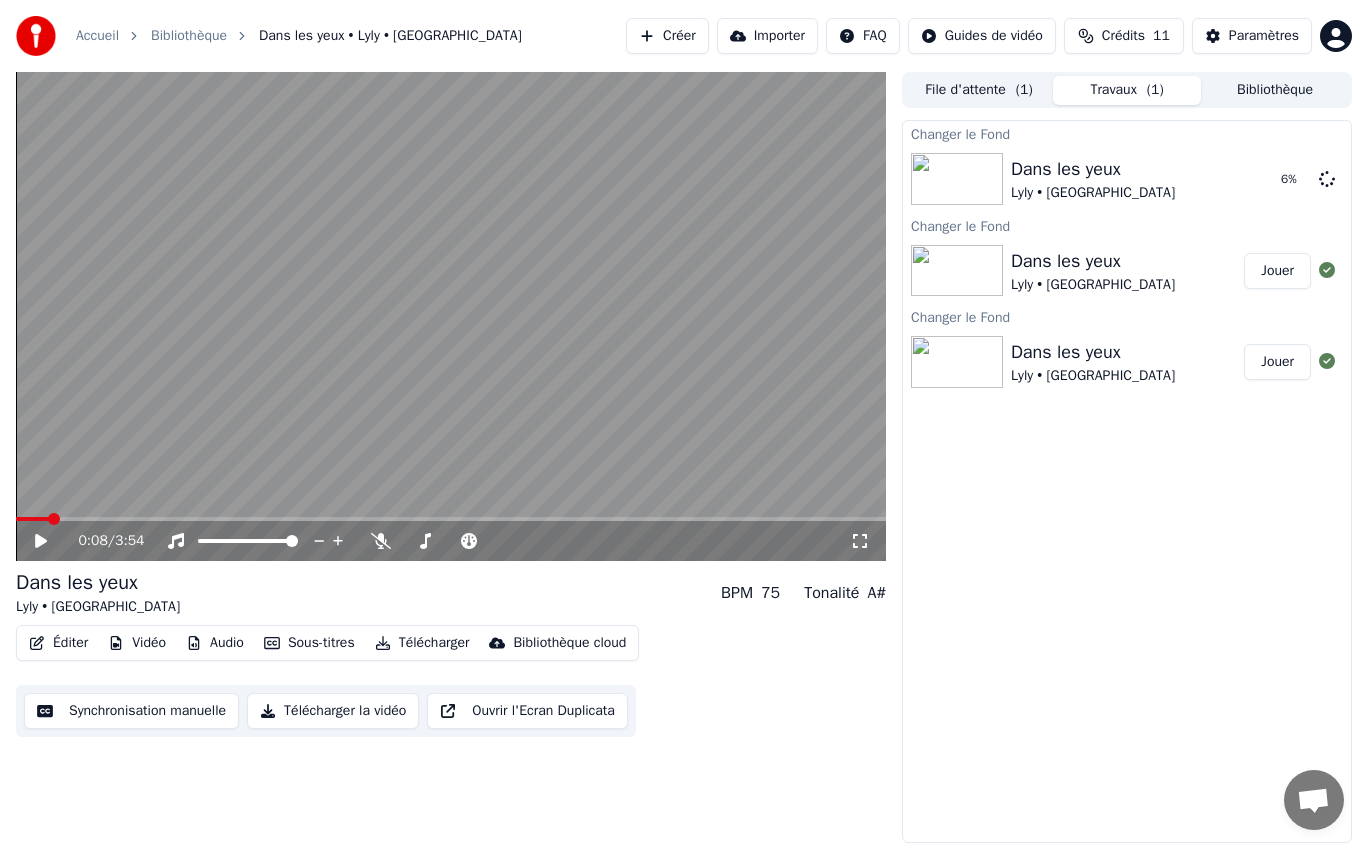 click on "Jouer" at bounding box center (1277, 271) 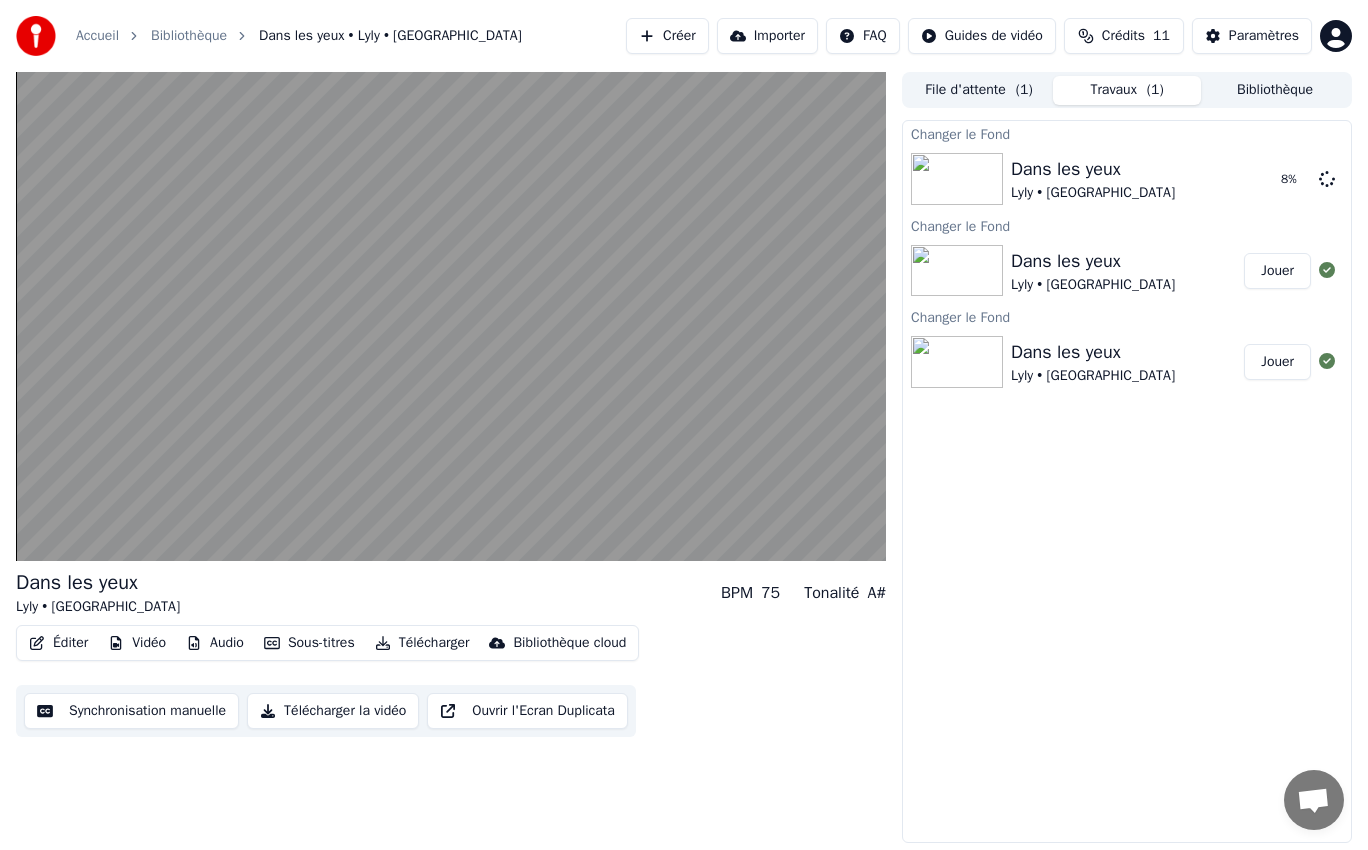 click on "Jouer" at bounding box center (1277, 271) 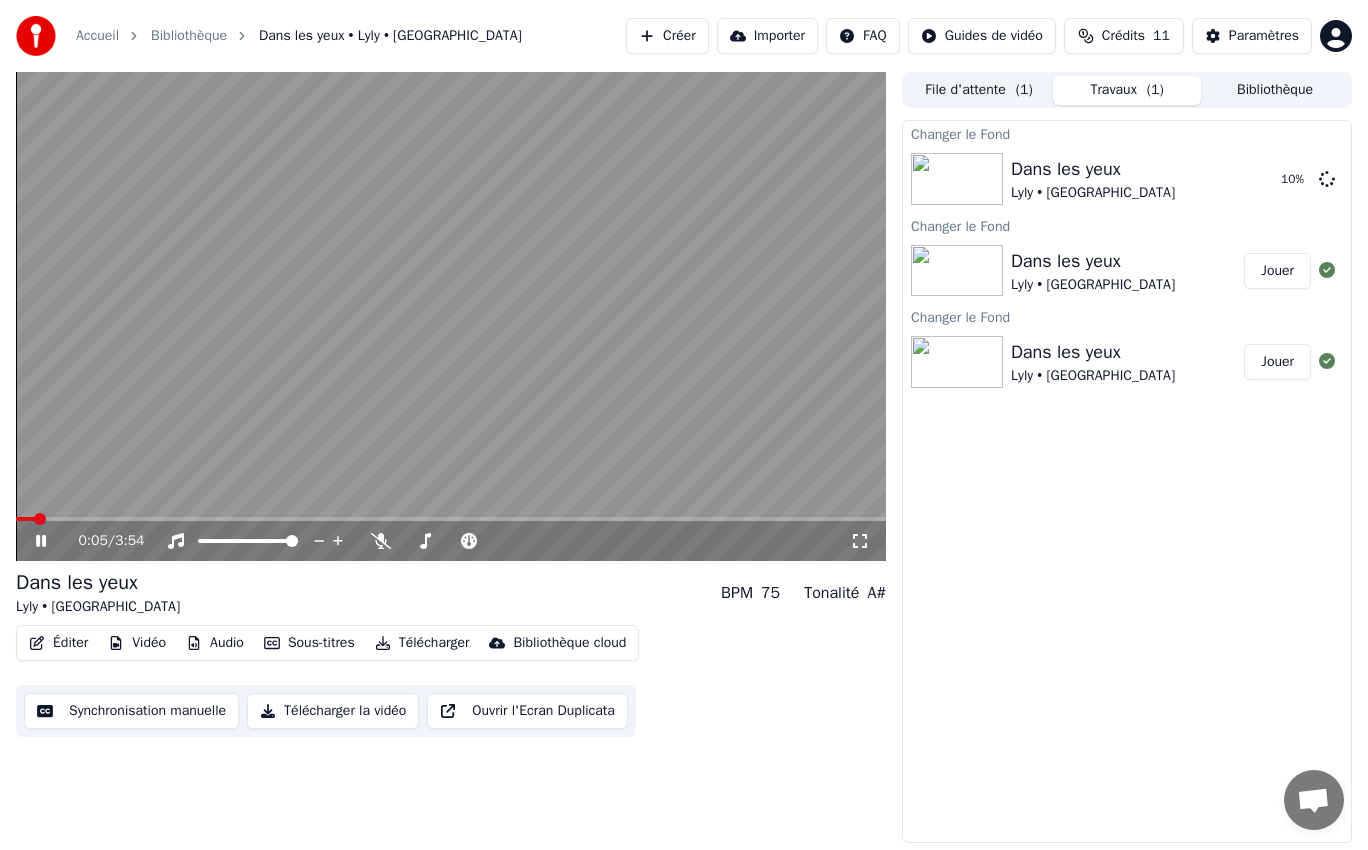 click 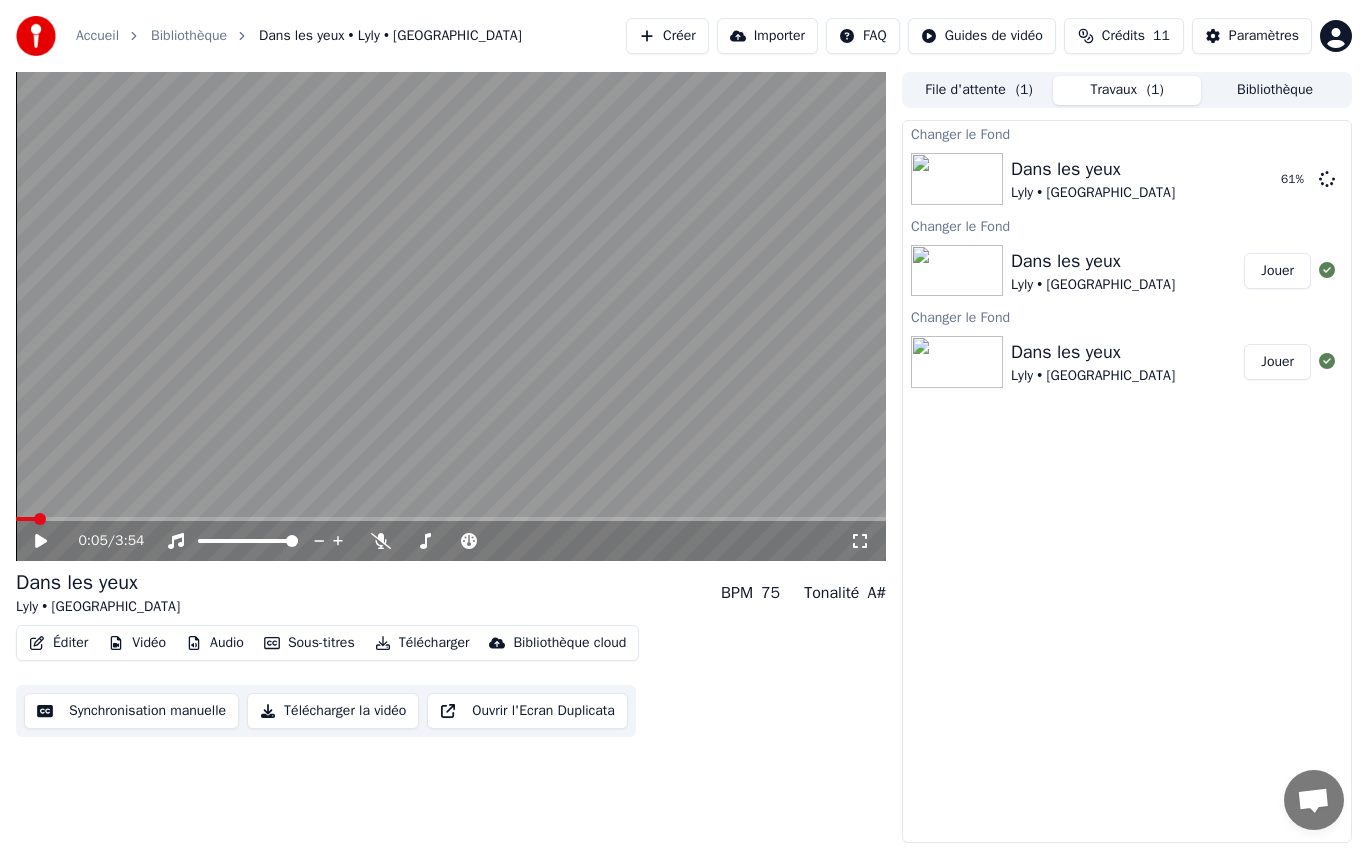 click 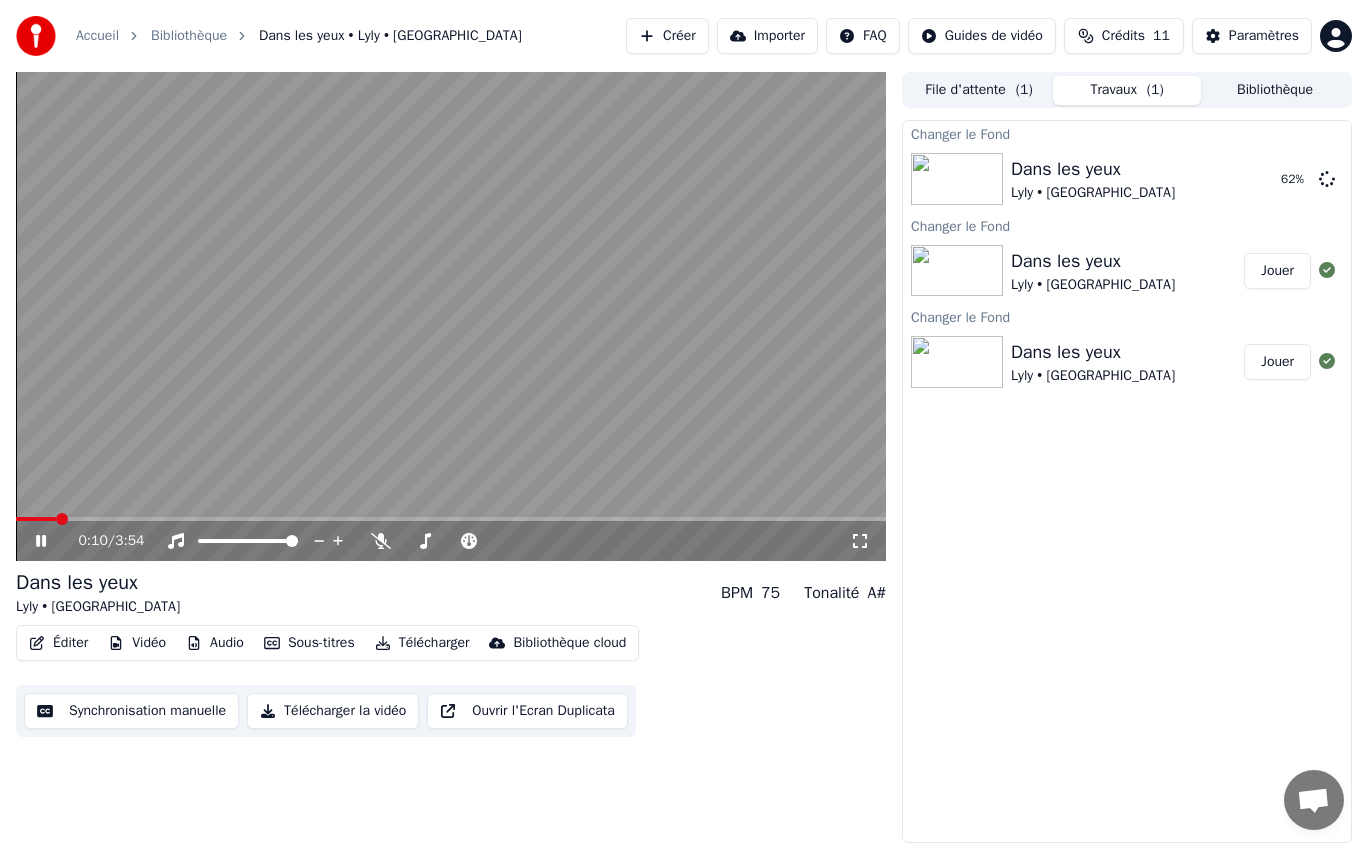 click 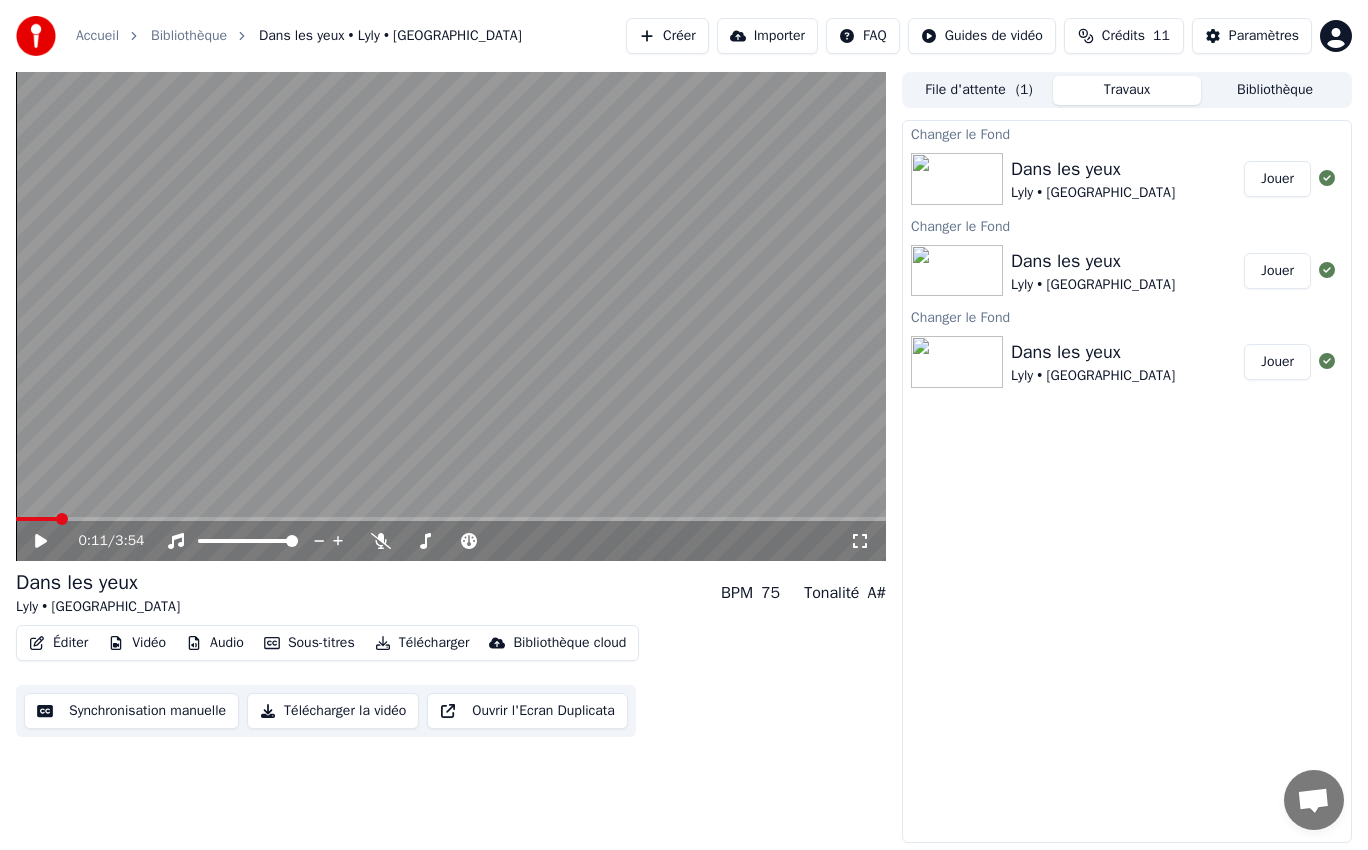 click on "Jouer" at bounding box center (1277, 179) 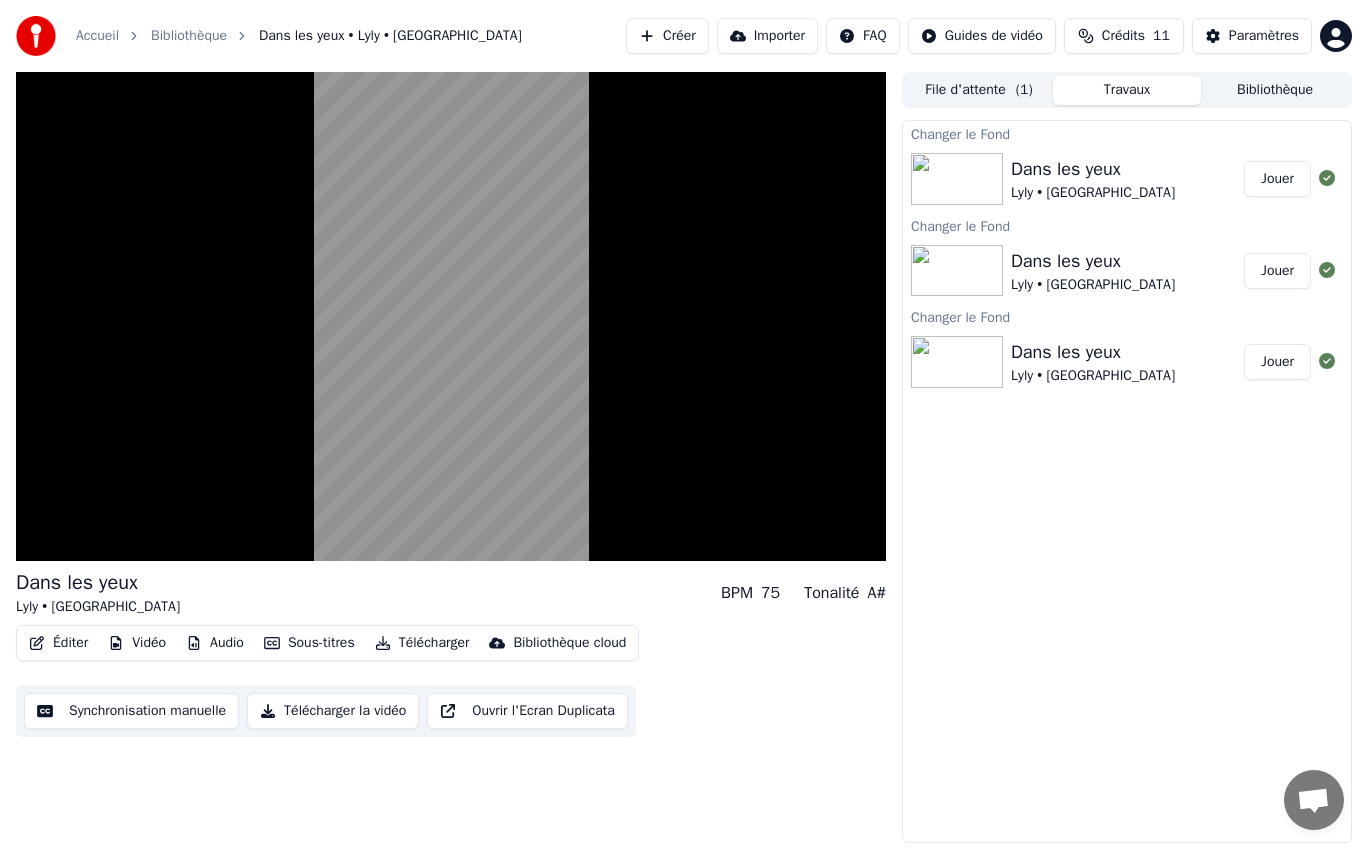 click on "Changer le Fond Dans les yeux Lyly • Phiphi Jouer Changer le Fond Dans les yeux Lyly • Phiphi Jouer Changer le Fond Dans les yeux Lyly • Phiphi Jouer" at bounding box center [1127, 481] 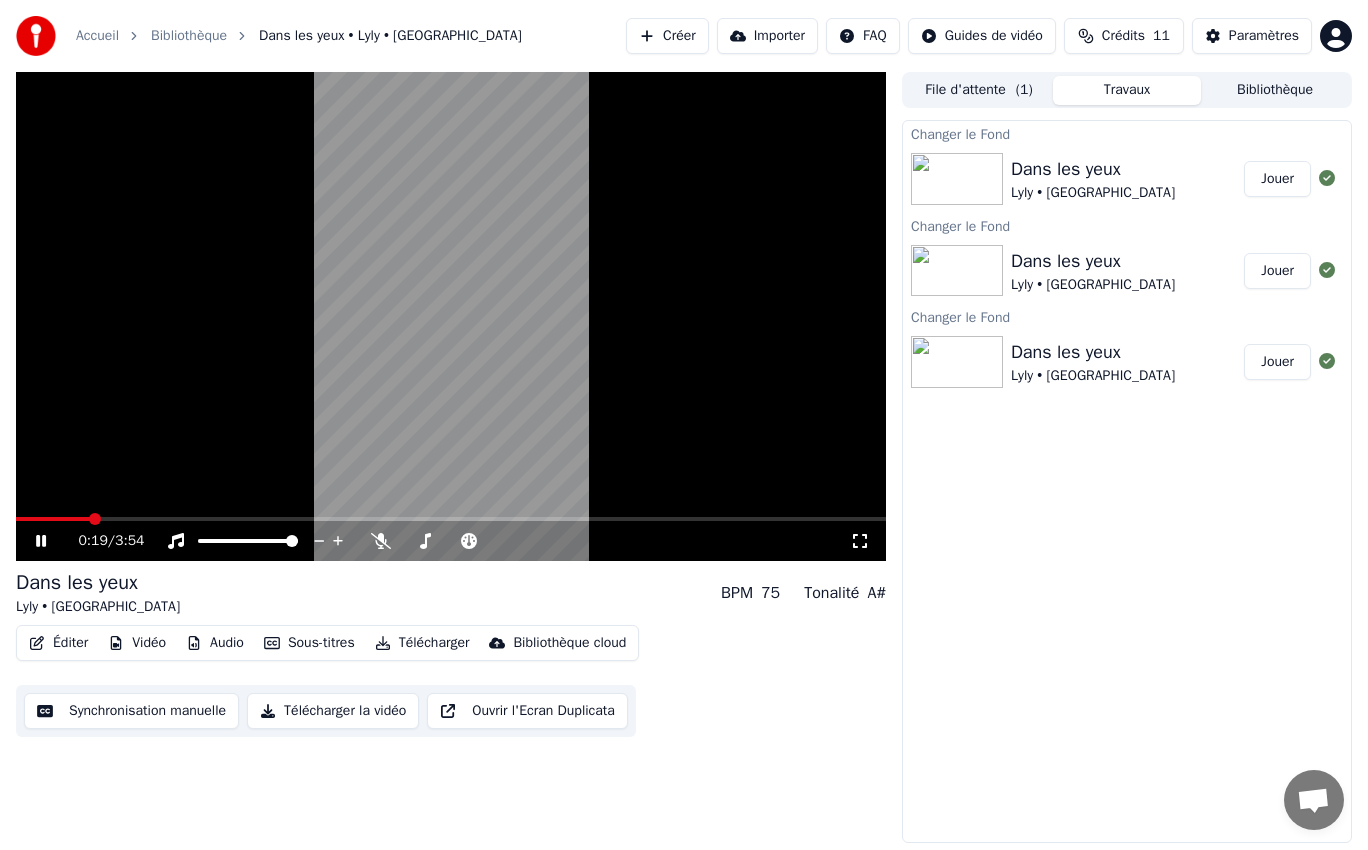 click on "Dans les yeux Lyly • Phiphi Jouer" at bounding box center (1127, 271) 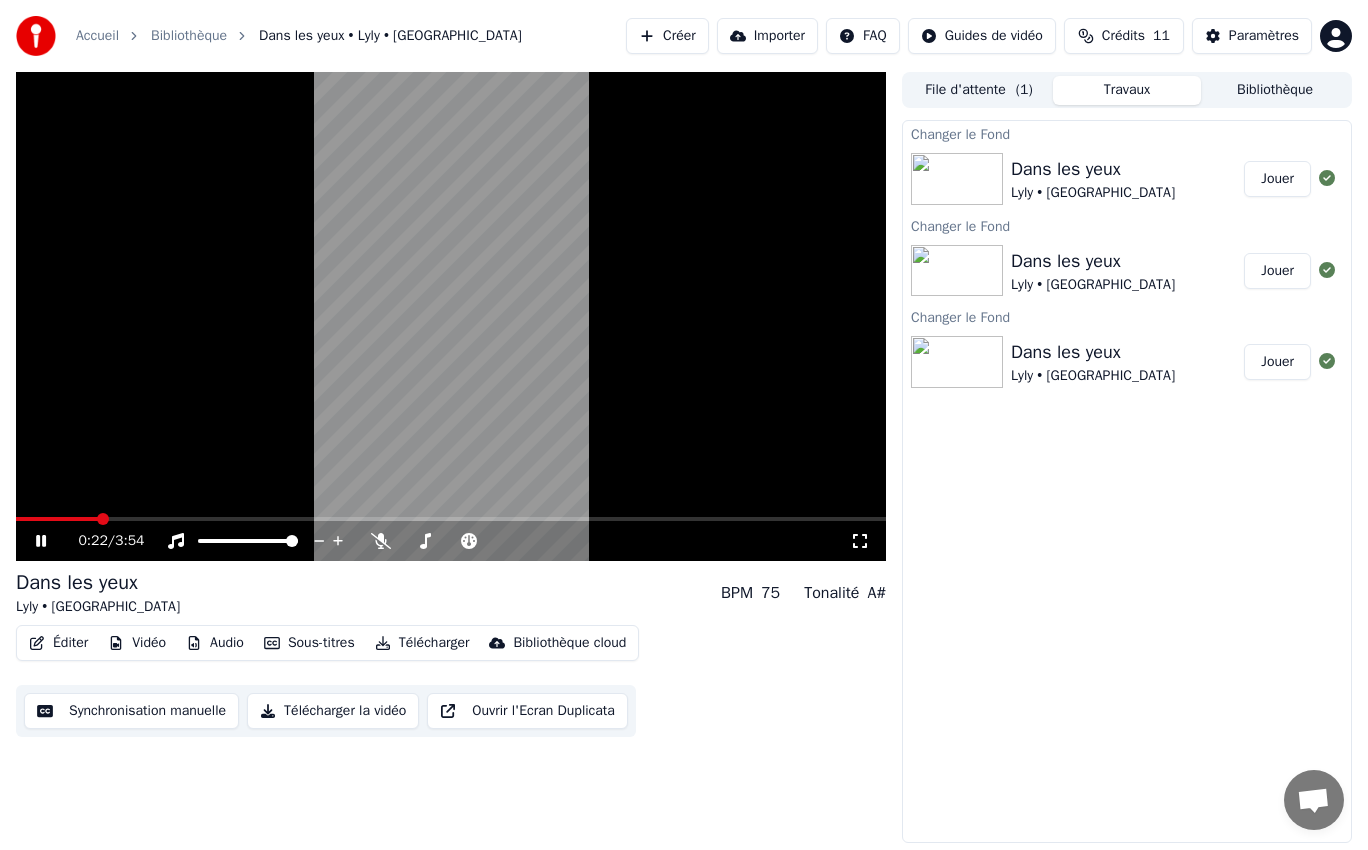 click 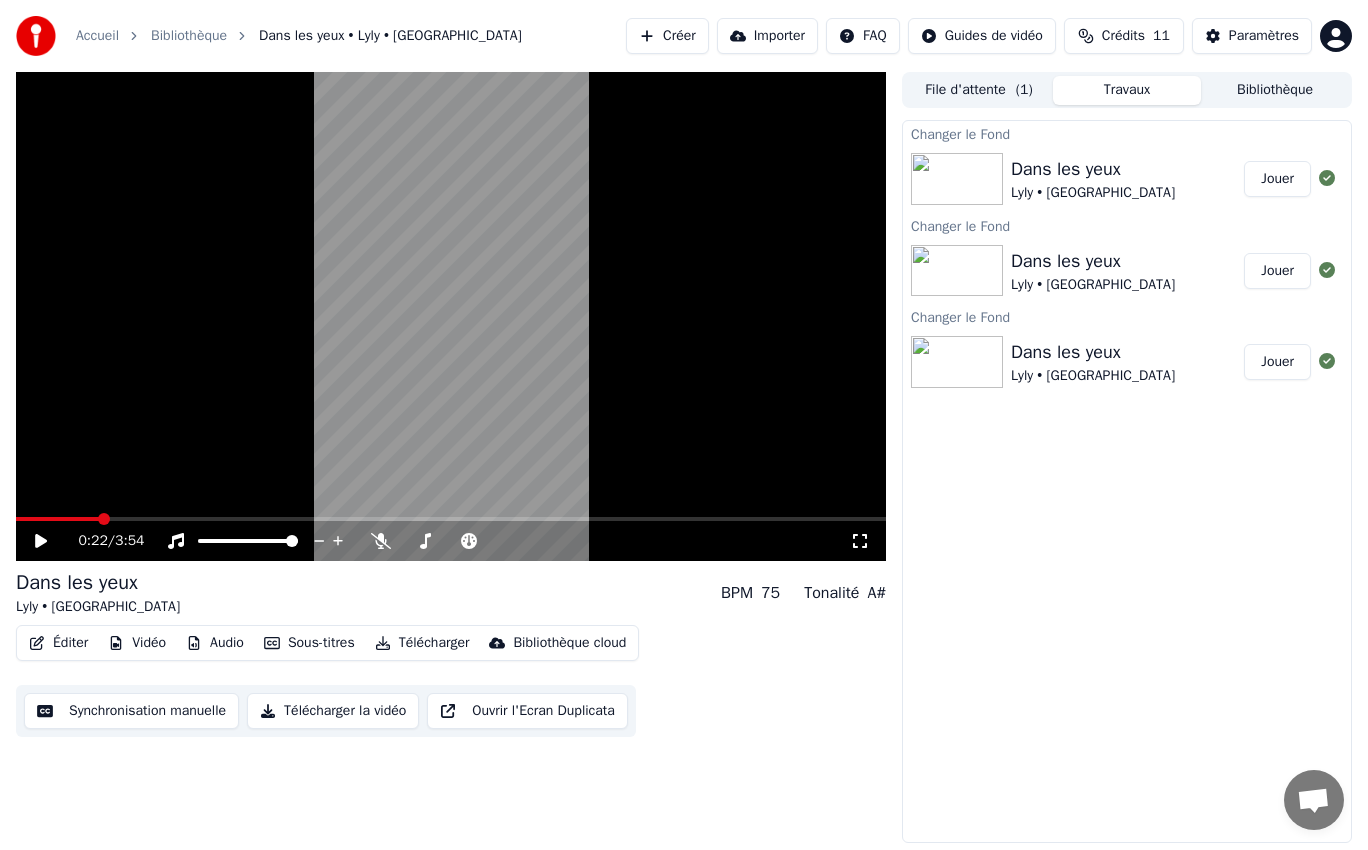 click on "Jouer" at bounding box center [1277, 271] 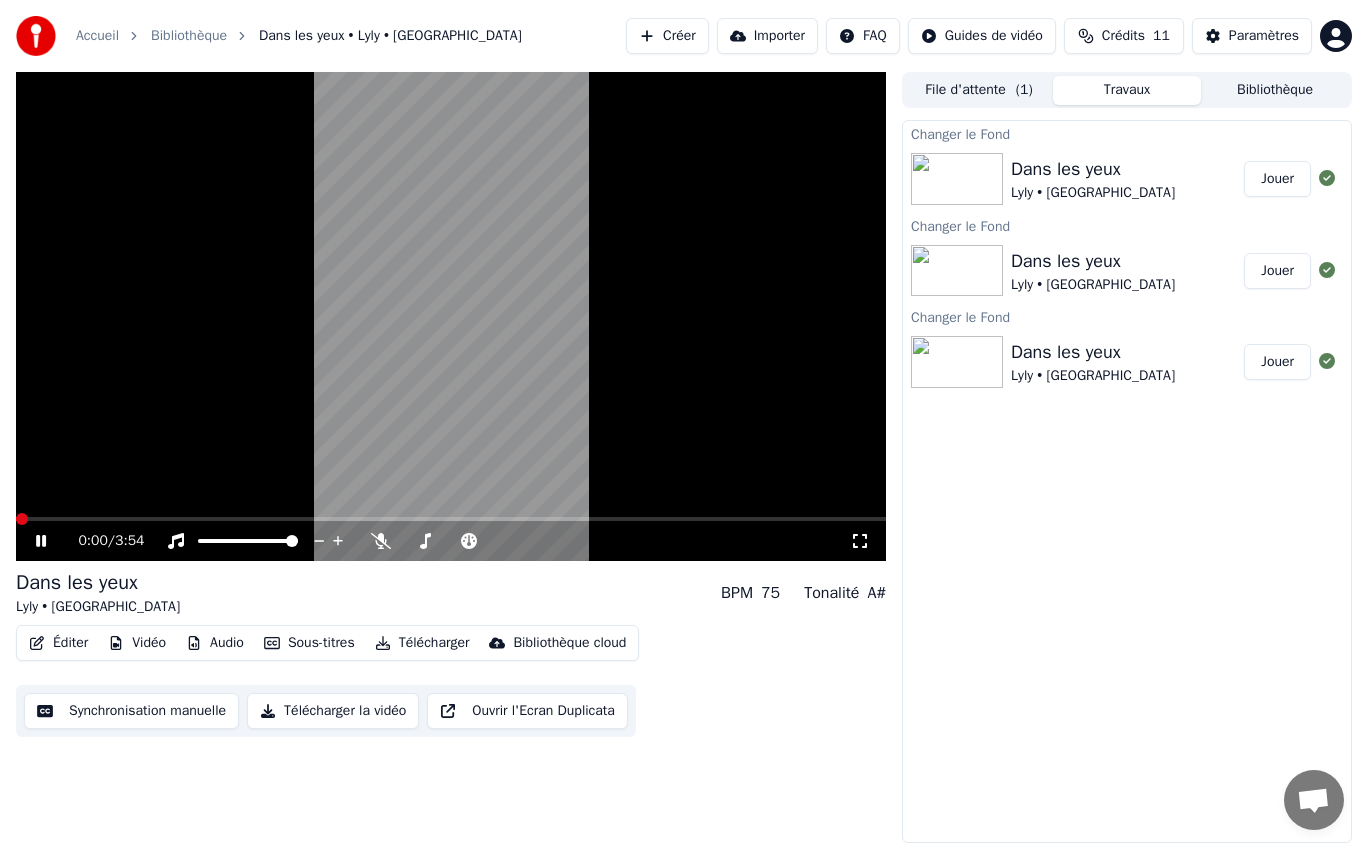 click on "Jouer" at bounding box center [1277, 362] 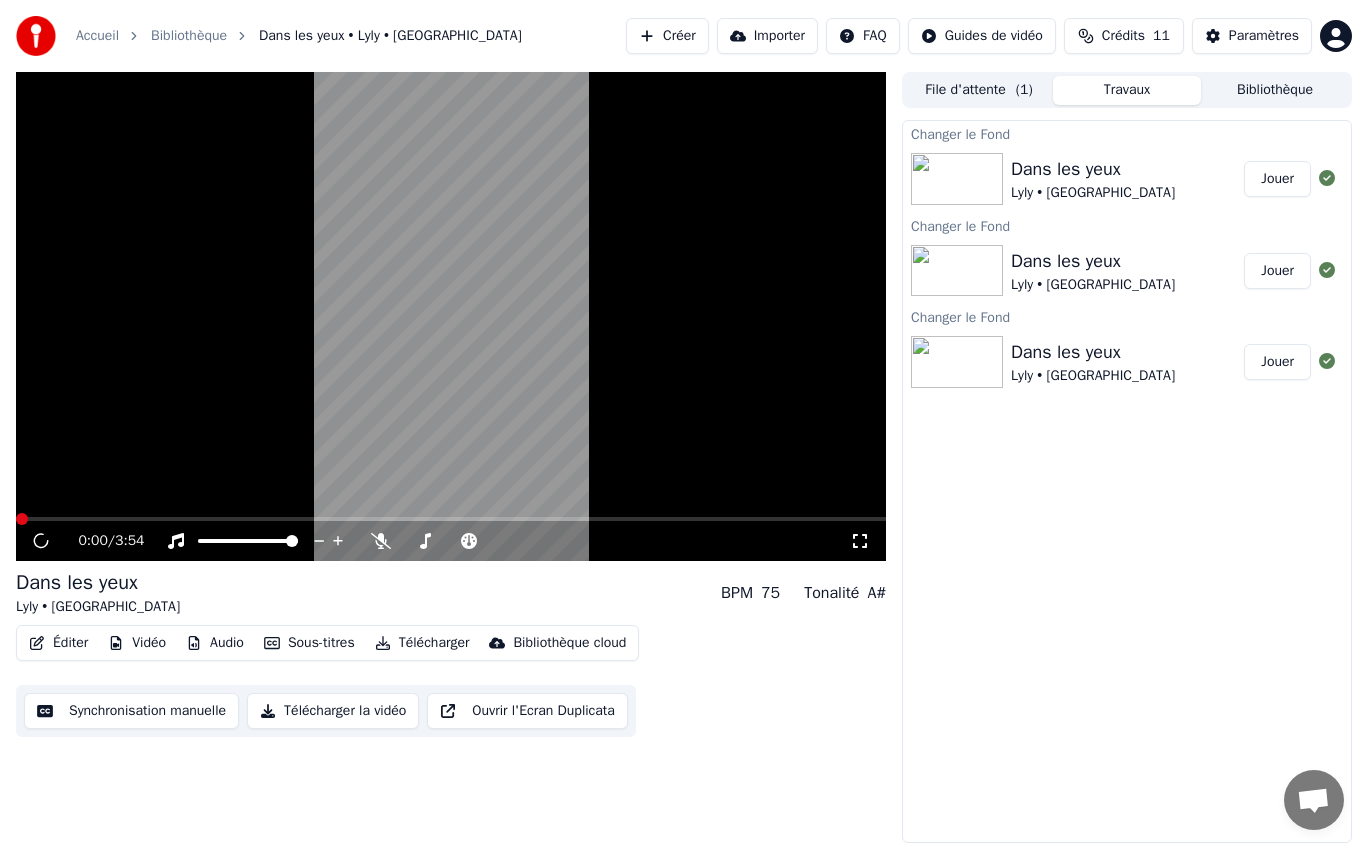 click on "Jouer" at bounding box center (1277, 179) 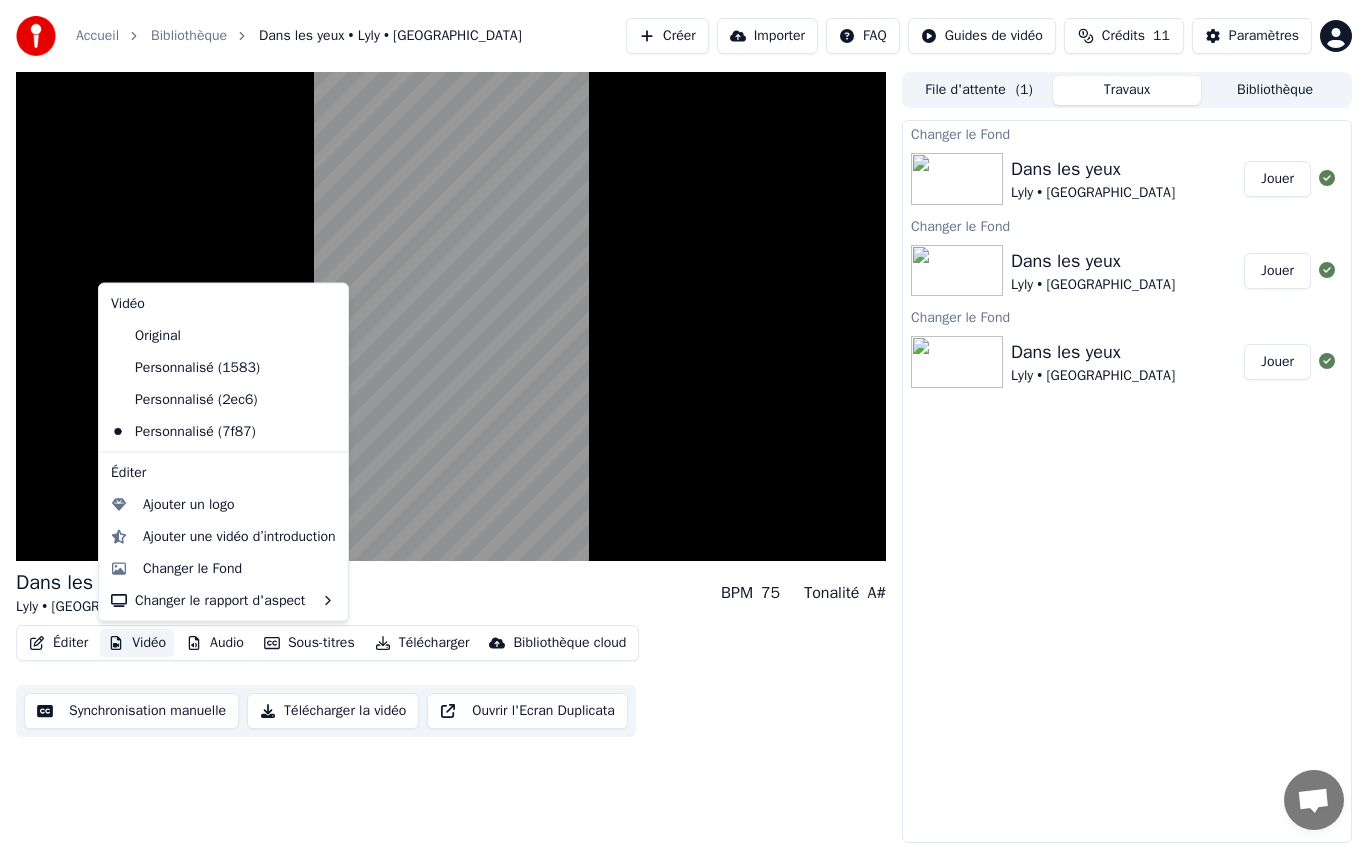 click on "Vidéo" at bounding box center [137, 643] 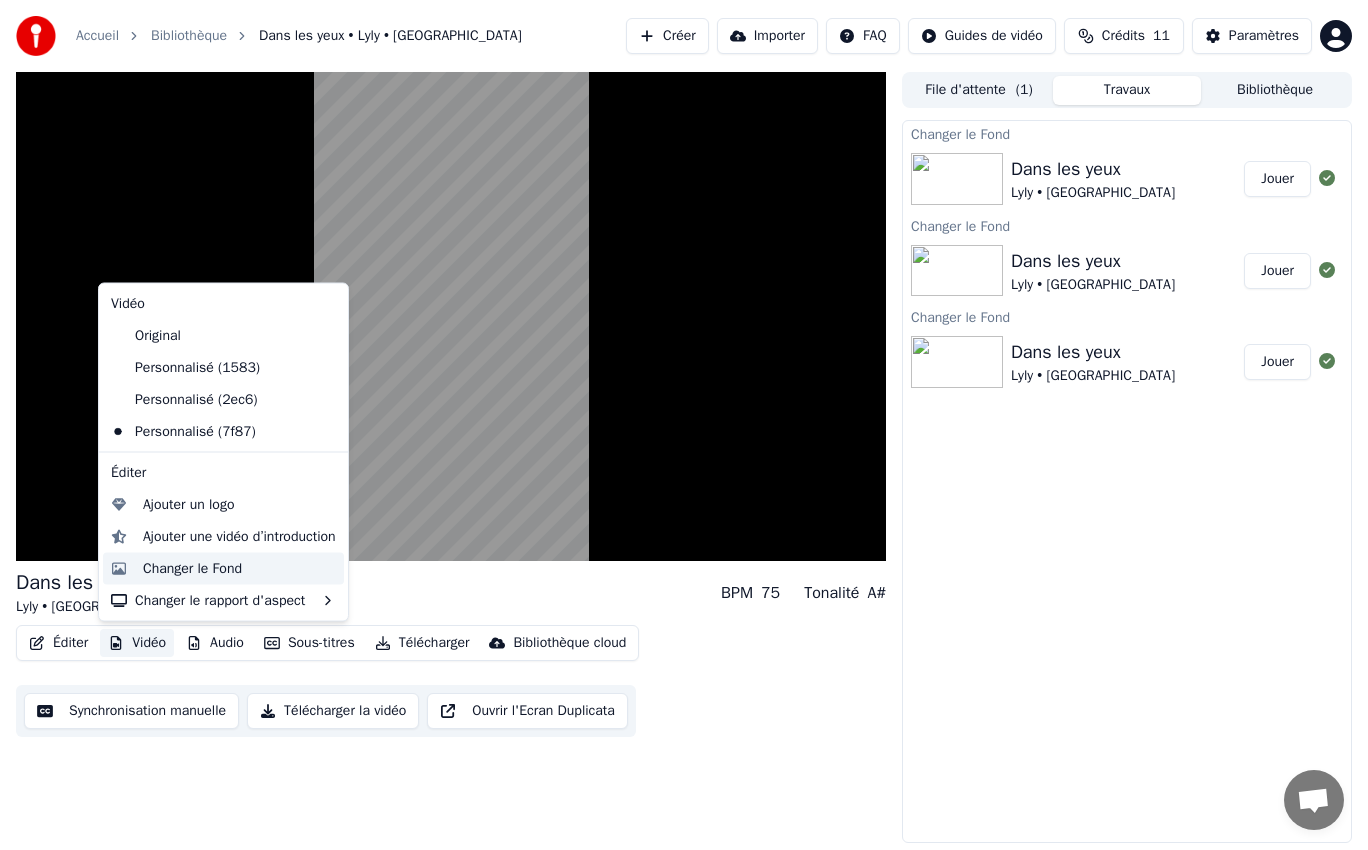 click on "Changer le Fond" at bounding box center (192, 568) 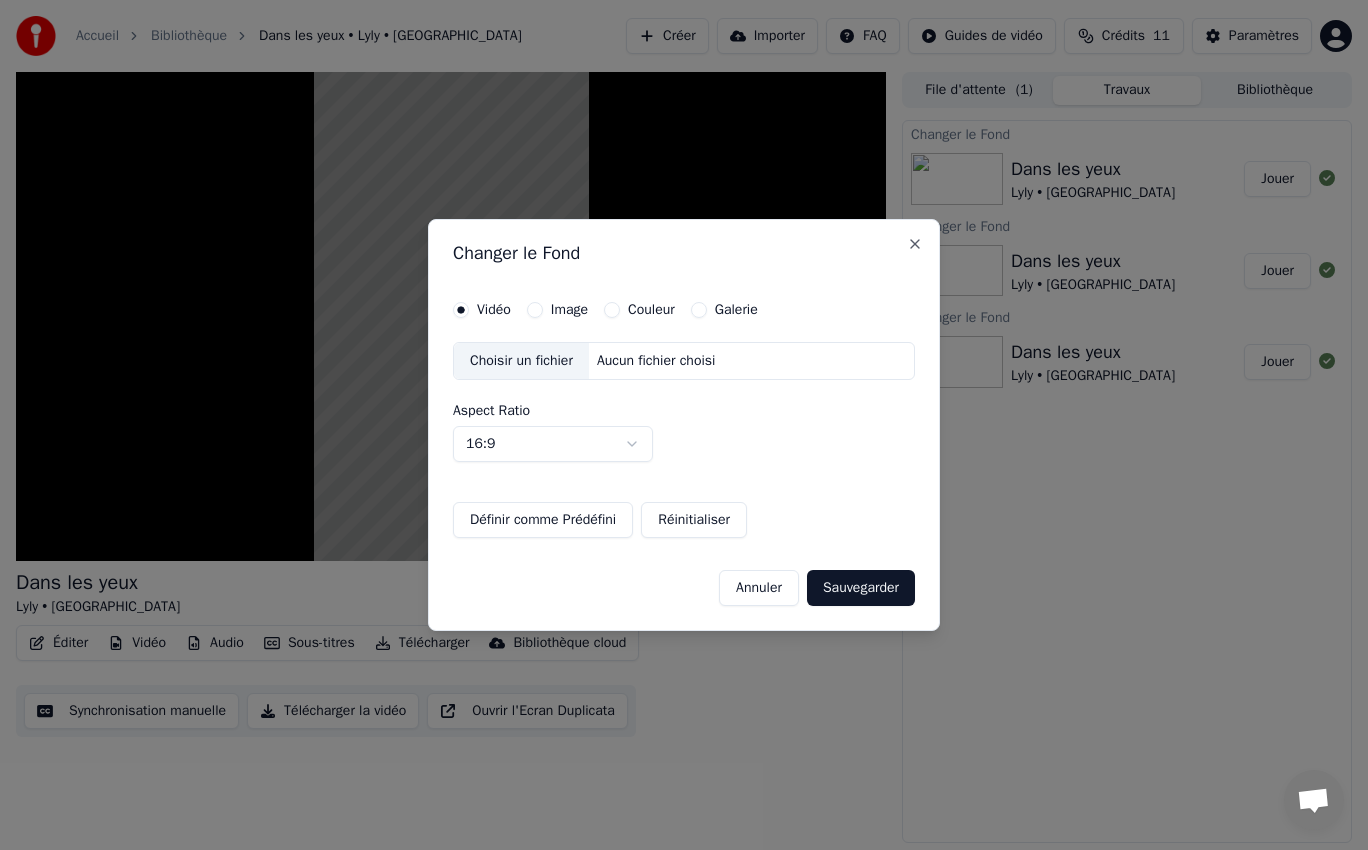 click on "Image" at bounding box center [569, 310] 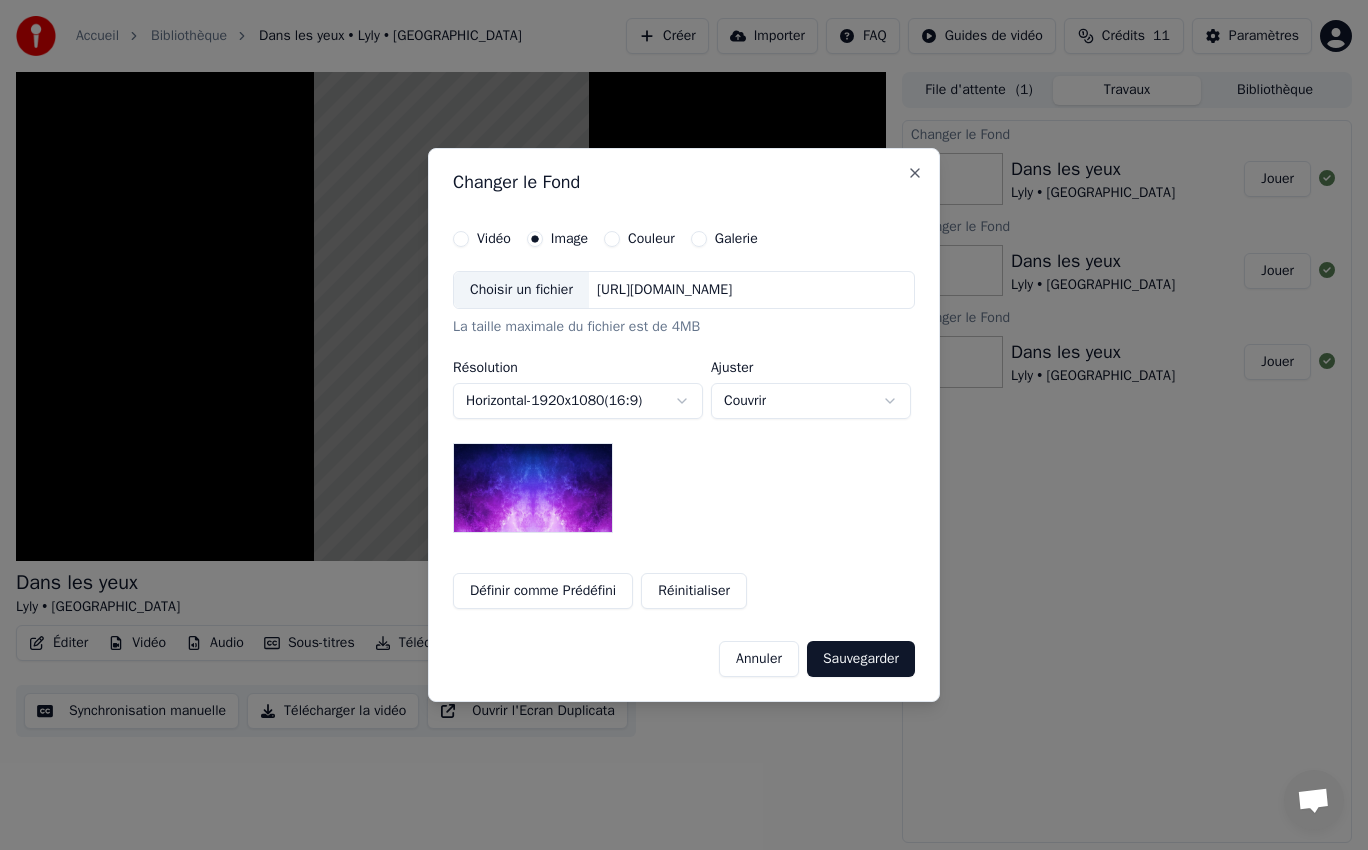 click on "Choisir un fichier" at bounding box center (521, 290) 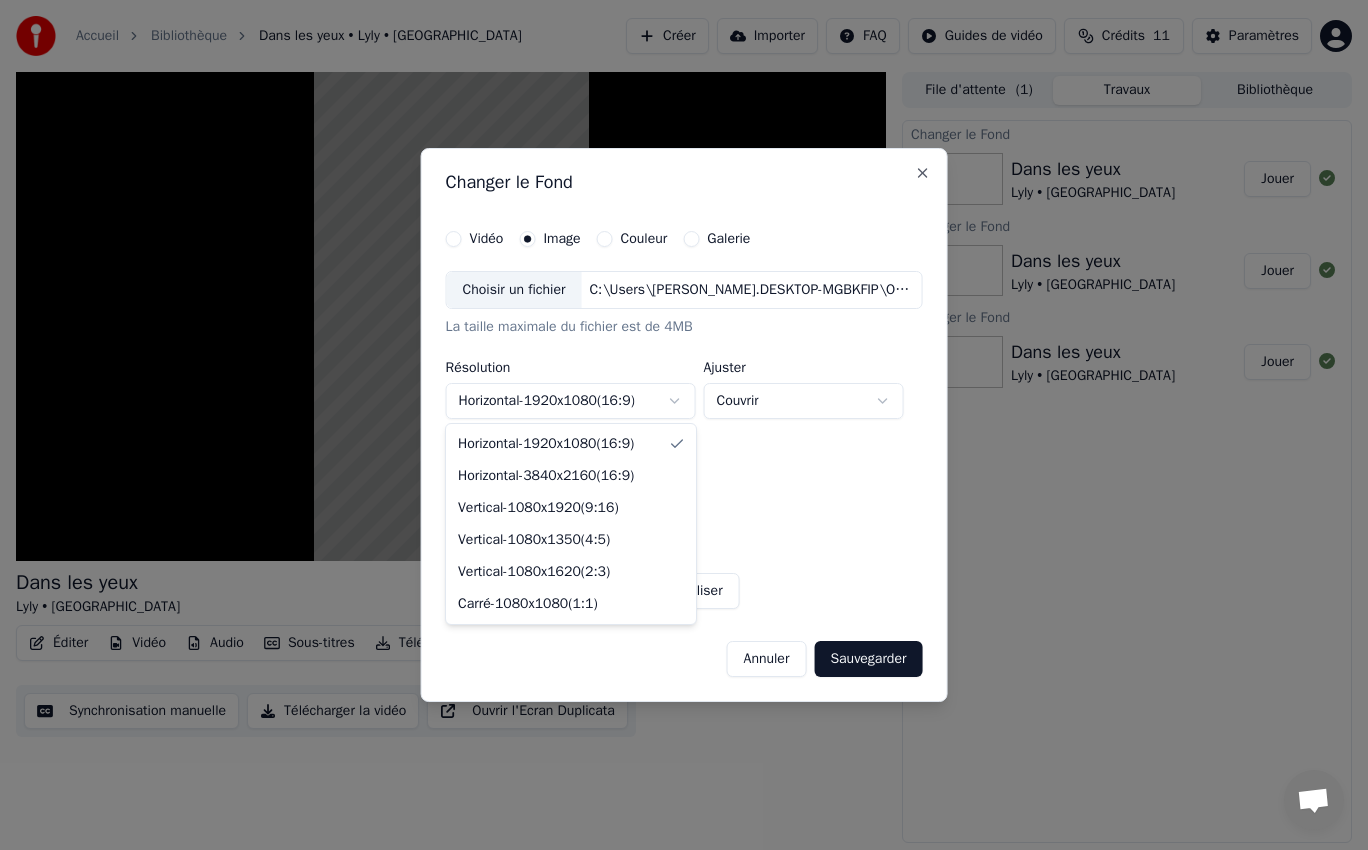 click on "**********" at bounding box center (684, 425) 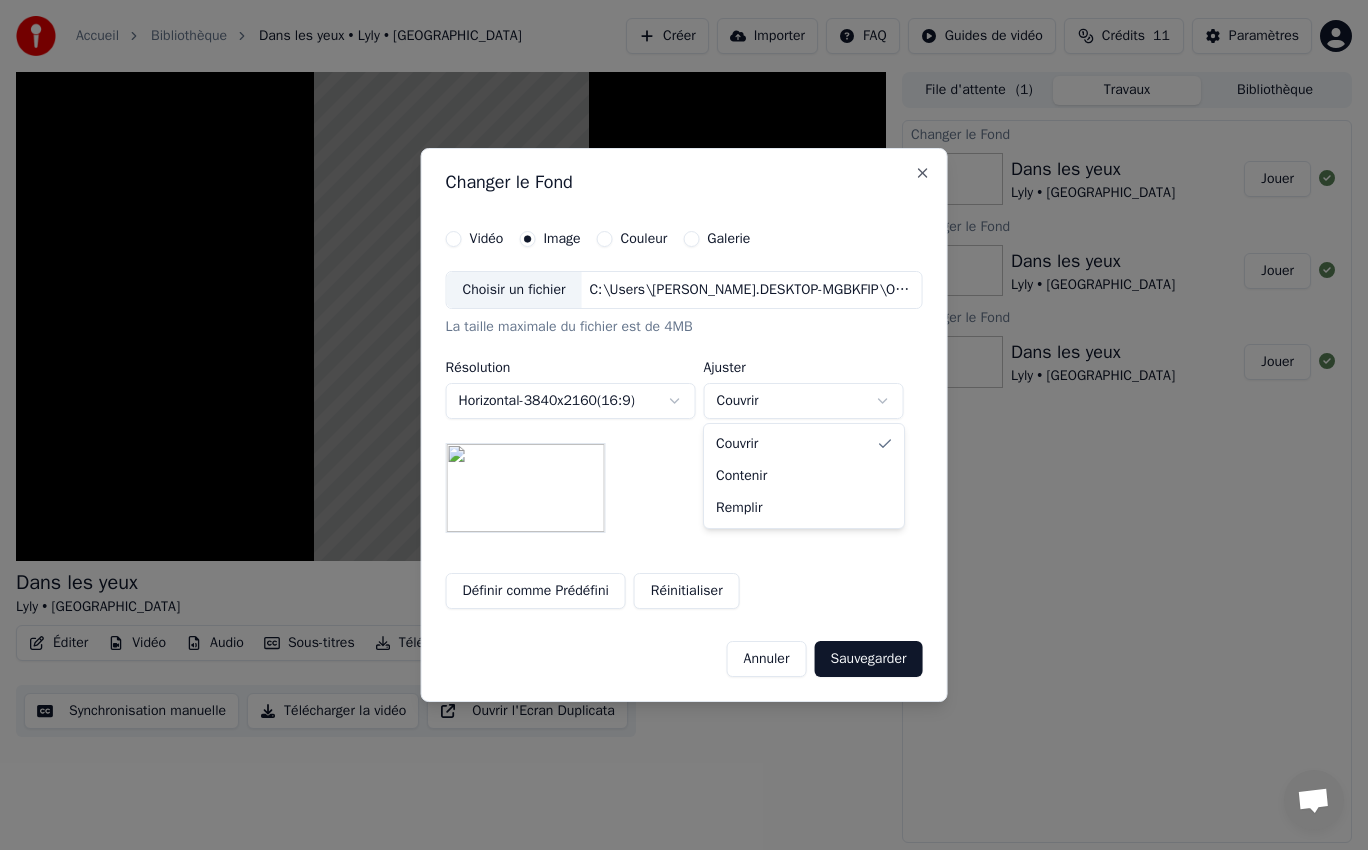 click on "**********" at bounding box center (684, 425) 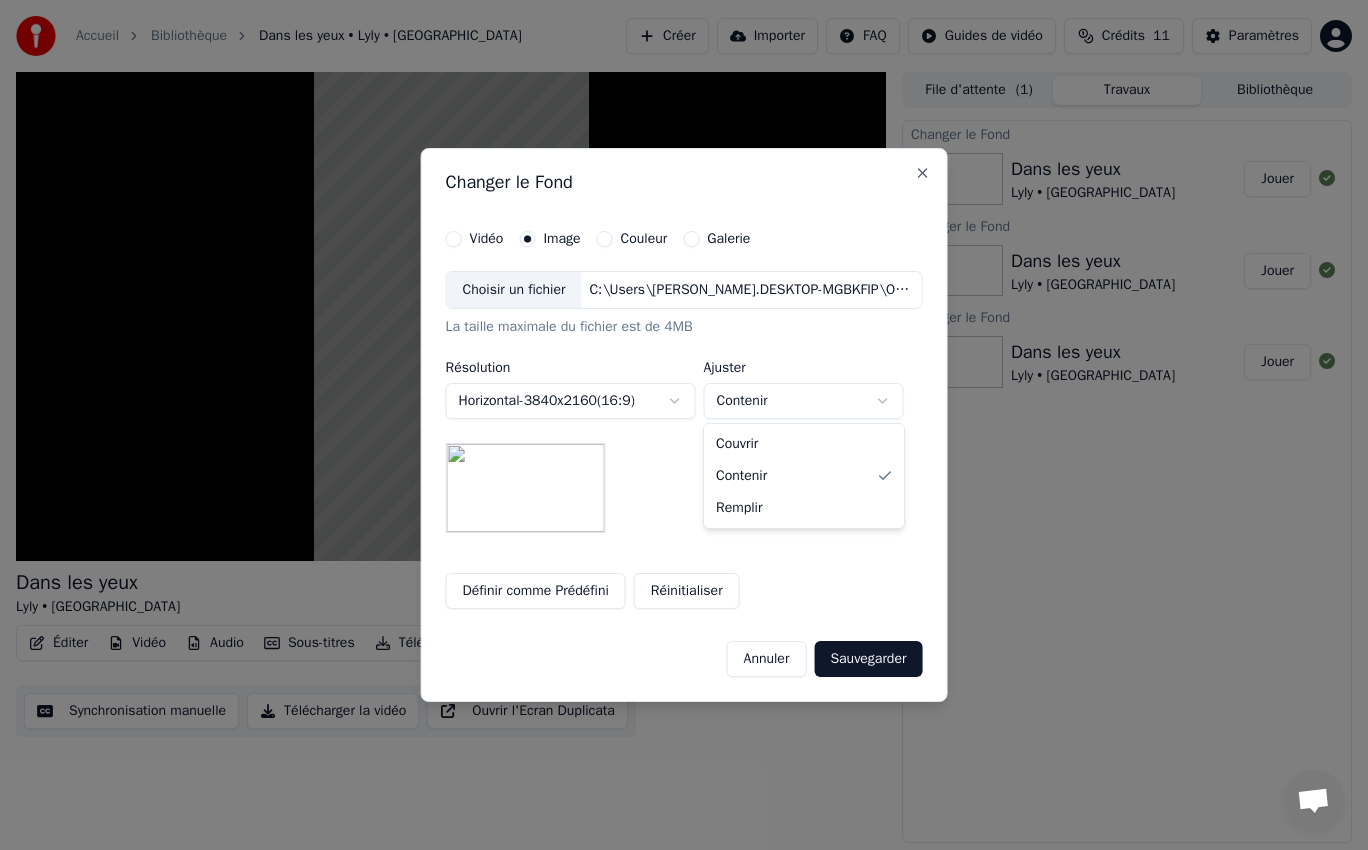 click on "**********" at bounding box center (684, 425) 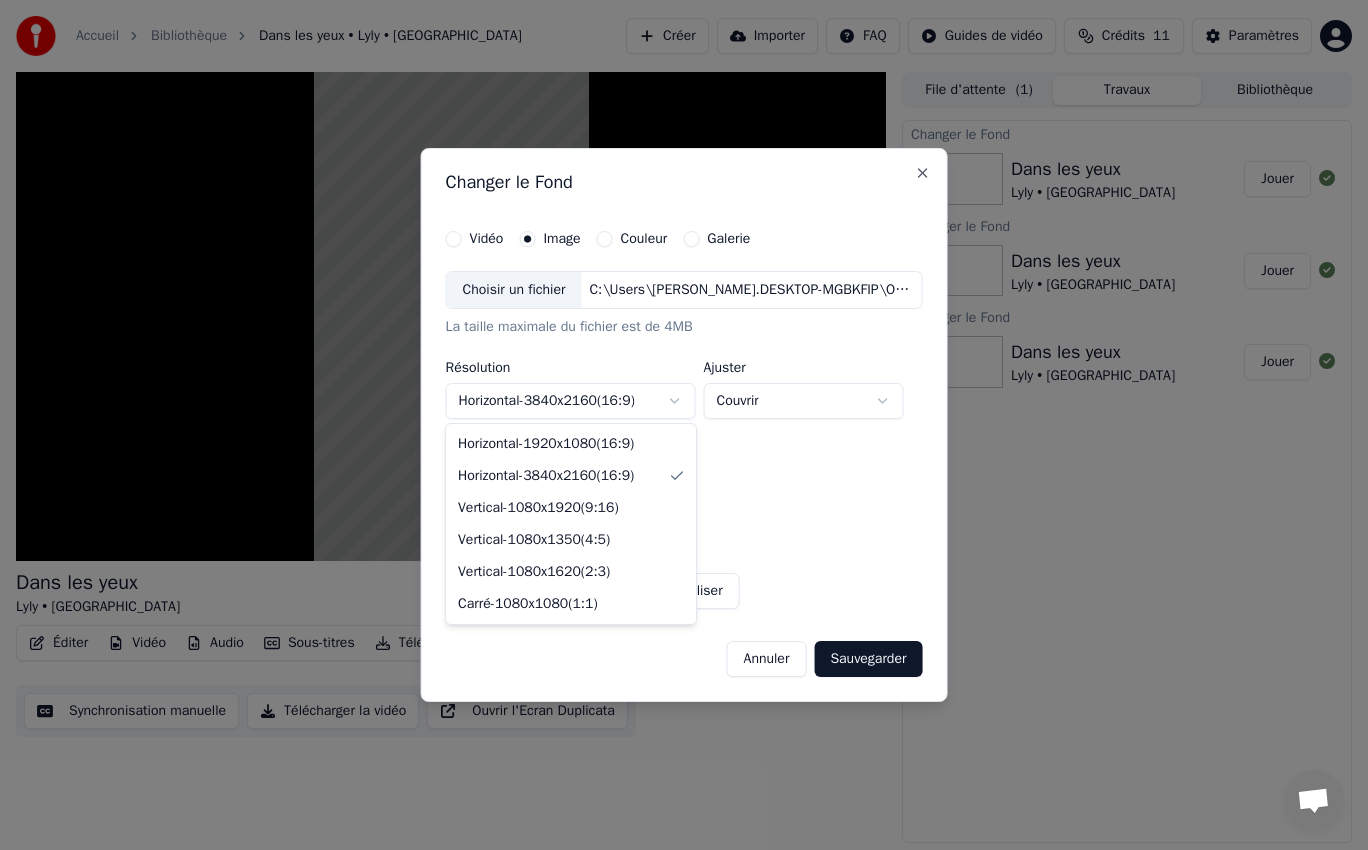click on "**********" at bounding box center (684, 425) 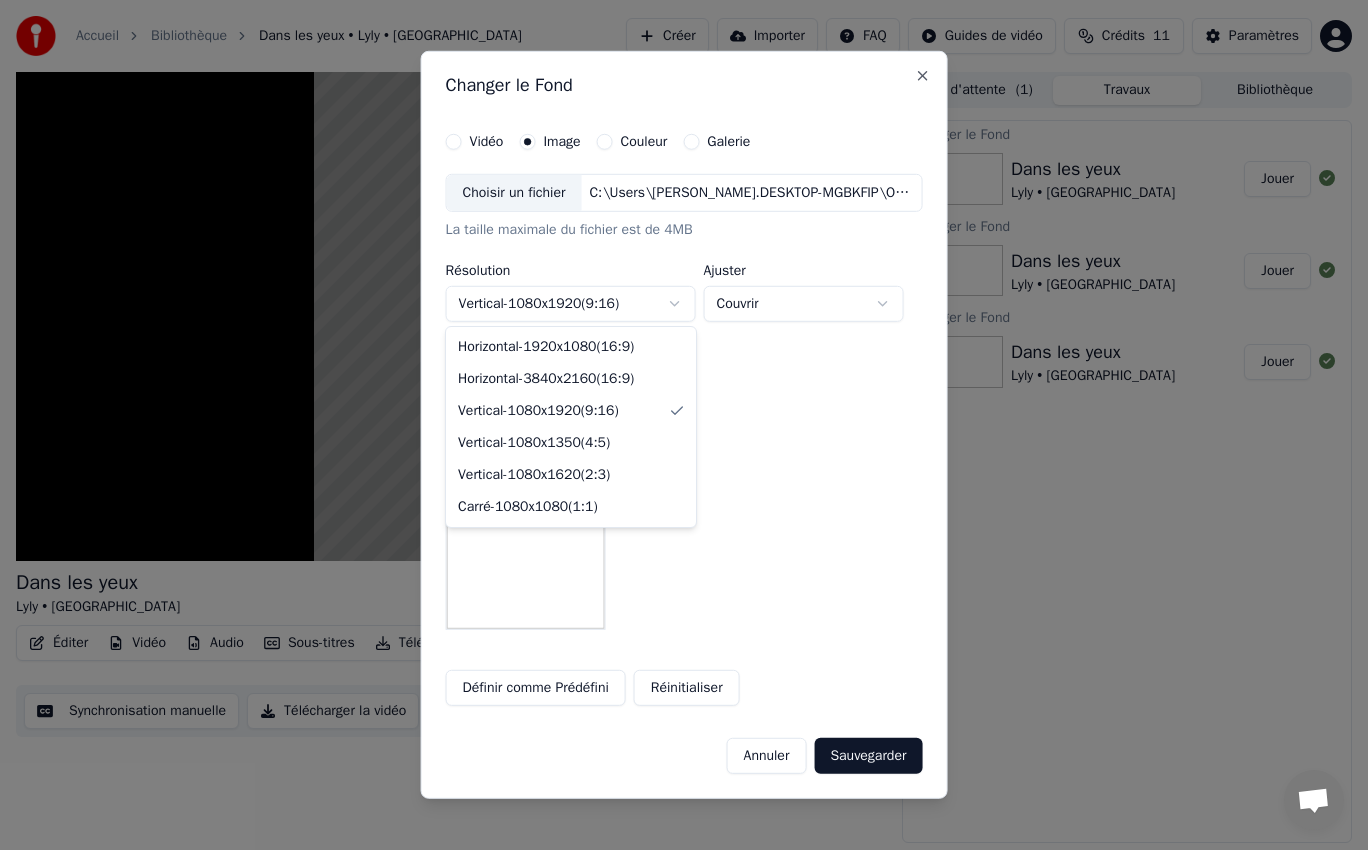 click on "**********" at bounding box center [684, 425] 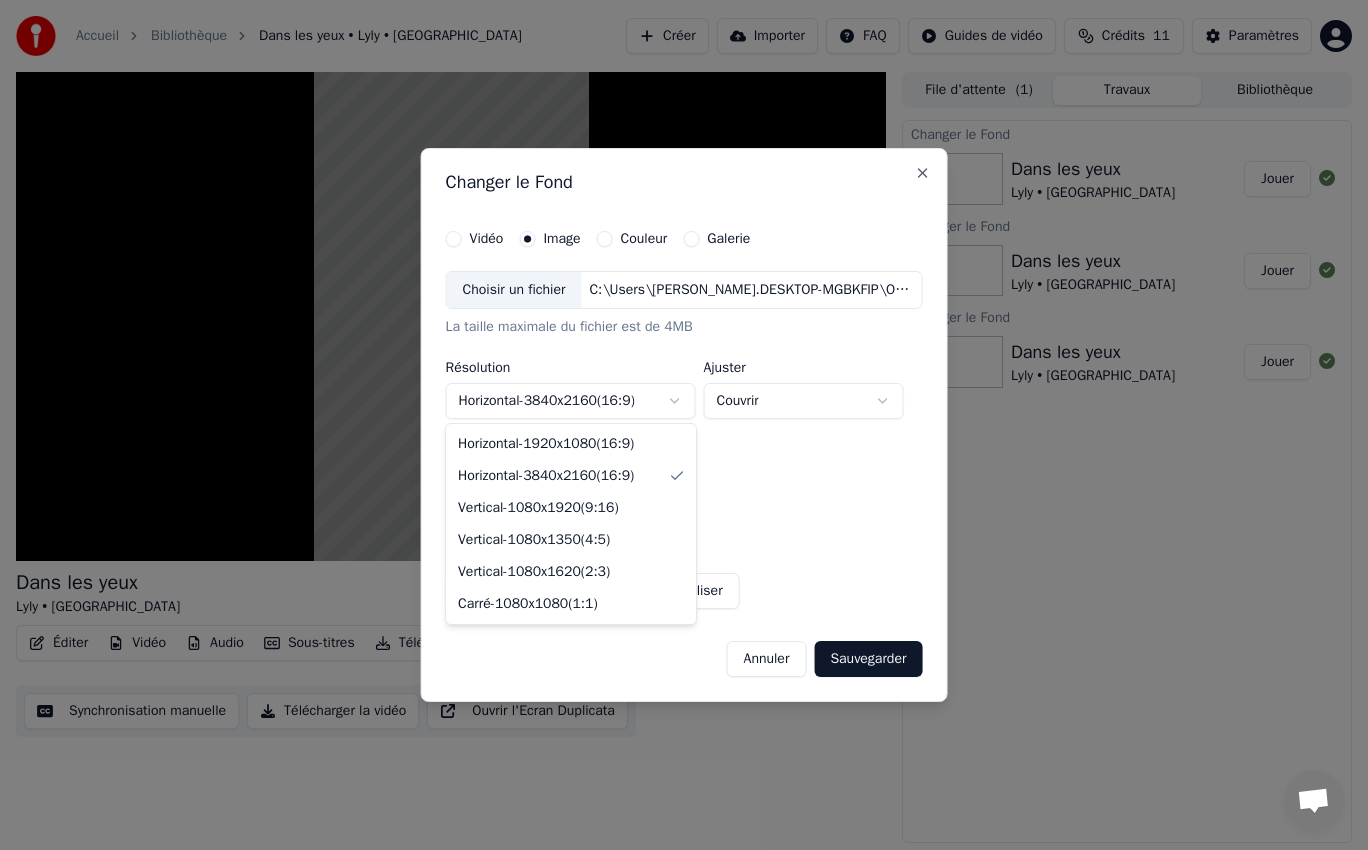 click on "**********" at bounding box center (684, 425) 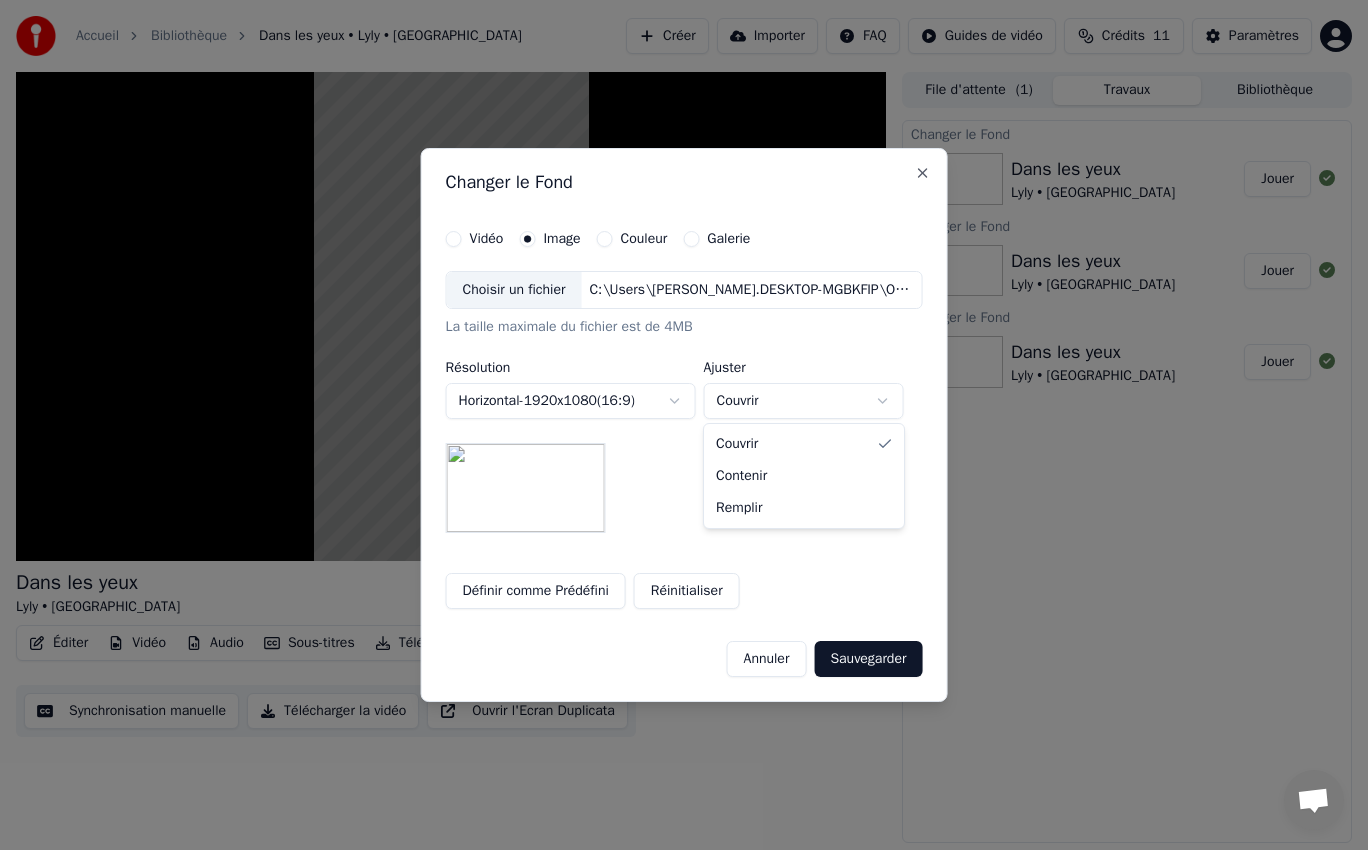 click on "**********" at bounding box center (684, 425) 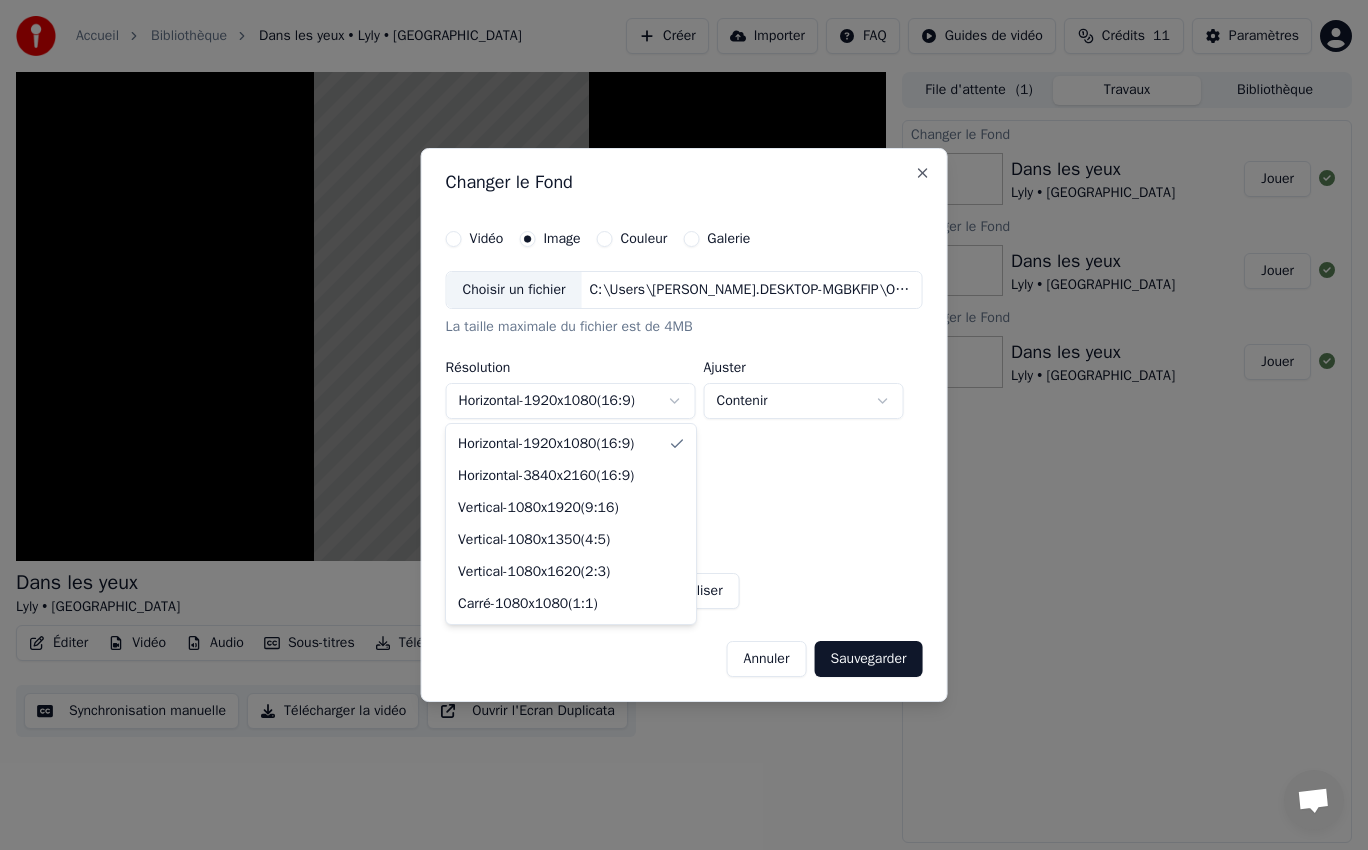 click on "**********" at bounding box center (684, 425) 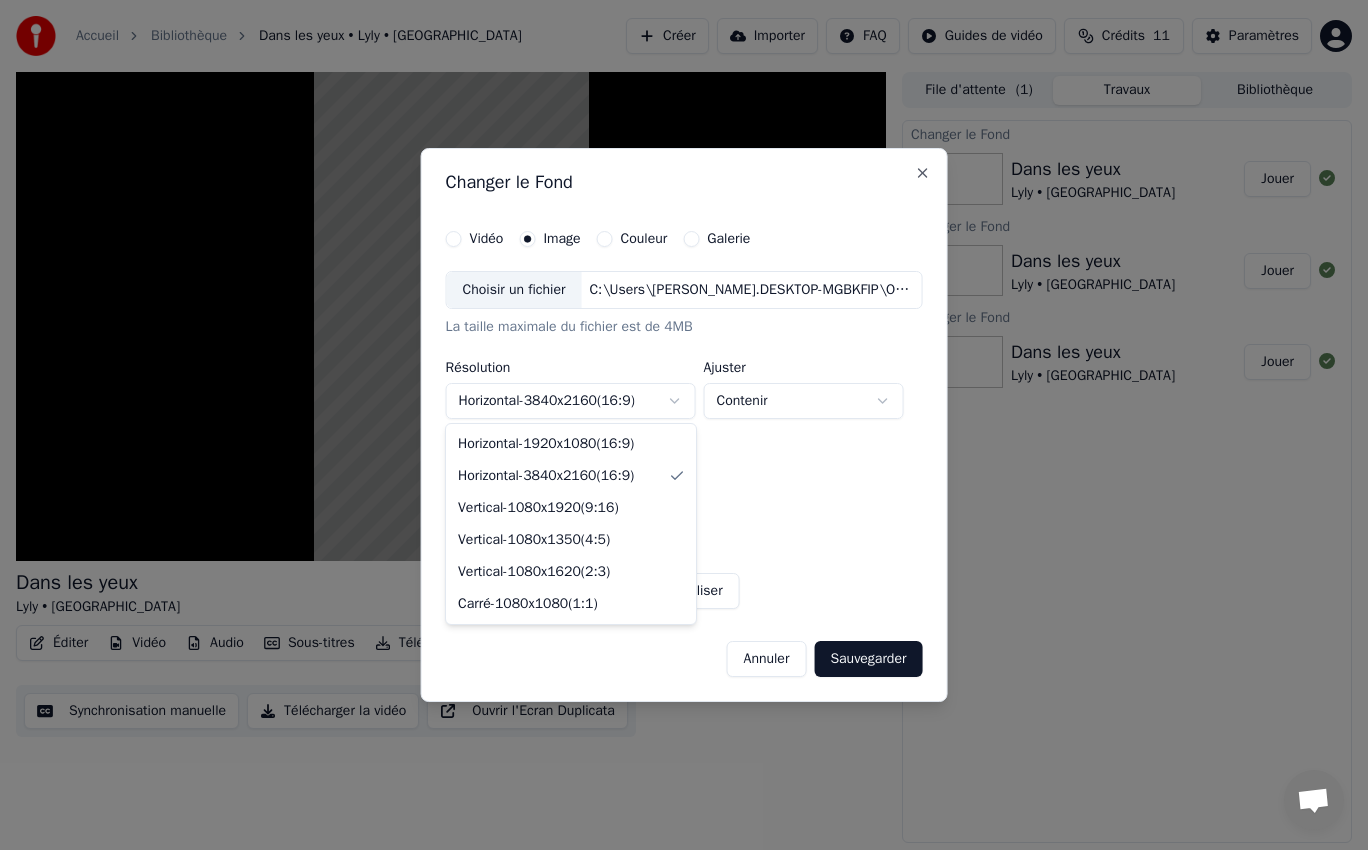 click on "**********" at bounding box center [684, 425] 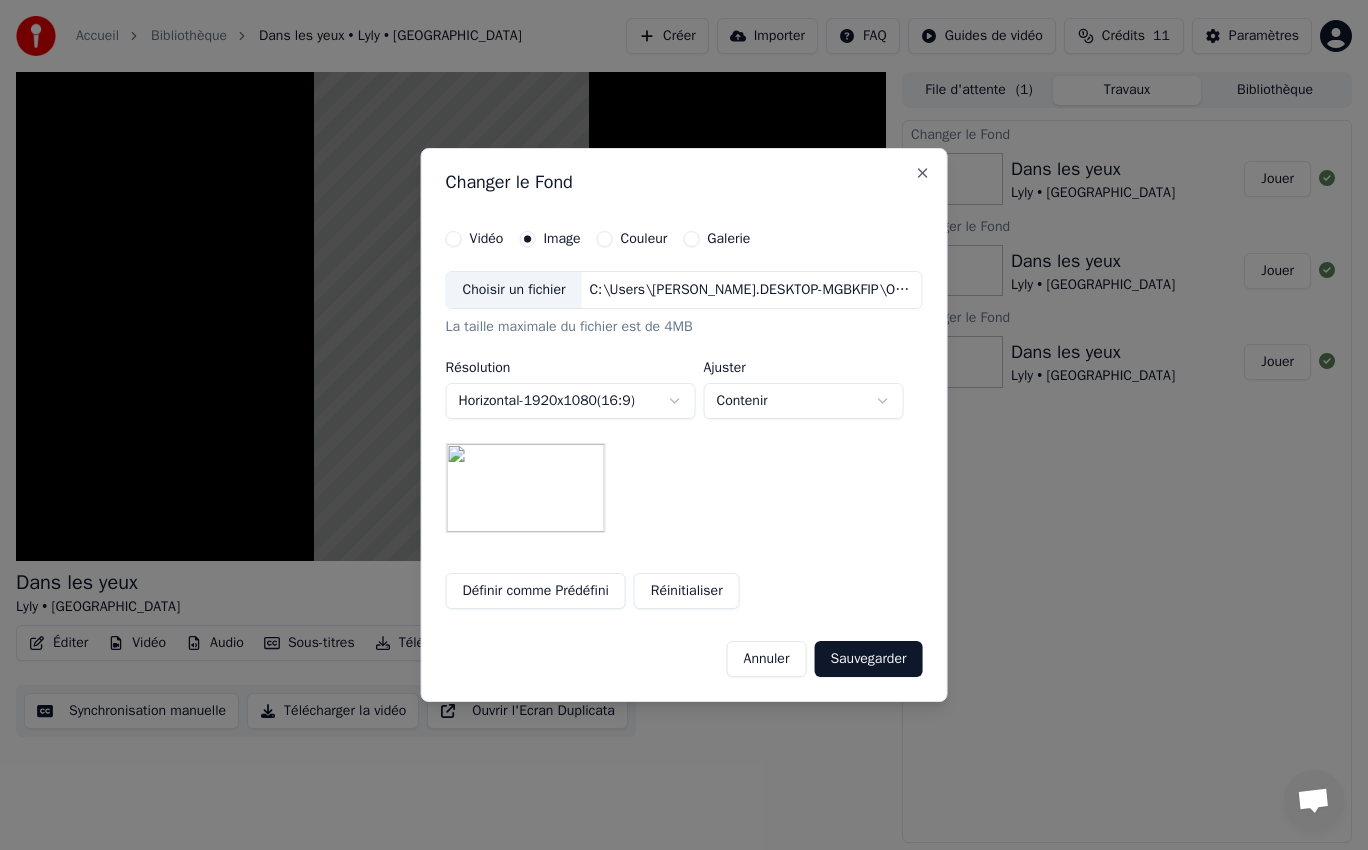 click on "Définir comme Prédéfini" at bounding box center (536, 591) 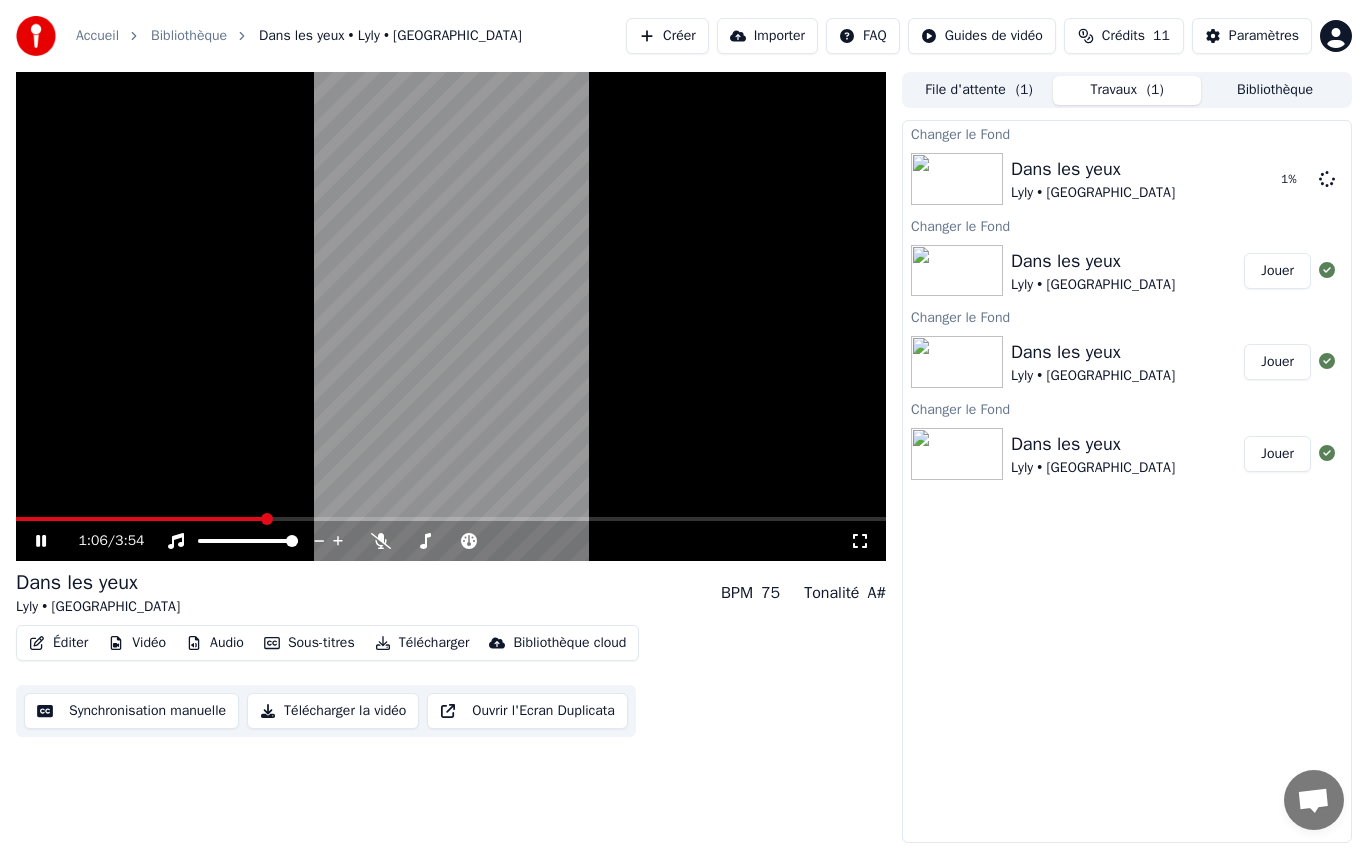 click 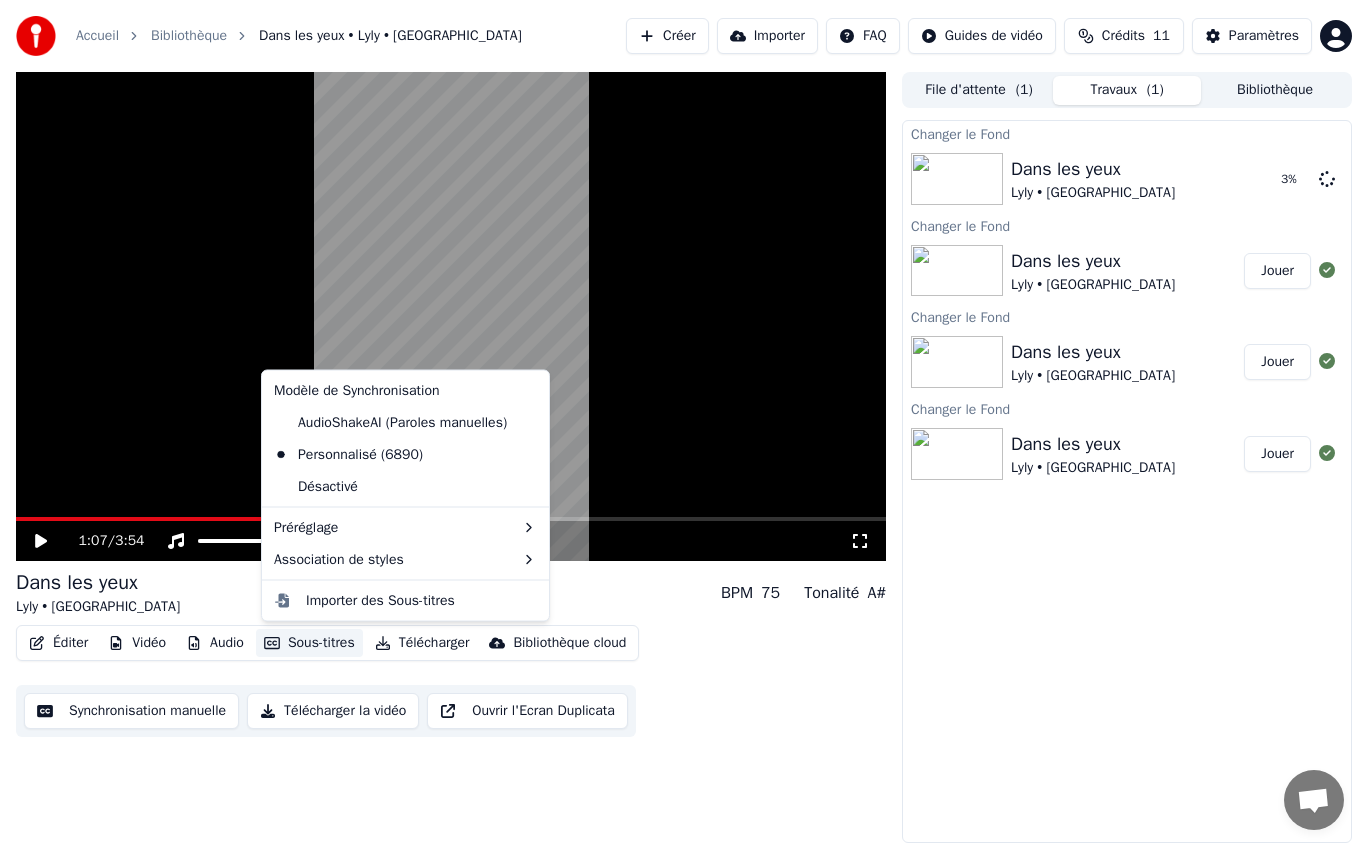 click on "Sous-titres" at bounding box center (309, 643) 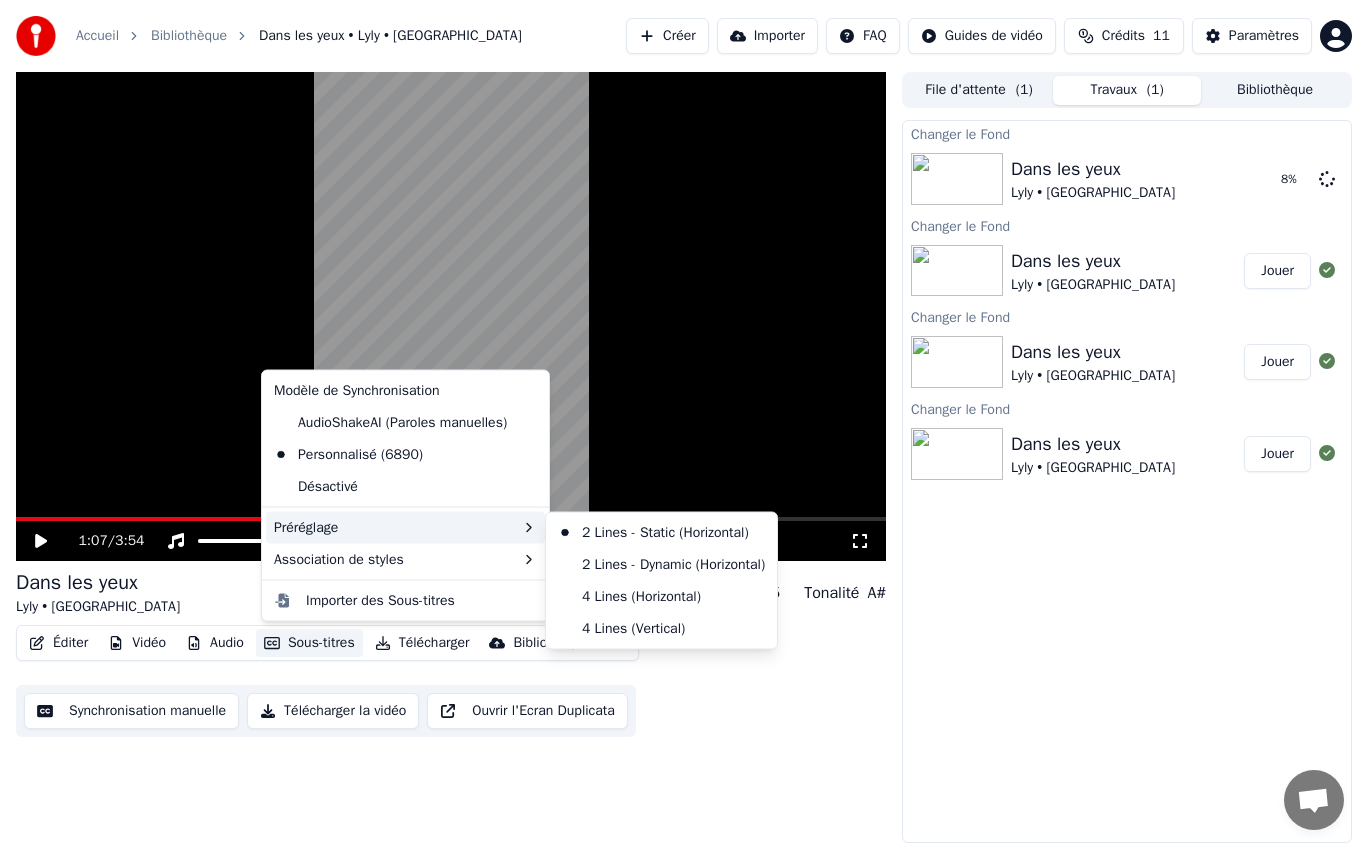 click on "Préréglage" at bounding box center (405, 527) 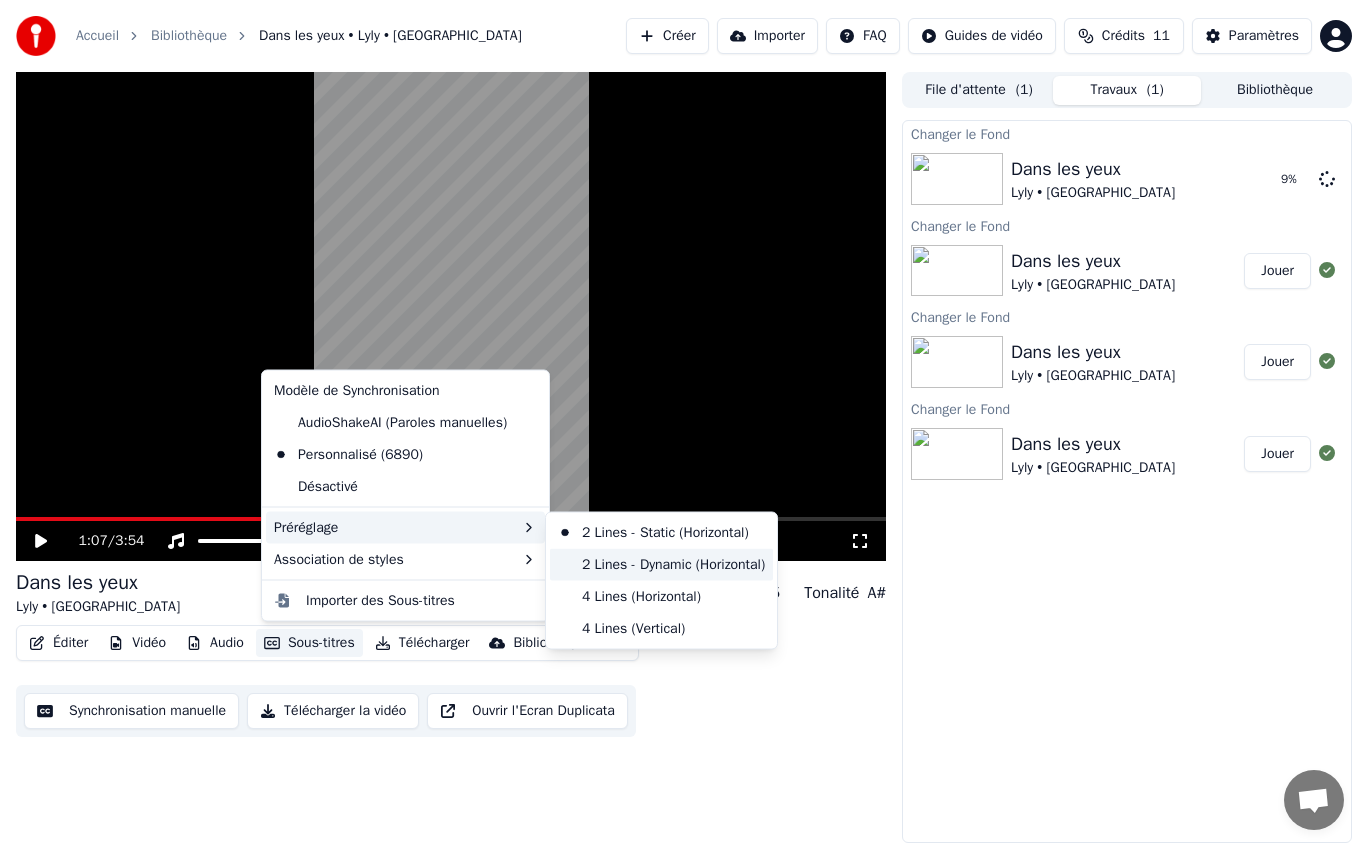 click on "2 Lines - Dynamic (Horizontal)" at bounding box center (661, 564) 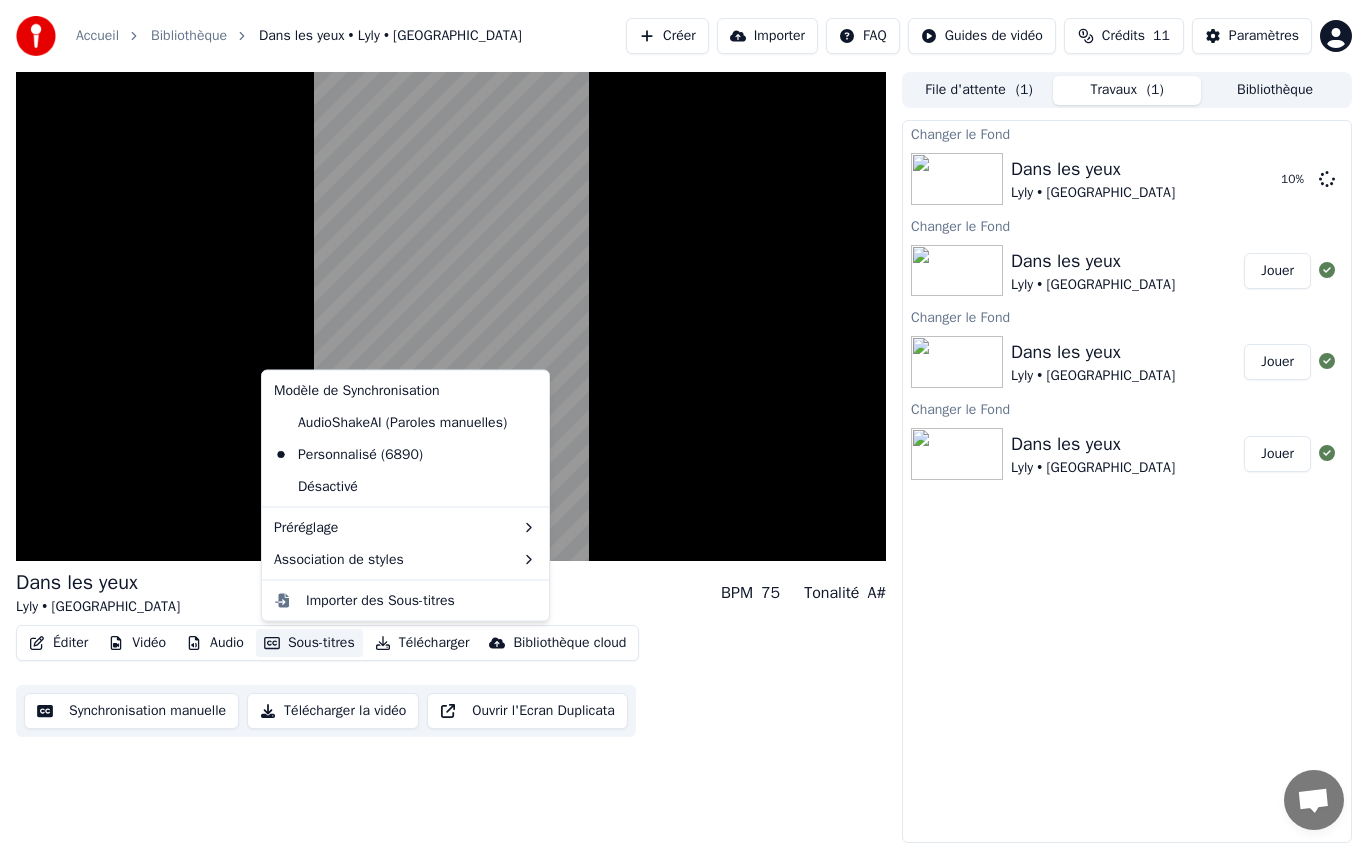 click on "Sous-titres" at bounding box center (309, 643) 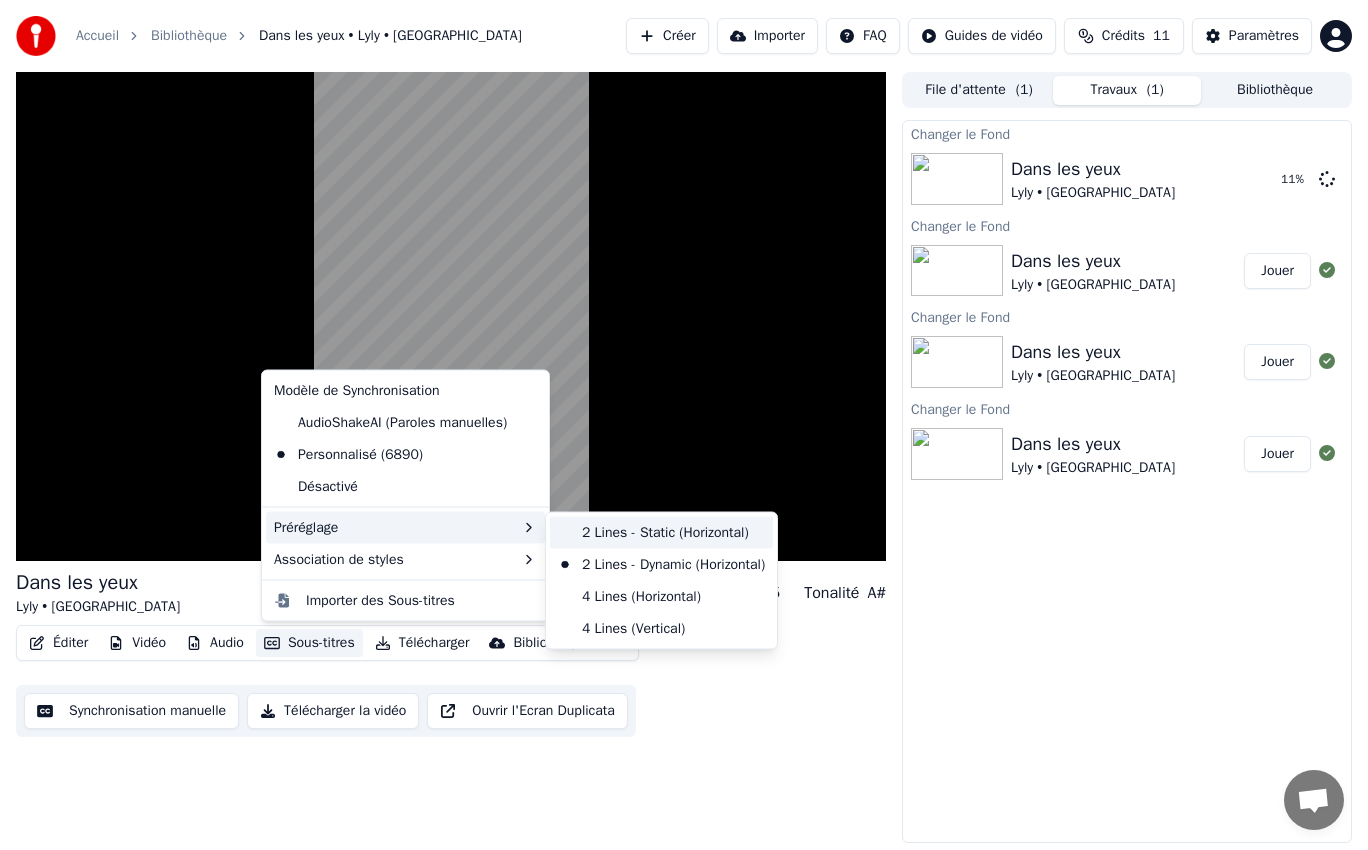 click on "2 Lines - Static (Horizontal)" at bounding box center (661, 533) 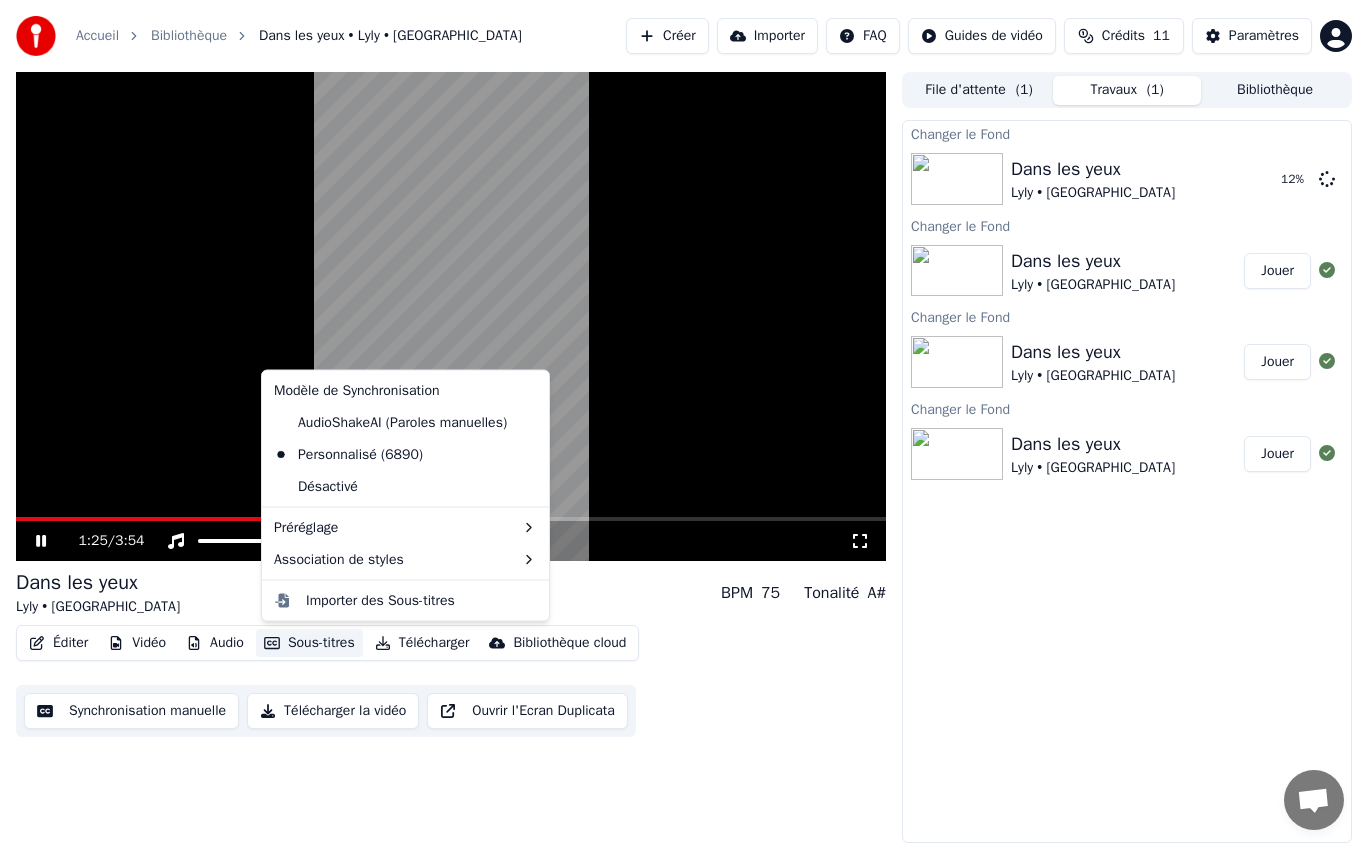 click on "Sous-titres" at bounding box center (309, 643) 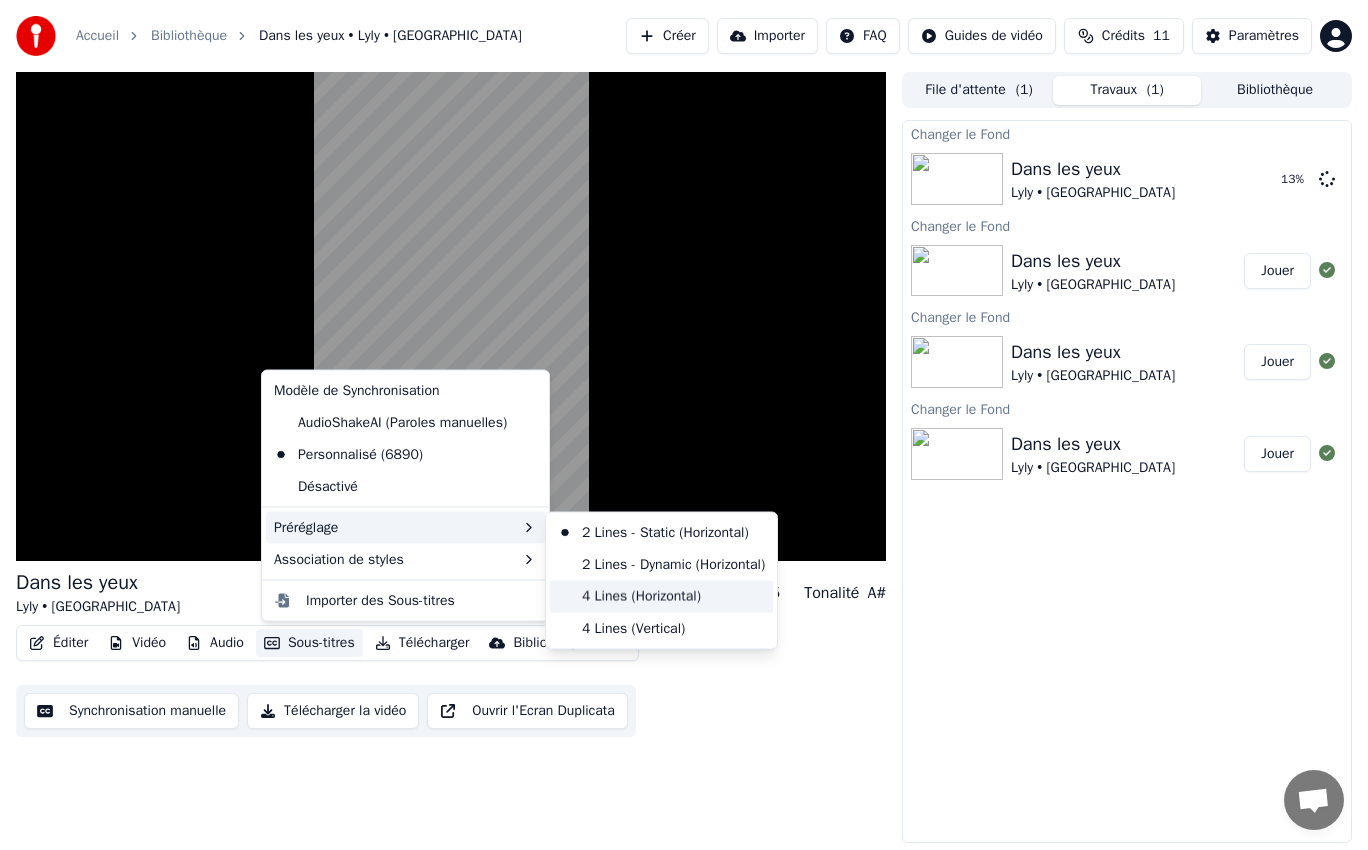 click on "4 Lines (Horizontal)" at bounding box center [661, 596] 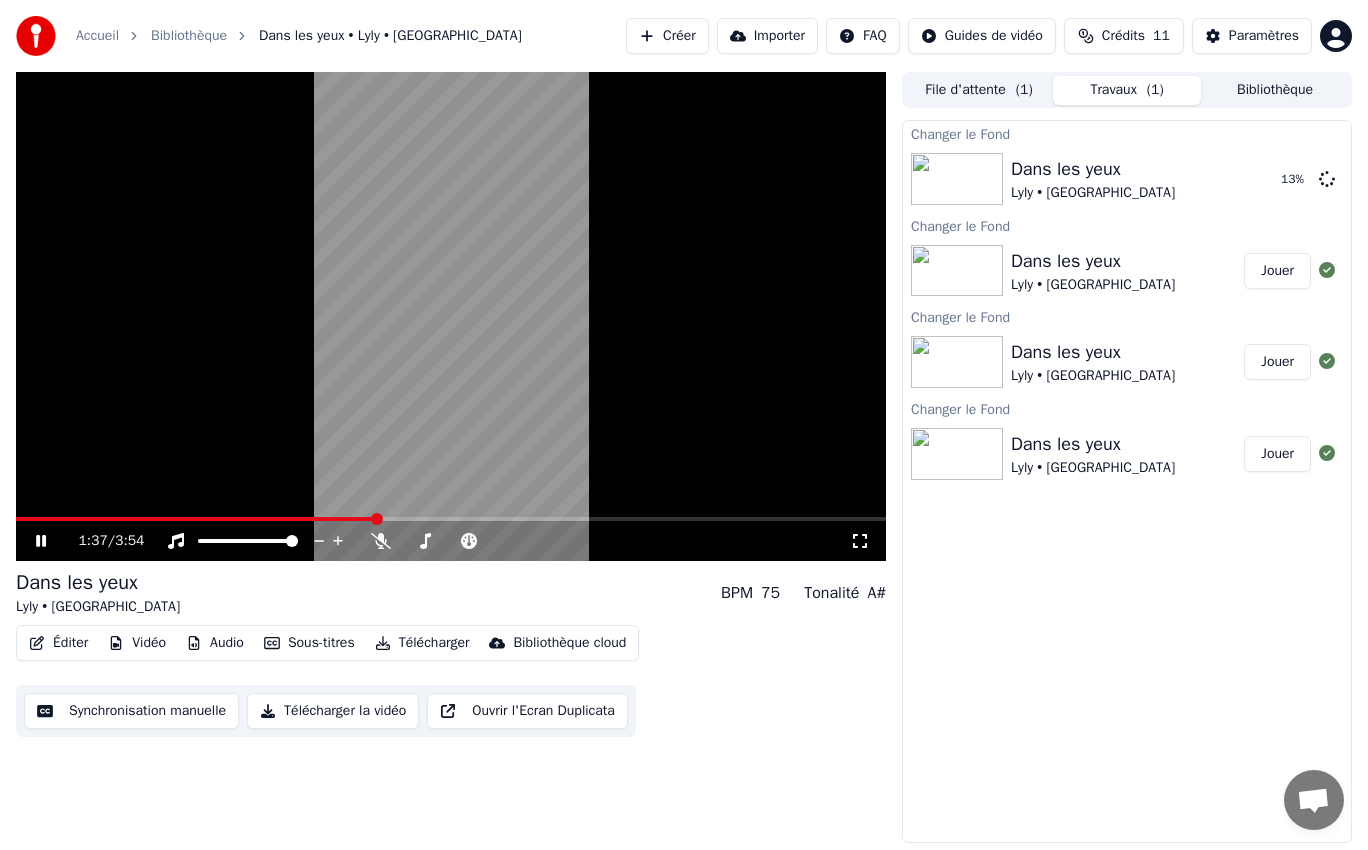 click on "Sous-titres" at bounding box center [309, 643] 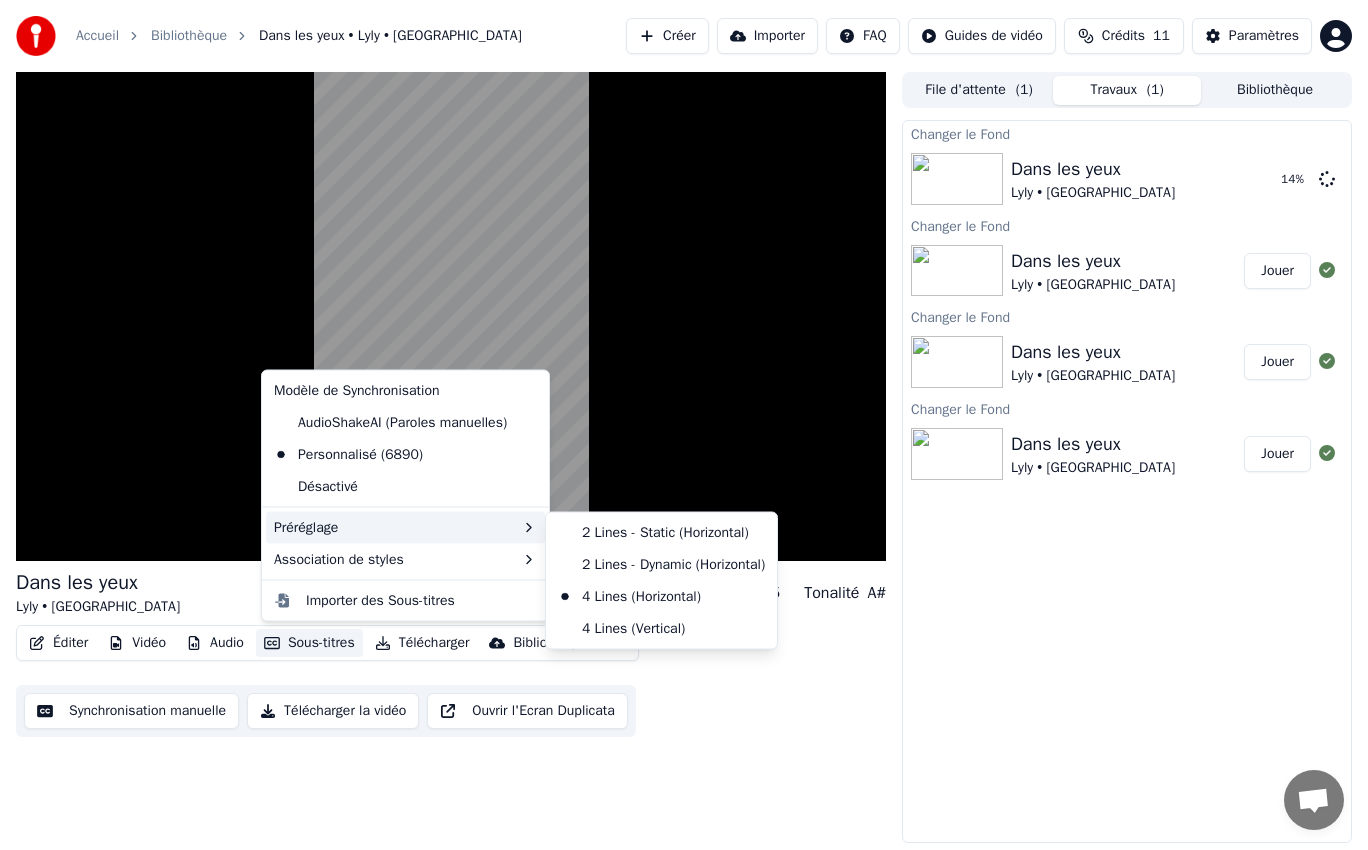 click on "Préréglage" at bounding box center [405, 527] 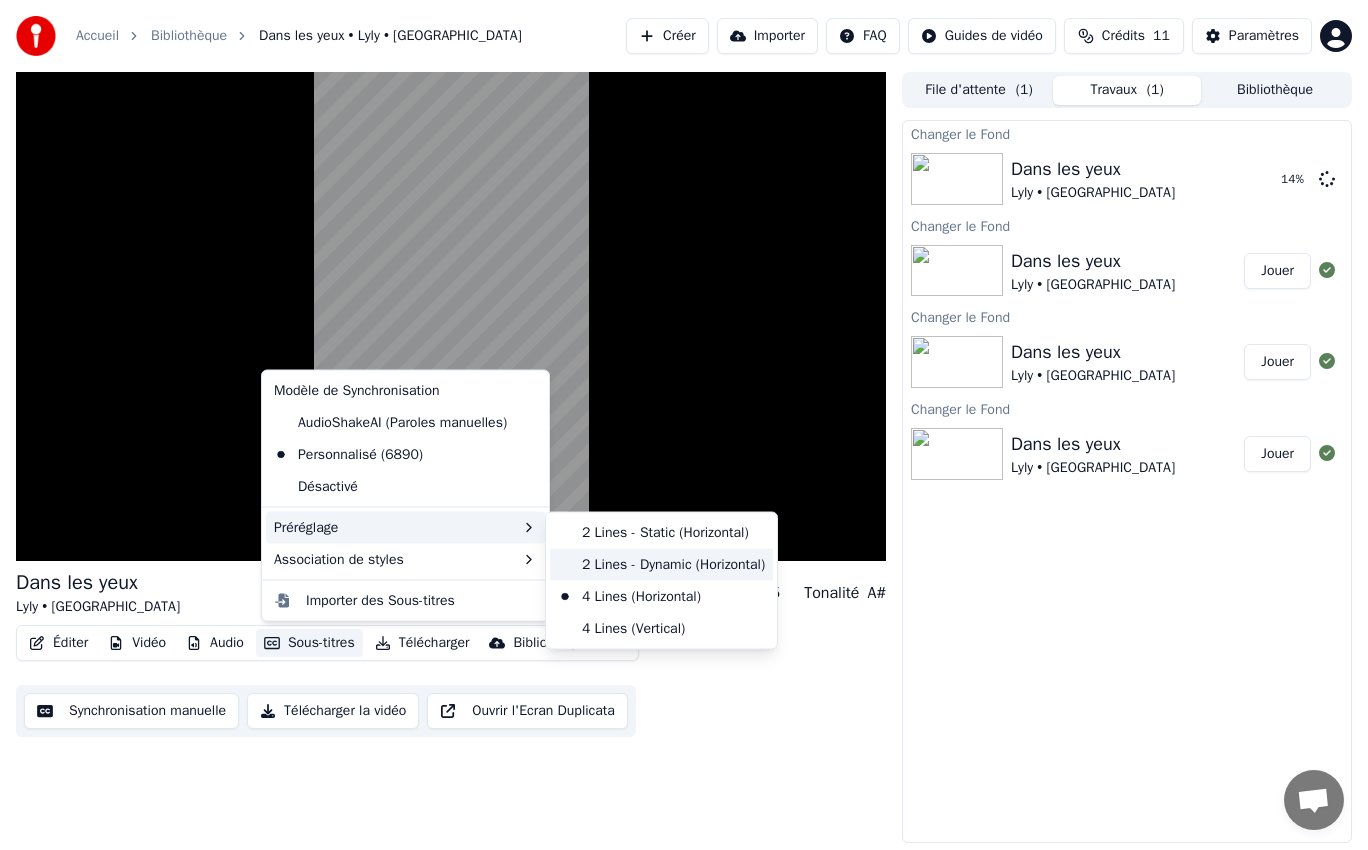 click on "2 Lines - Dynamic (Horizontal)" at bounding box center [661, 564] 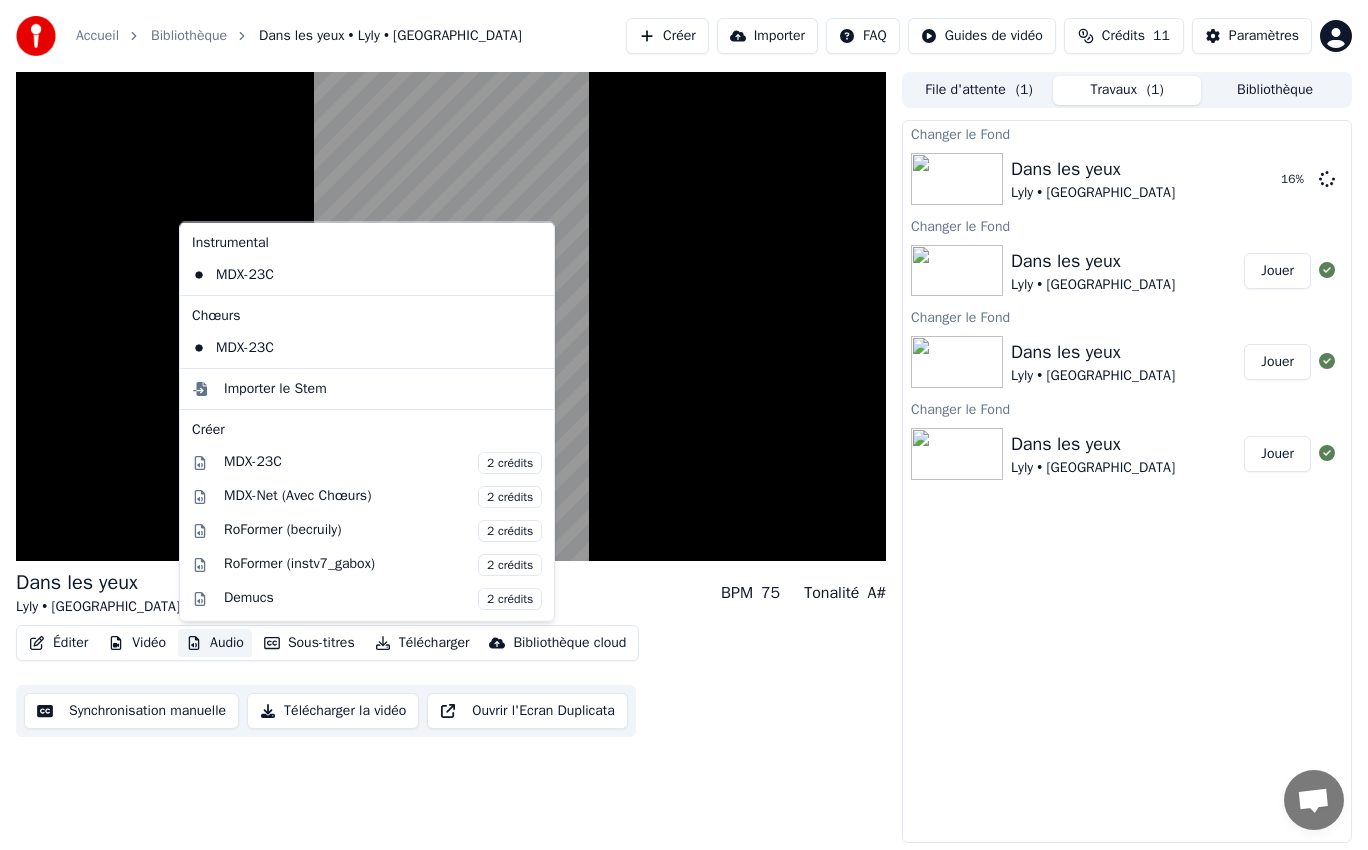 click on "Audio" at bounding box center (215, 643) 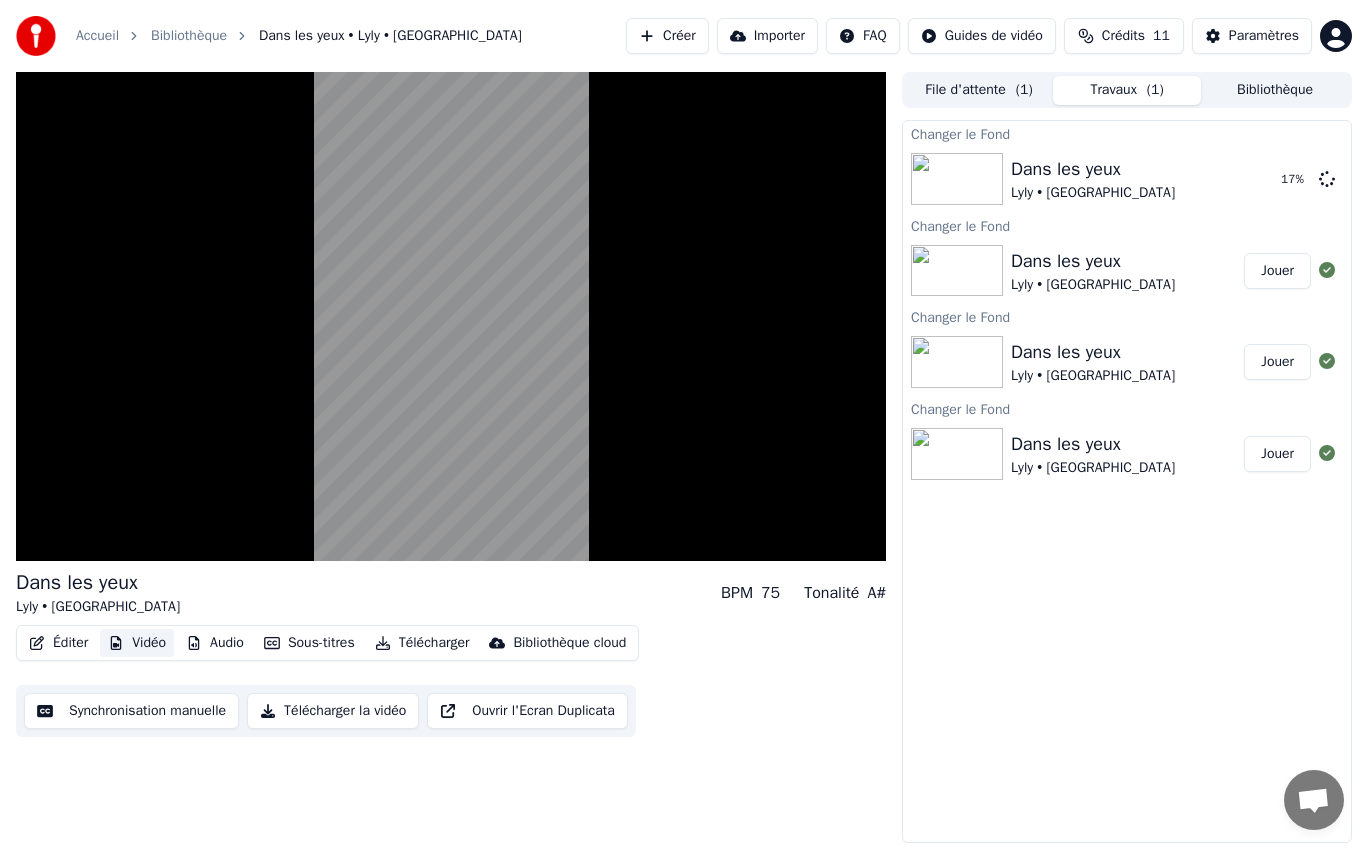 click on "Vidéo" at bounding box center (137, 643) 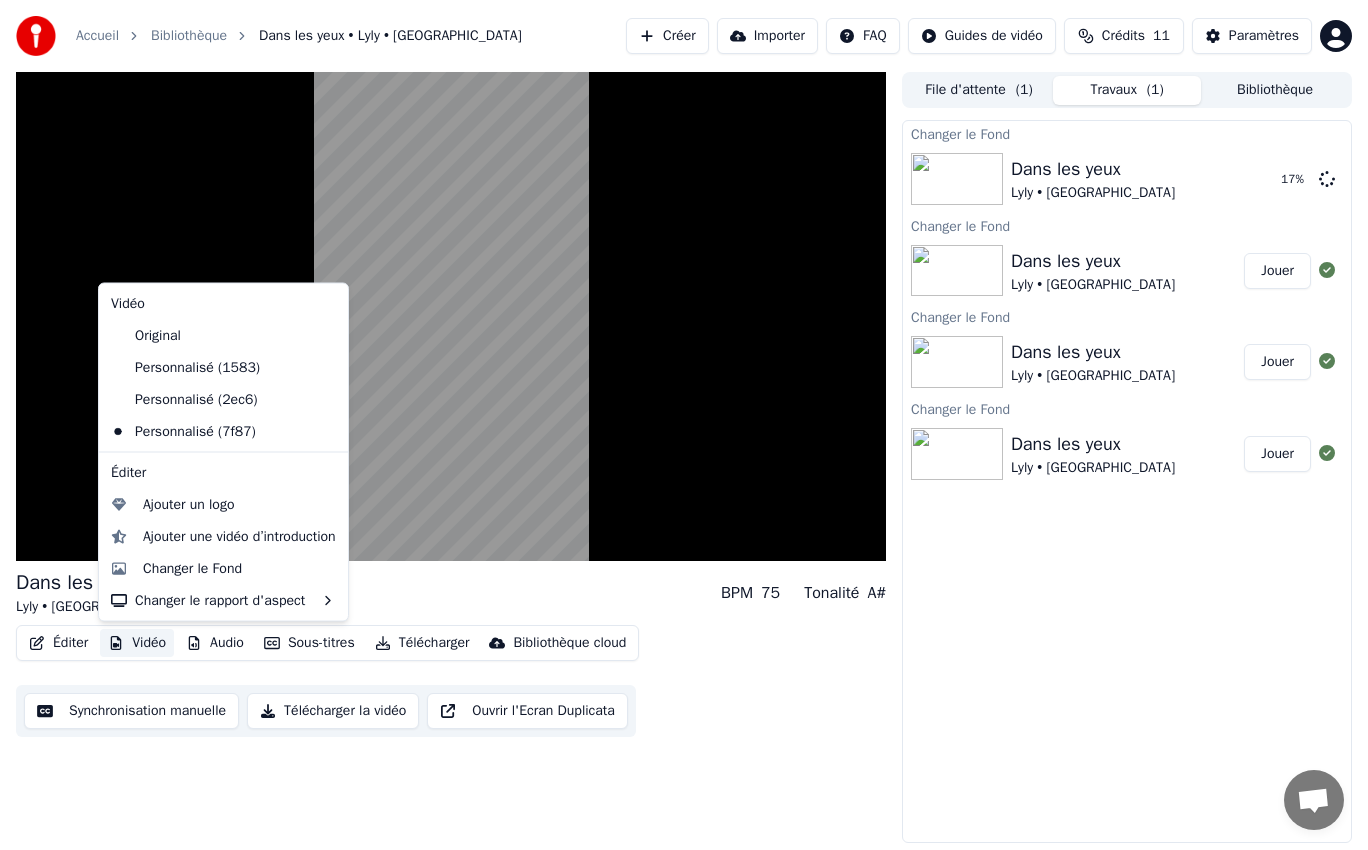 click on "Vidéo" at bounding box center (137, 643) 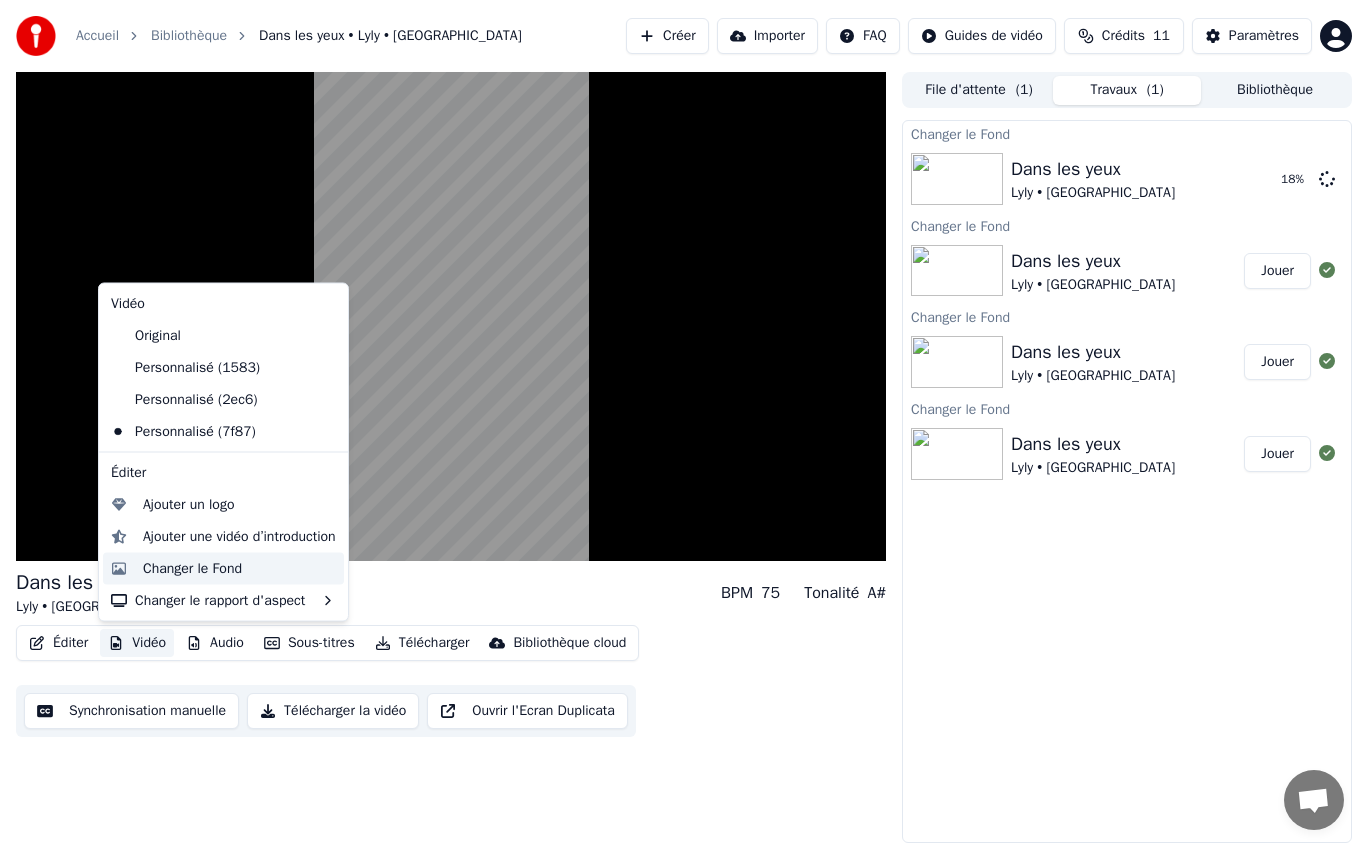 click on "Changer le Fond" at bounding box center (192, 568) 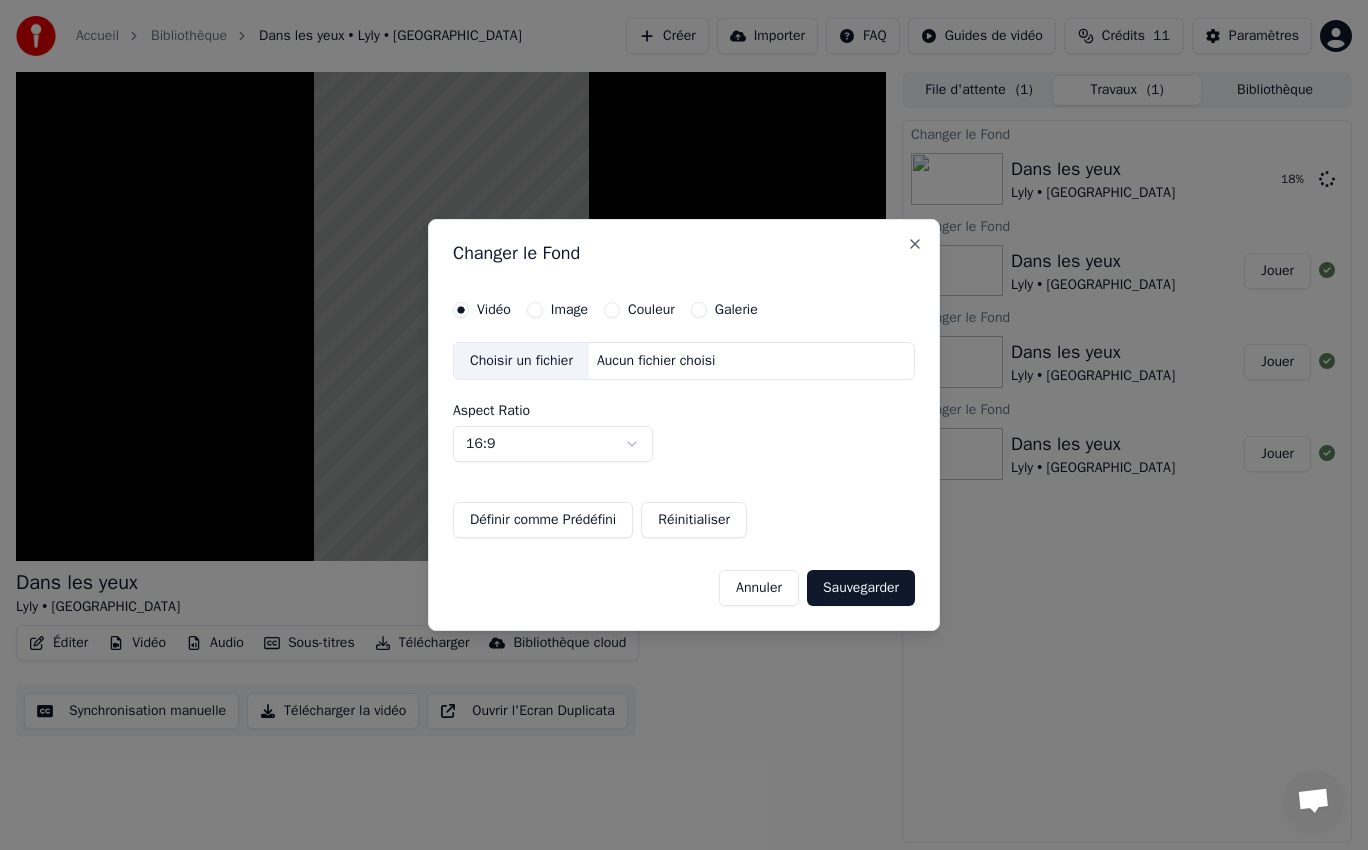 click on "Image" at bounding box center (569, 310) 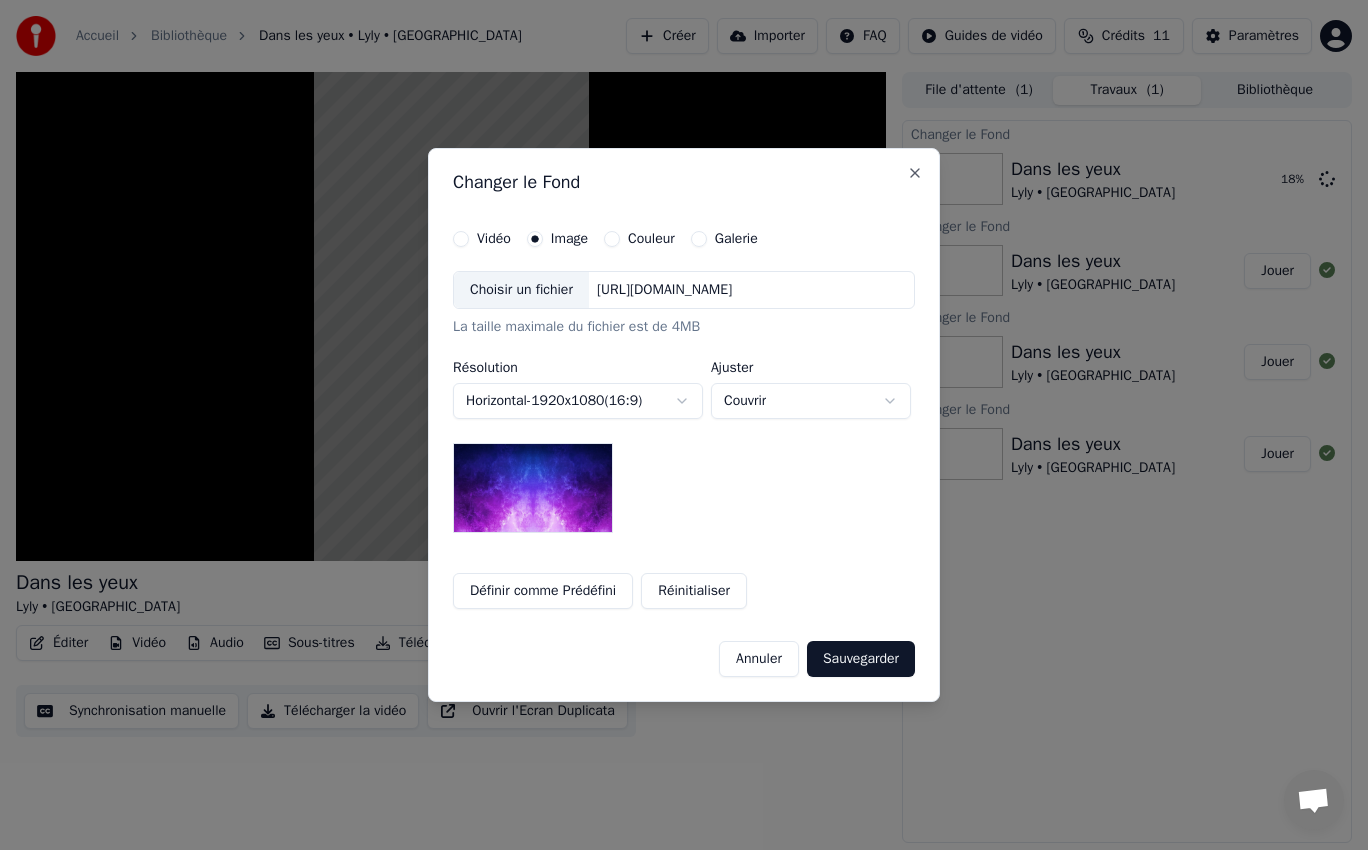 click on "Choisir un fichier" at bounding box center [521, 290] 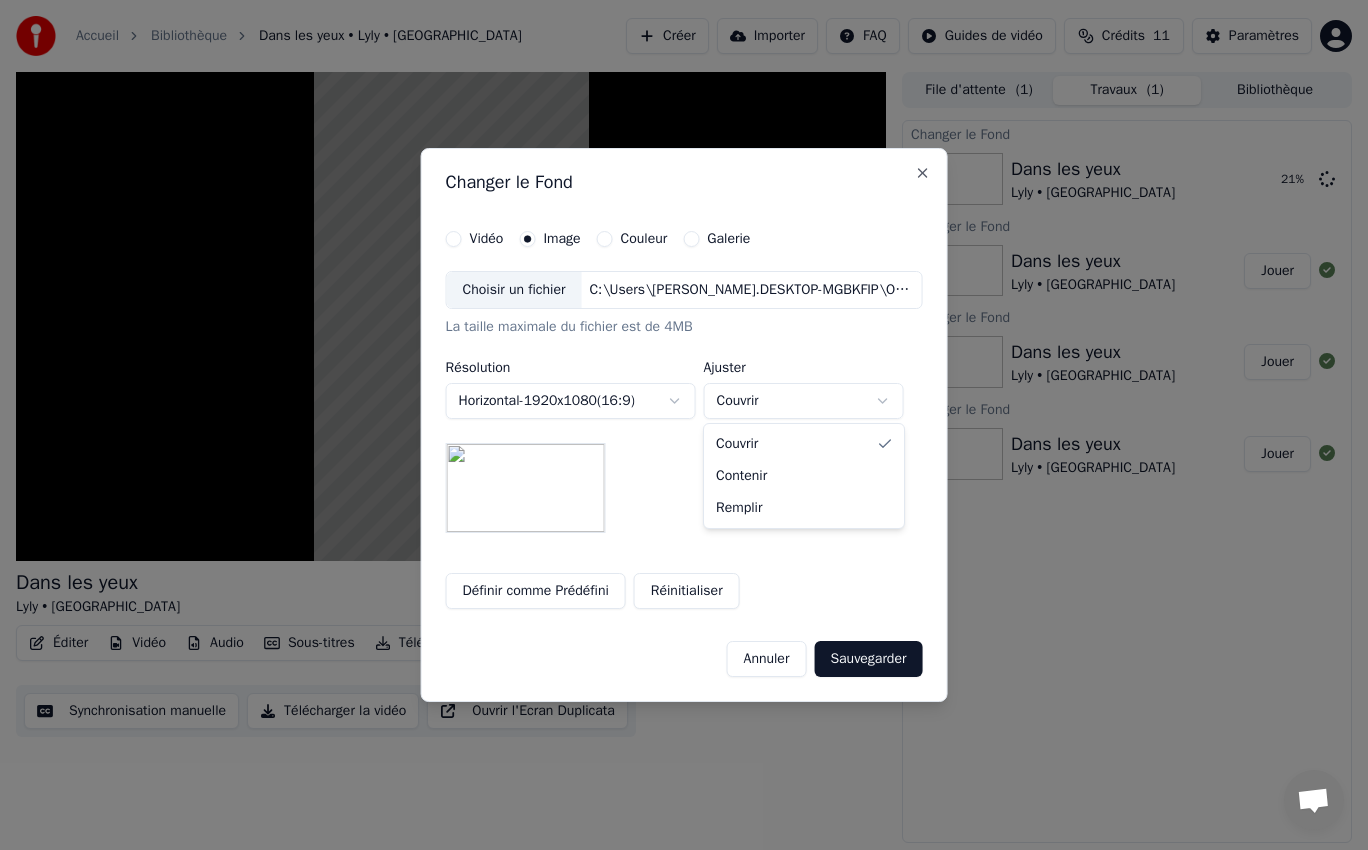 click on "**********" at bounding box center [684, 425] 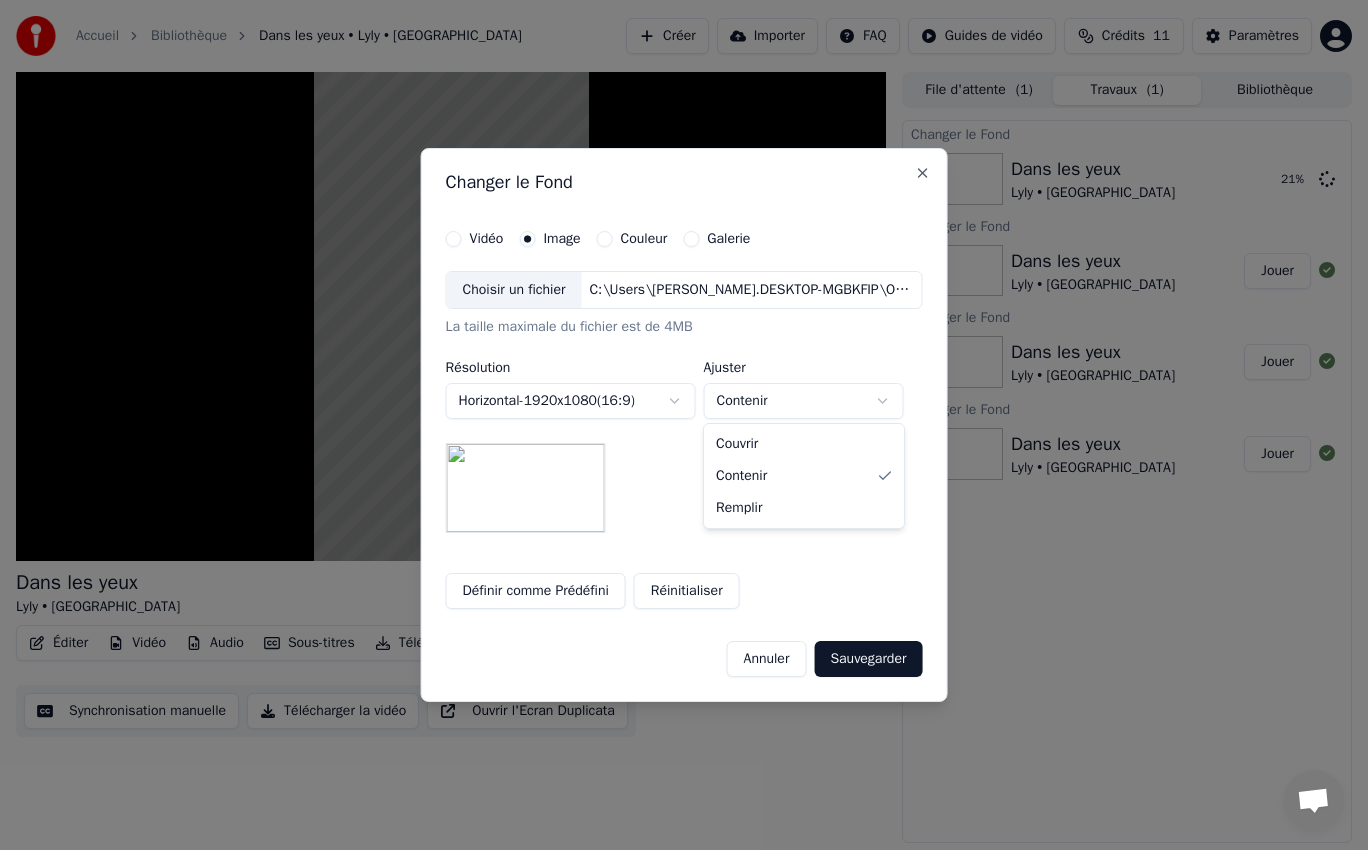 click on "**********" at bounding box center [684, 425] 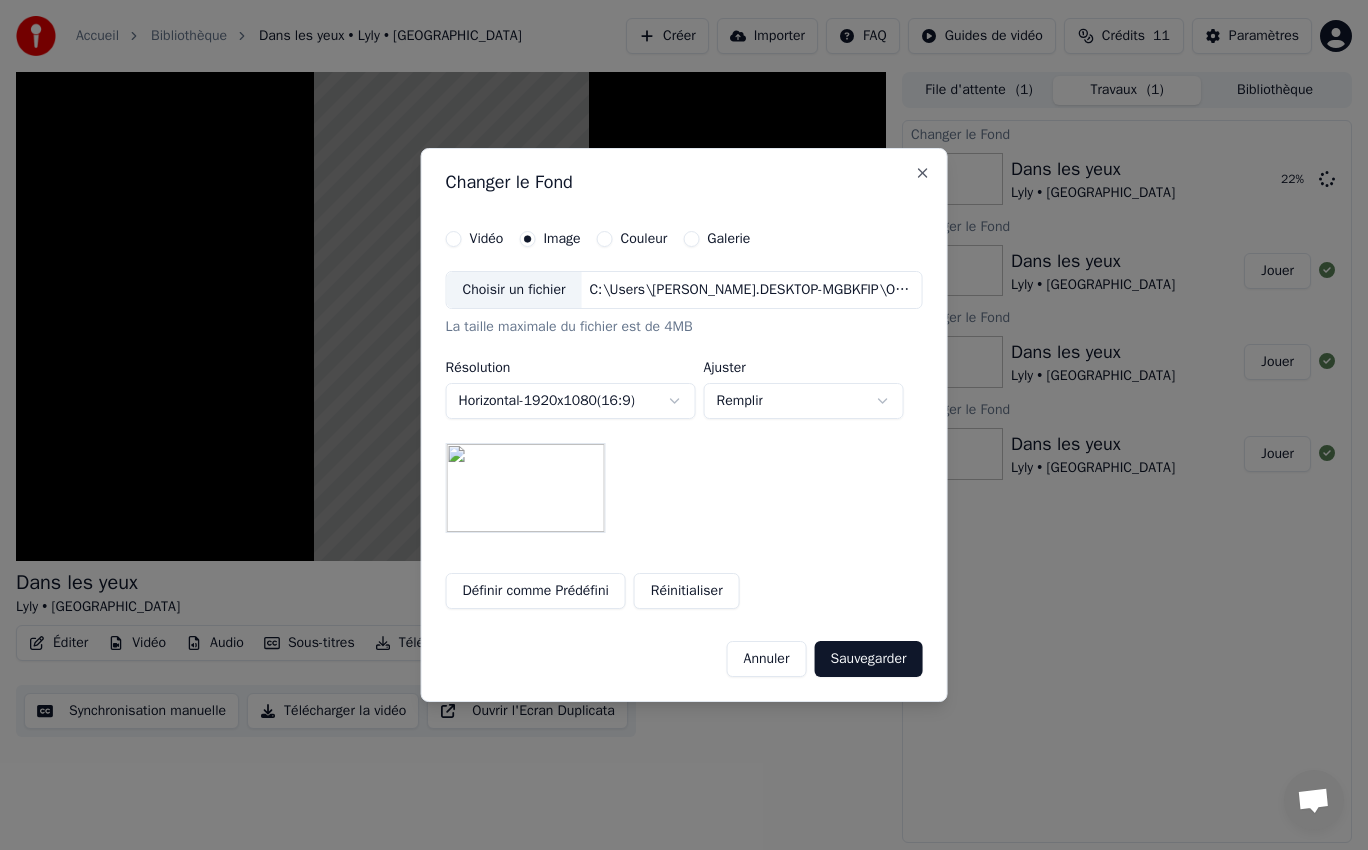 click on "Définir comme Prédéfini" at bounding box center (536, 591) 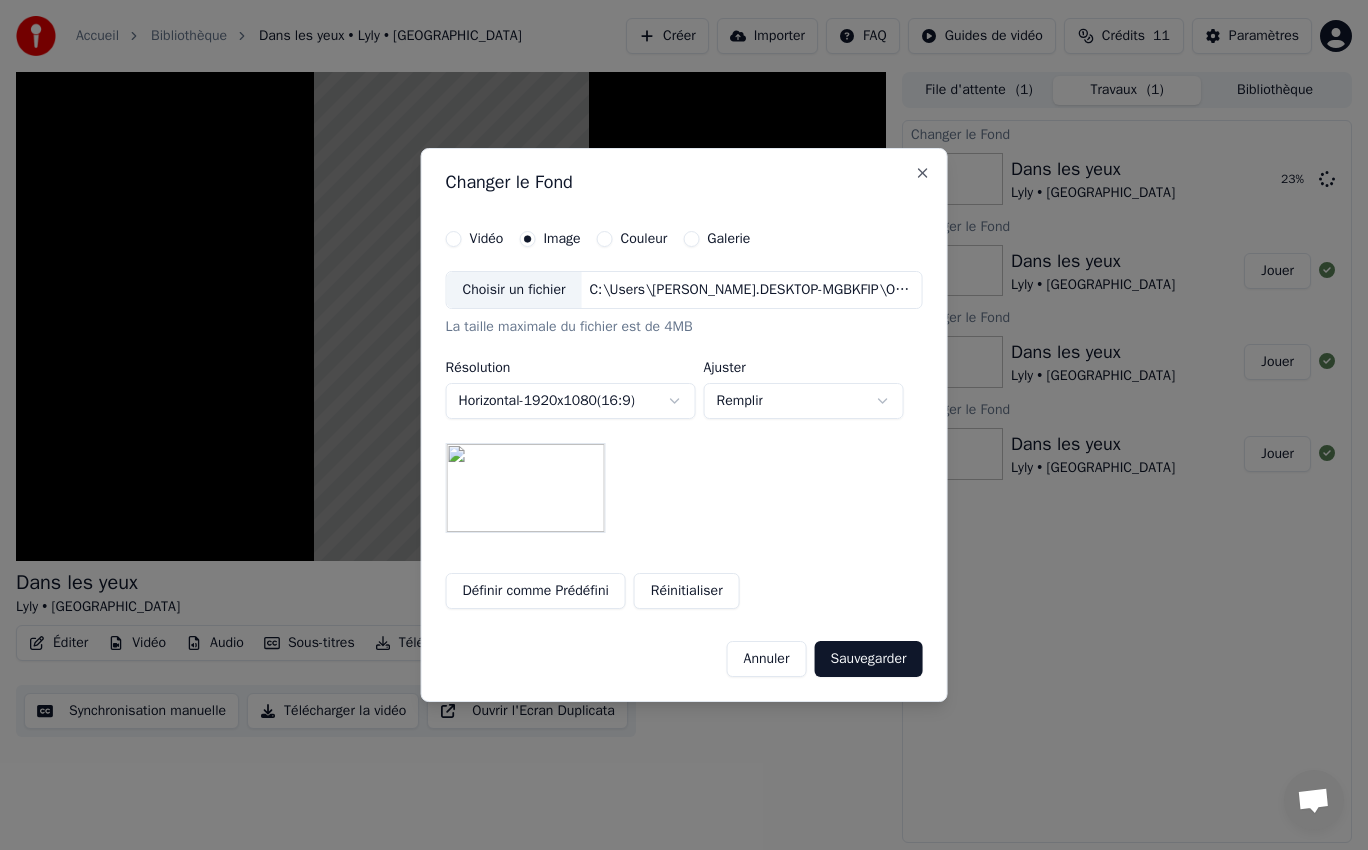 click on "Sauvegarder" at bounding box center (868, 659) 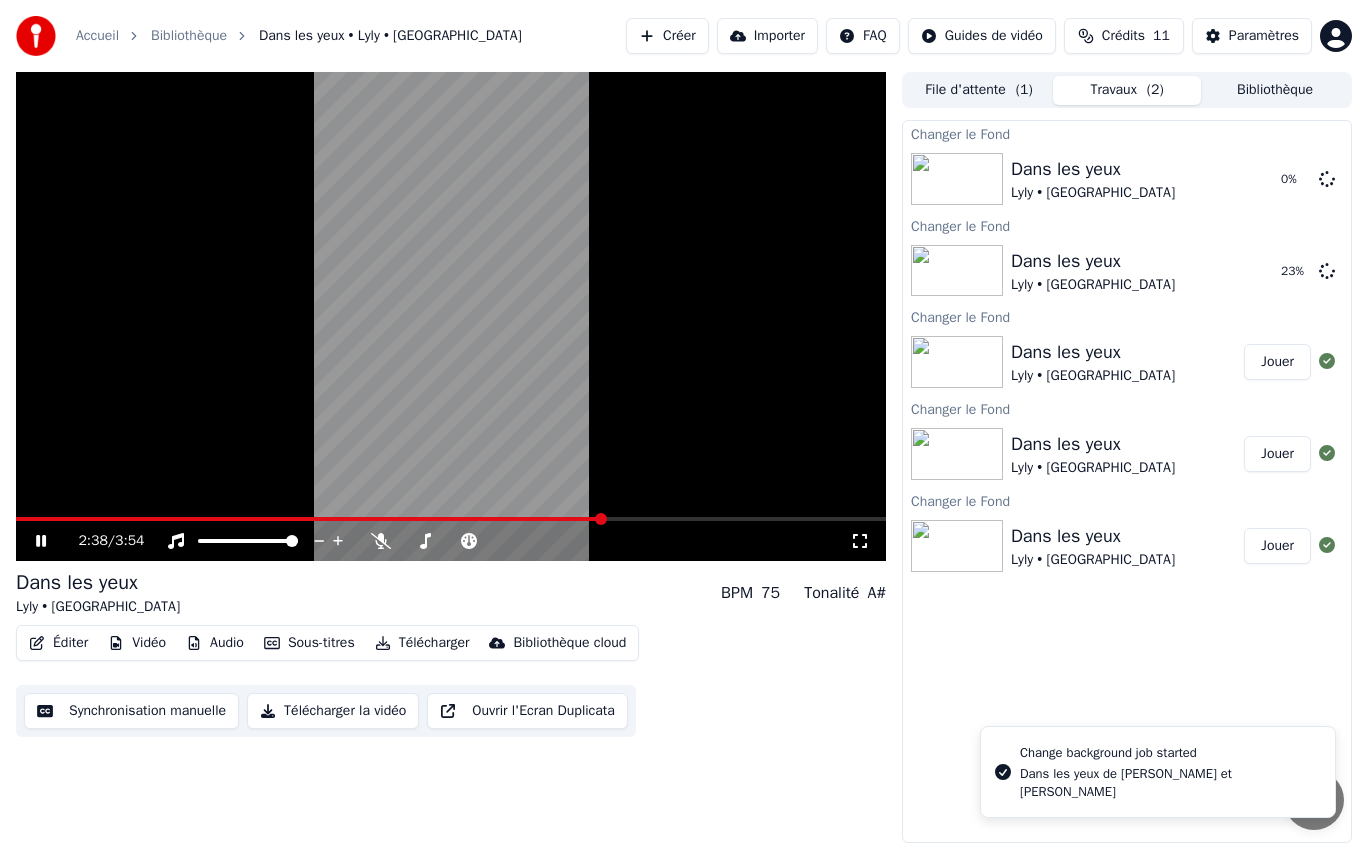 click 